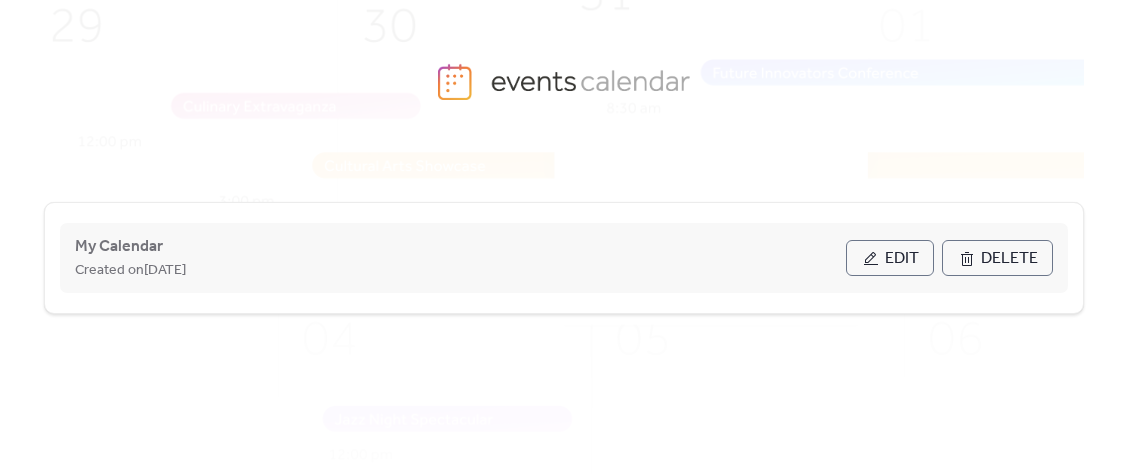 scroll, scrollTop: 0, scrollLeft: 0, axis: both 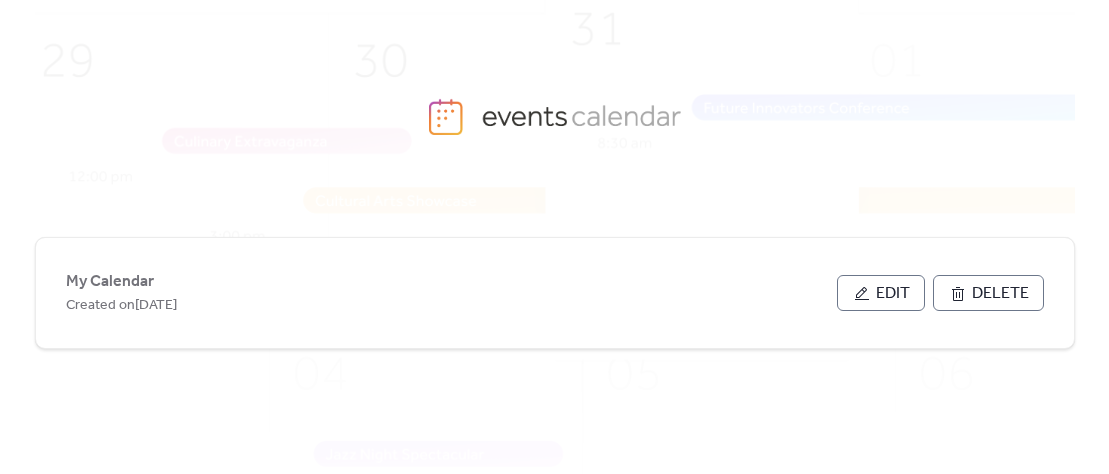 click at bounding box center [584, 305] 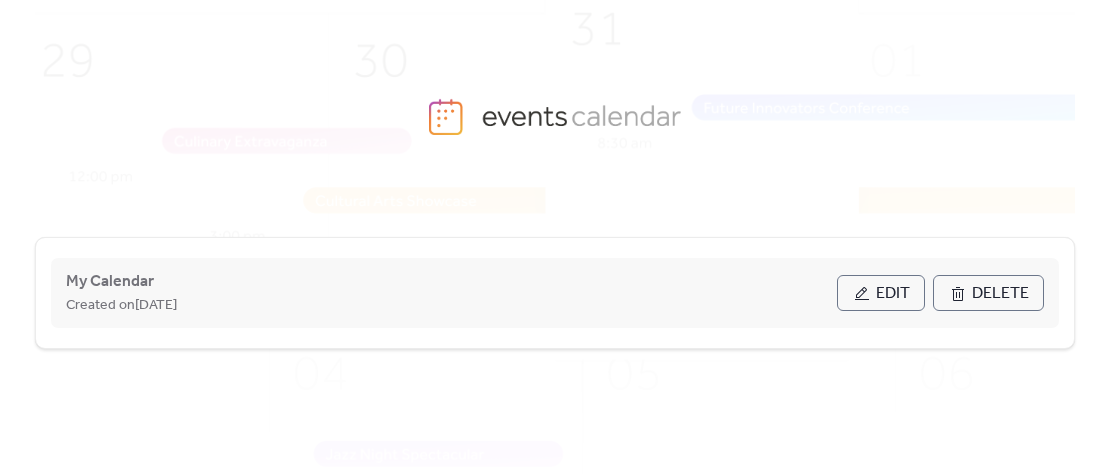 click on "Edit" at bounding box center [893, 294] 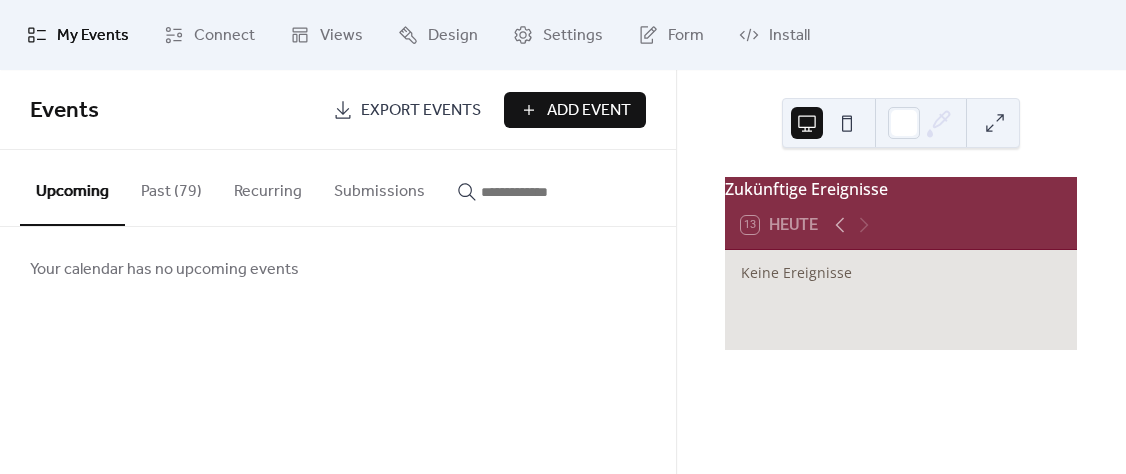 click on "13 Heute" at bounding box center (779, 225) 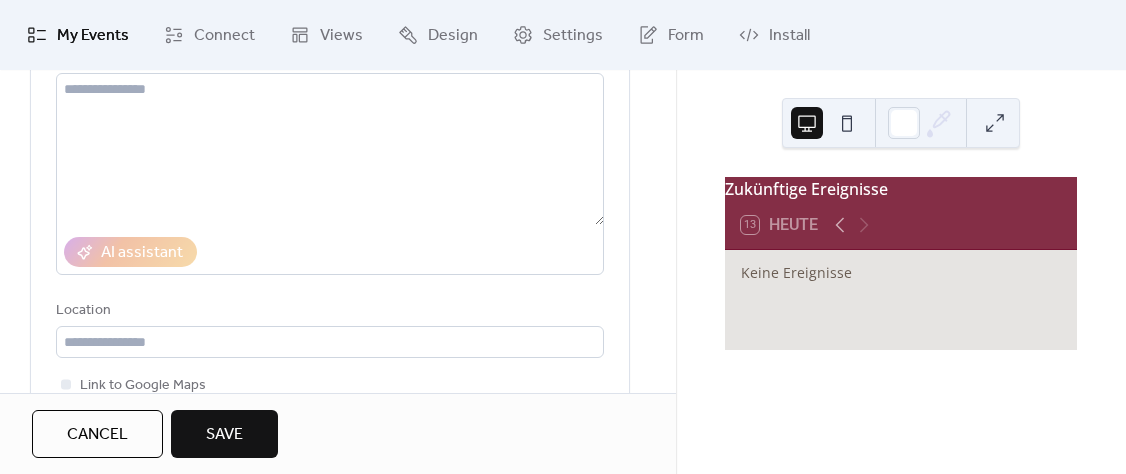 scroll, scrollTop: 0, scrollLeft: 0, axis: both 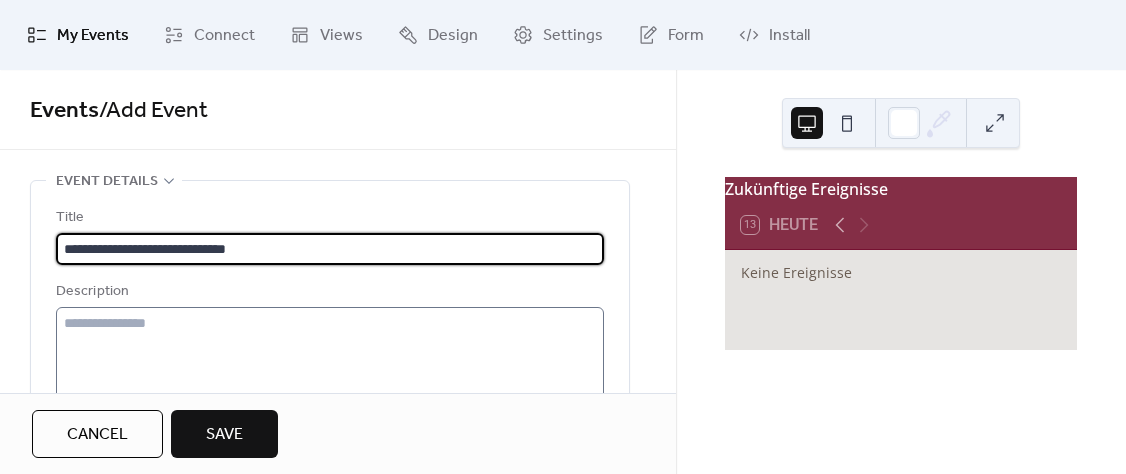 type on "**********" 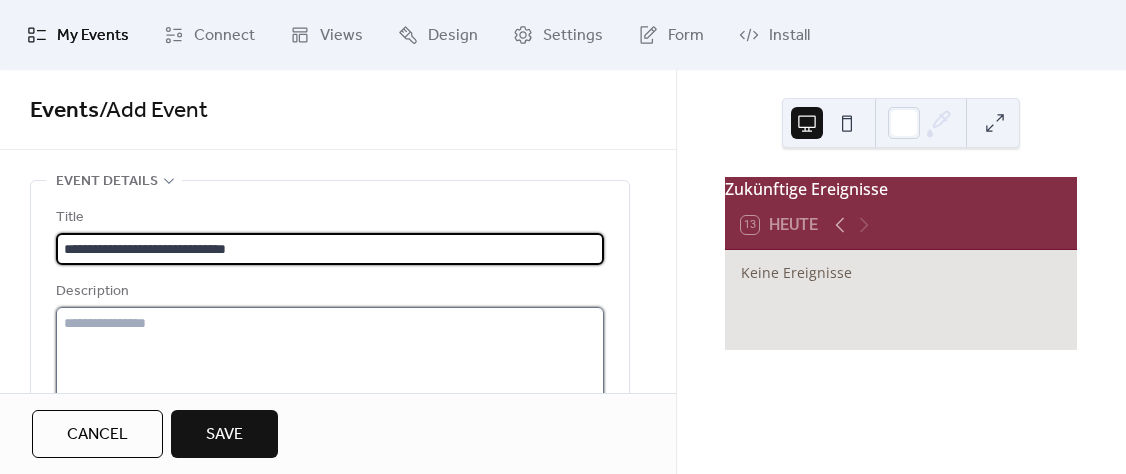 click at bounding box center [330, 383] 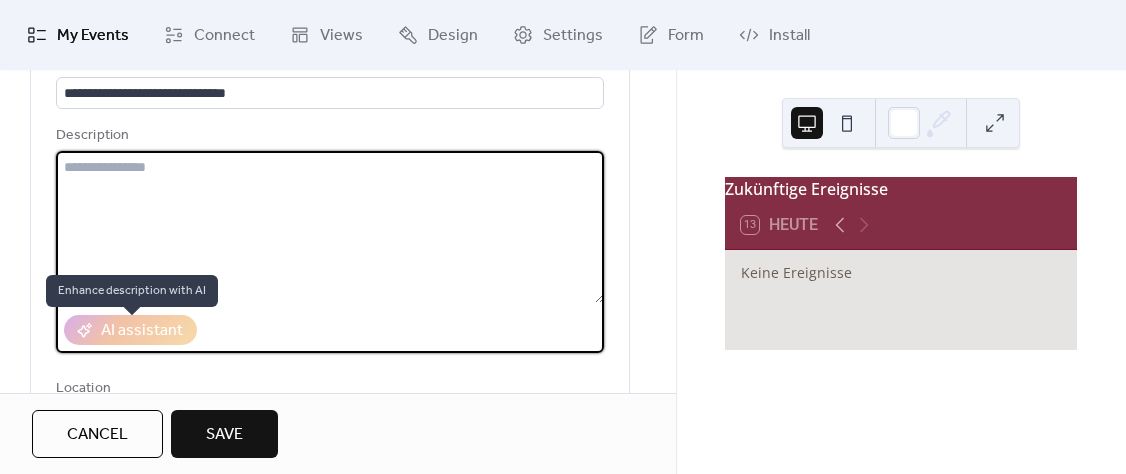 scroll, scrollTop: 312, scrollLeft: 0, axis: vertical 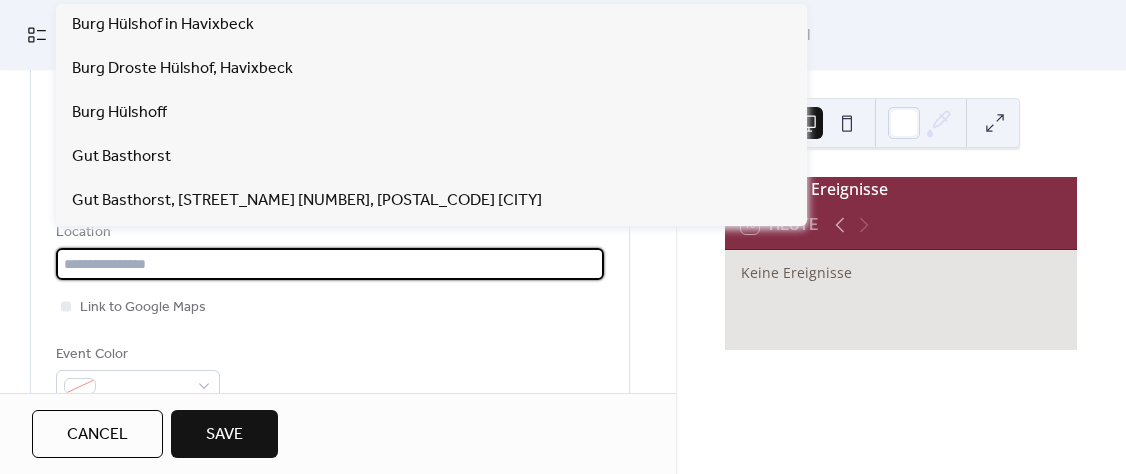 click at bounding box center (330, 264) 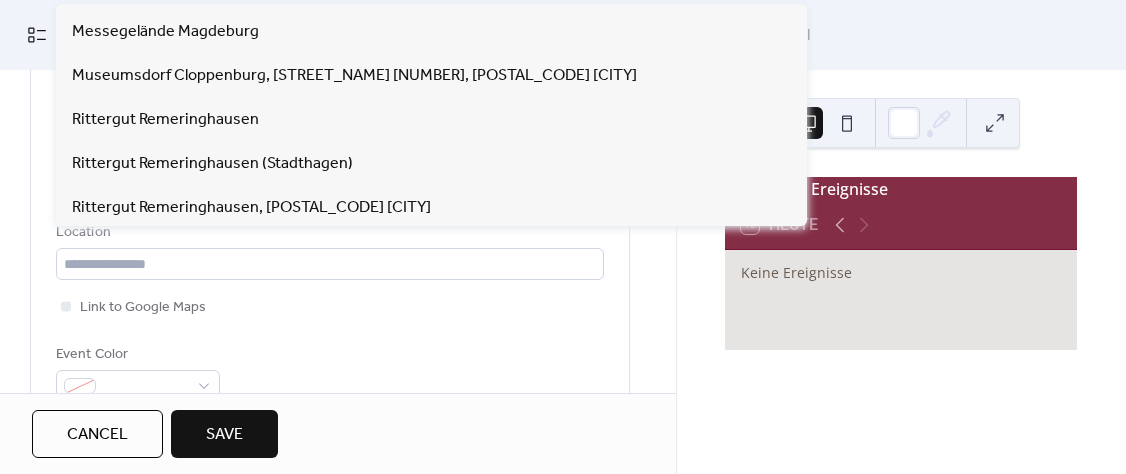 scroll, scrollTop: 798, scrollLeft: 0, axis: vertical 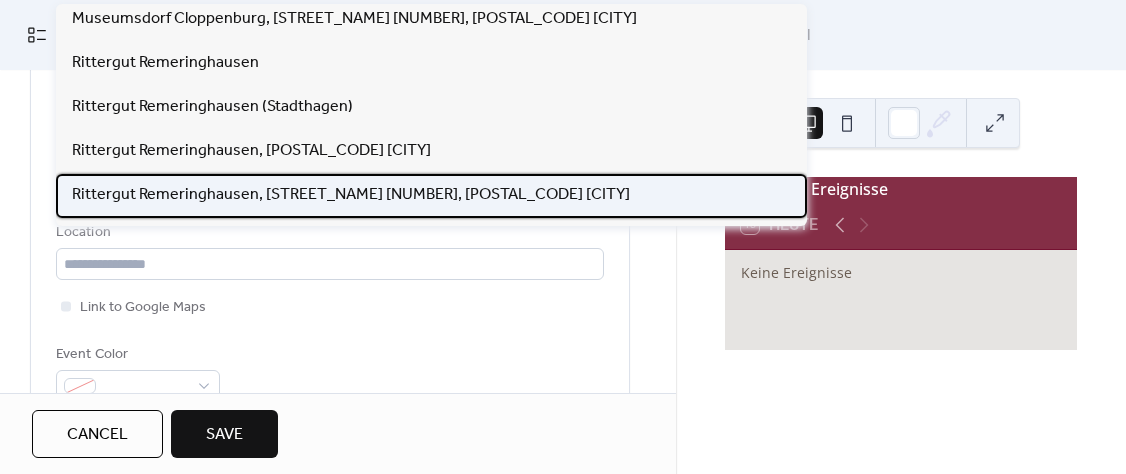 click on "Rittergut Remeringhausen, [STREET_NAME] [NUMBER], [POSTAL_CODE] [CITY]" at bounding box center [351, 195] 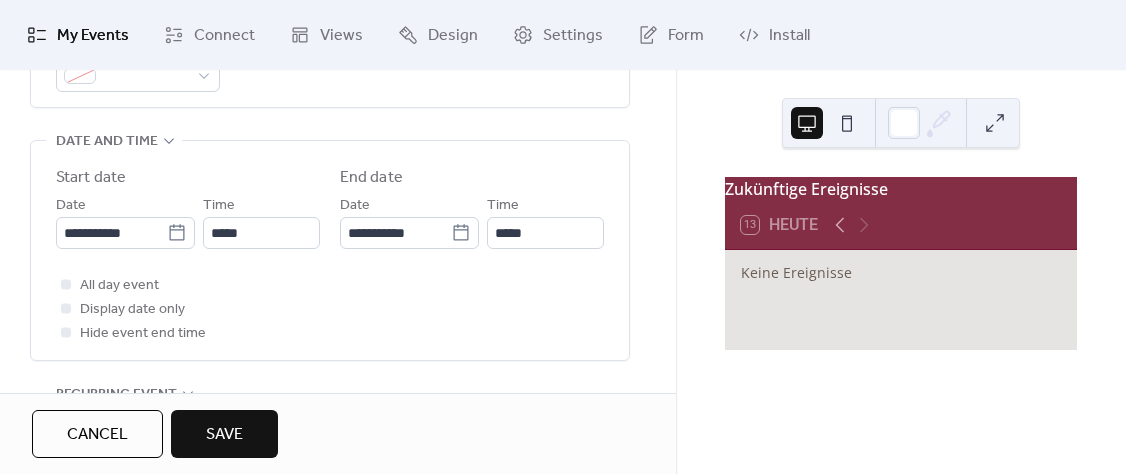 scroll, scrollTop: 624, scrollLeft: 0, axis: vertical 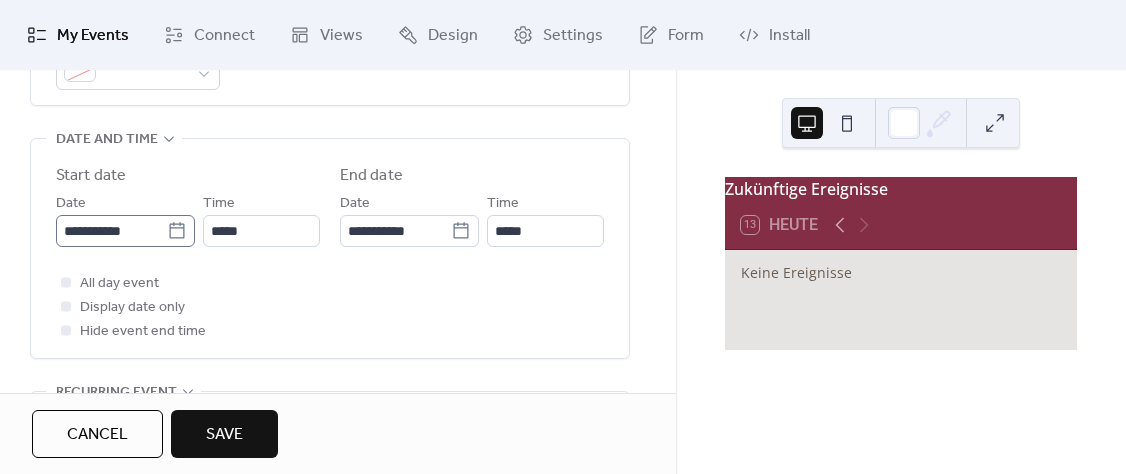 click 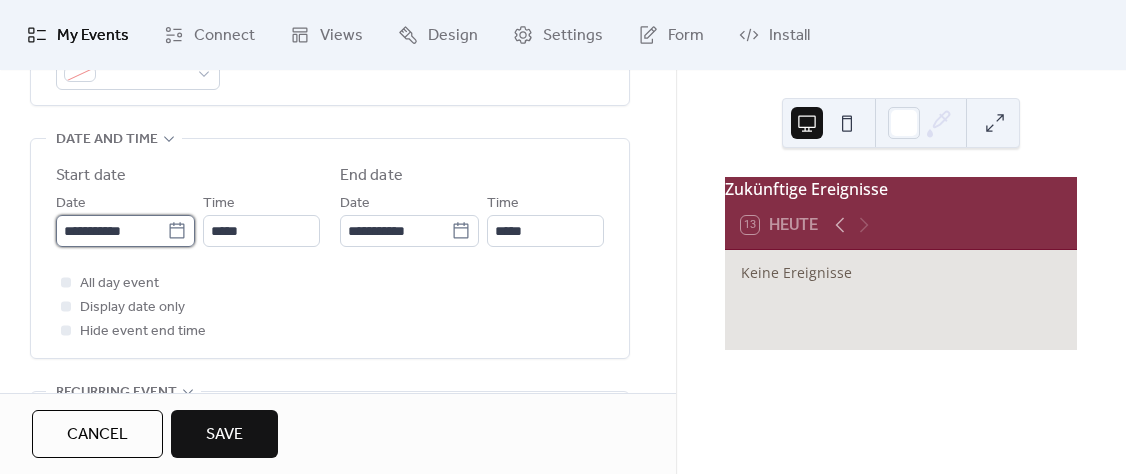 click on "**********" at bounding box center (111, 231) 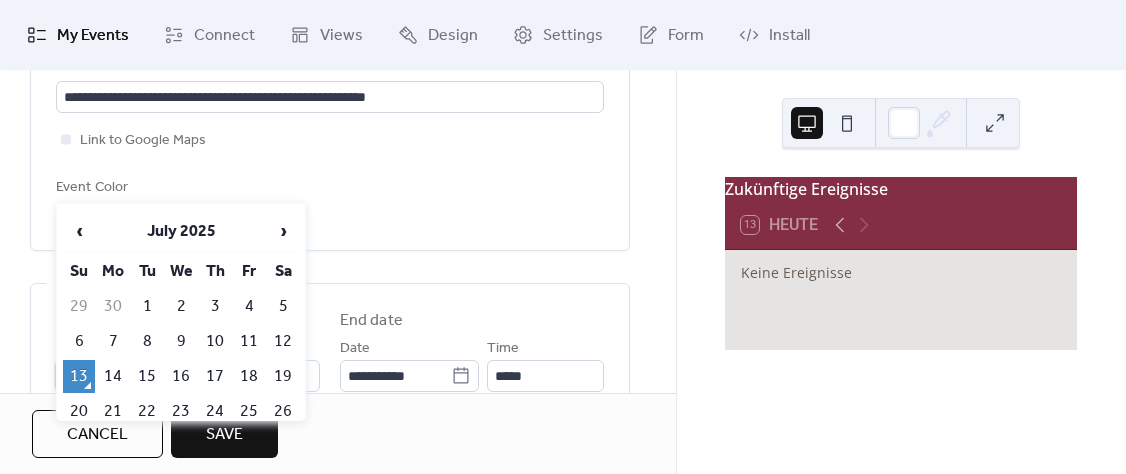 scroll, scrollTop: 390, scrollLeft: 0, axis: vertical 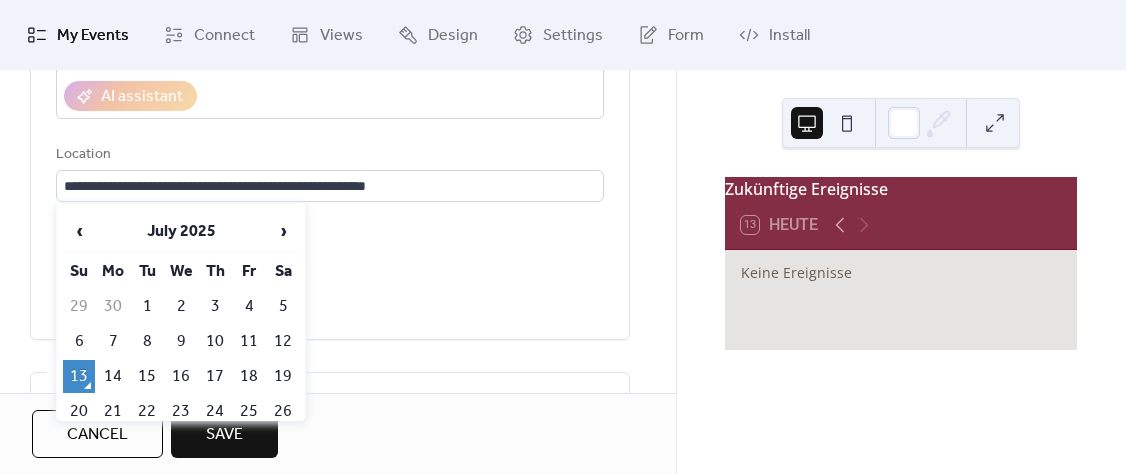 click on "Event Color" at bounding box center [330, 294] 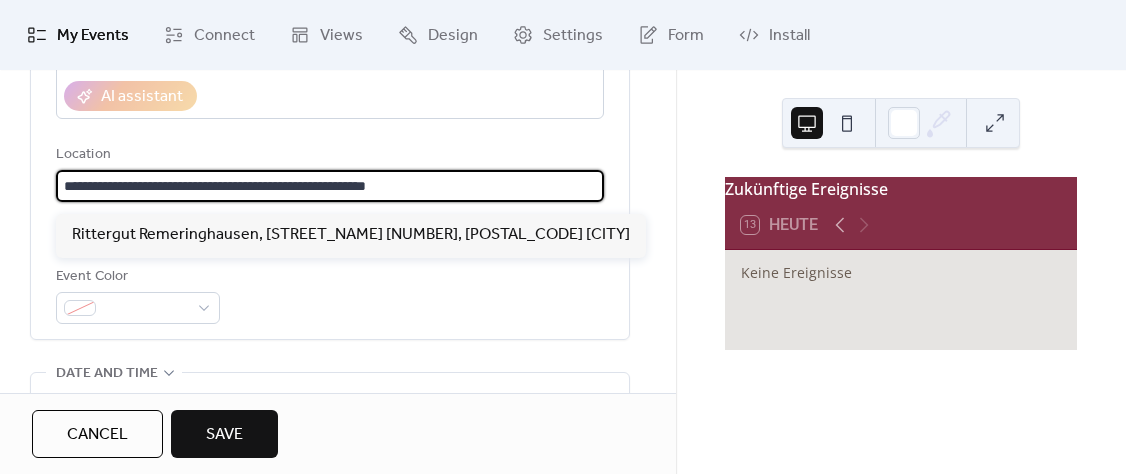 click on "**********" at bounding box center [330, 186] 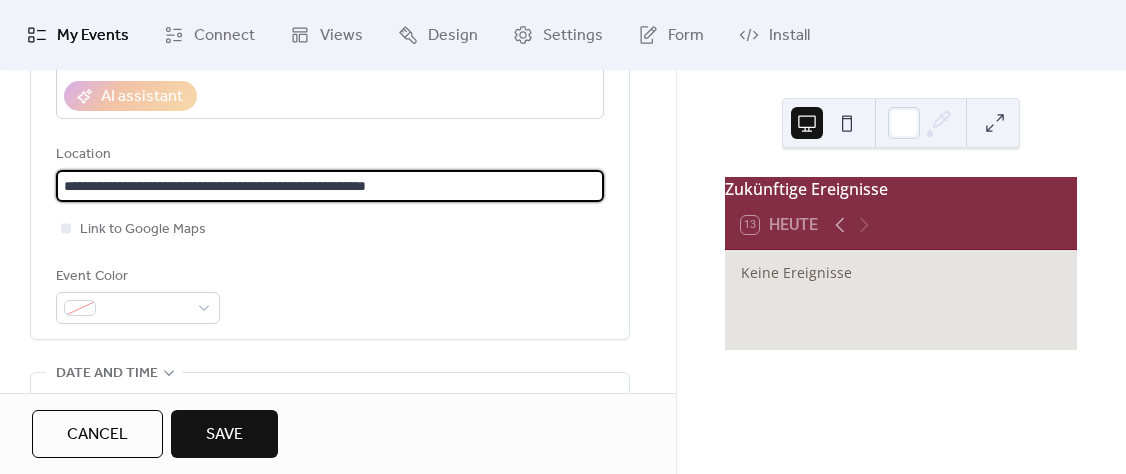 drag, startPoint x: 67, startPoint y: 190, endPoint x: 470, endPoint y: 192, distance: 403.00497 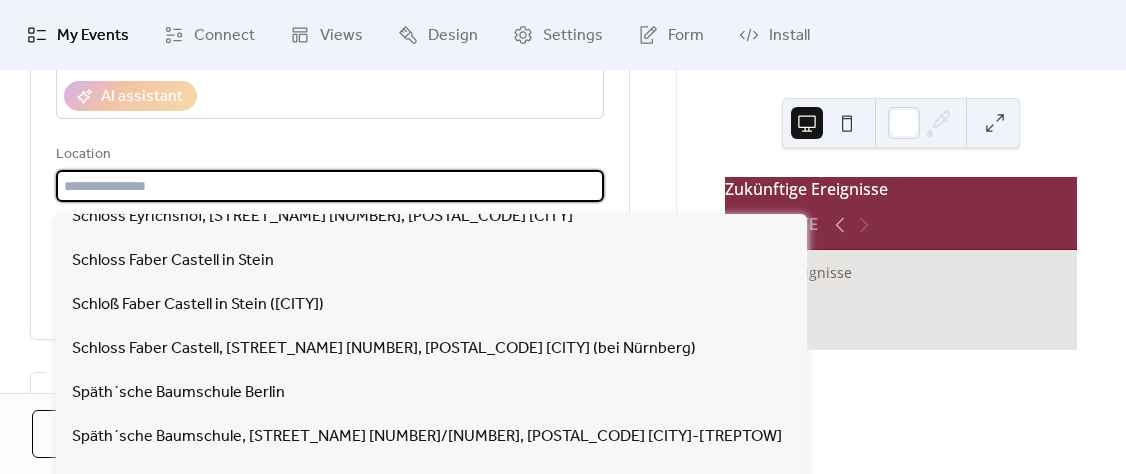 scroll, scrollTop: 1368, scrollLeft: 0, axis: vertical 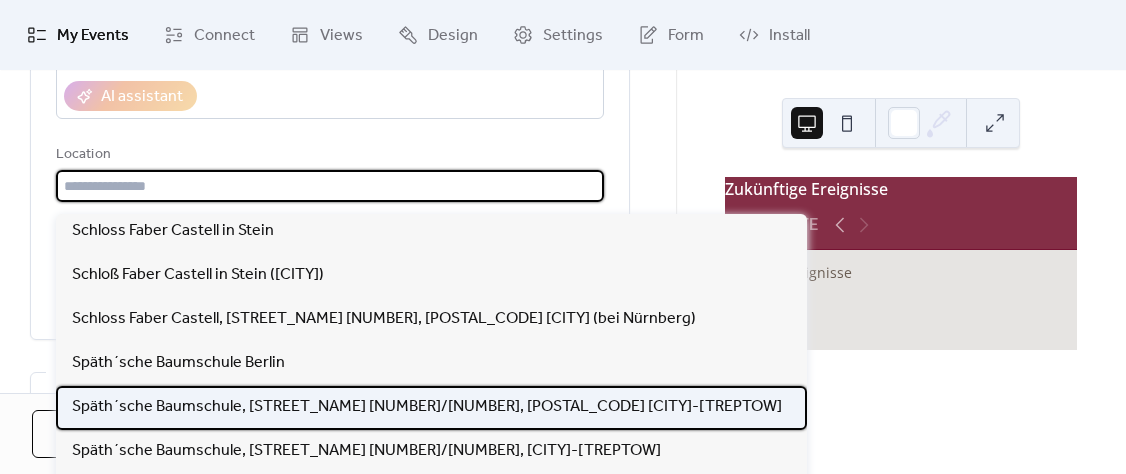 click on "Späth´sche Baumschule, [STREET_NAME] [NUMBER]/[NUMBER], [POSTAL_CODE] [CITY]-[TREPTOW]" at bounding box center [427, 407] 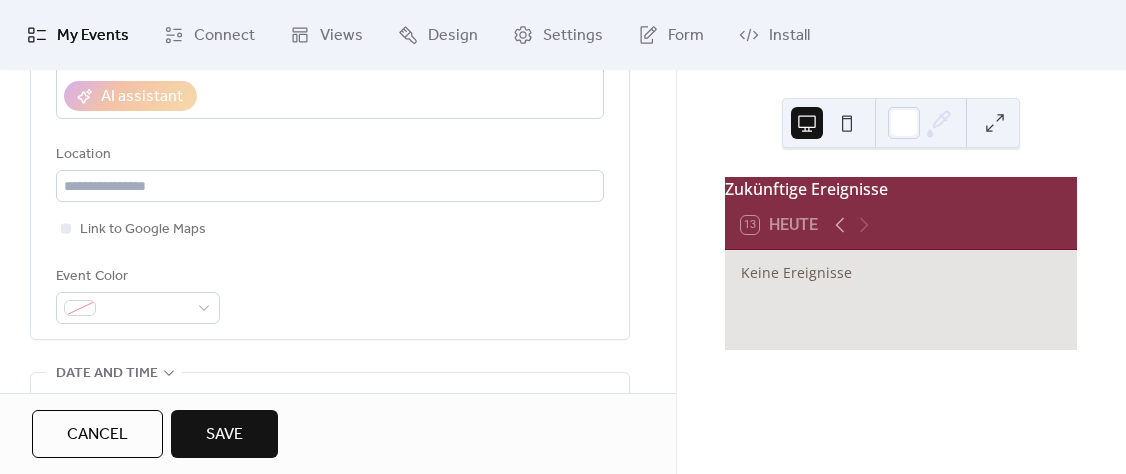 type on "**********" 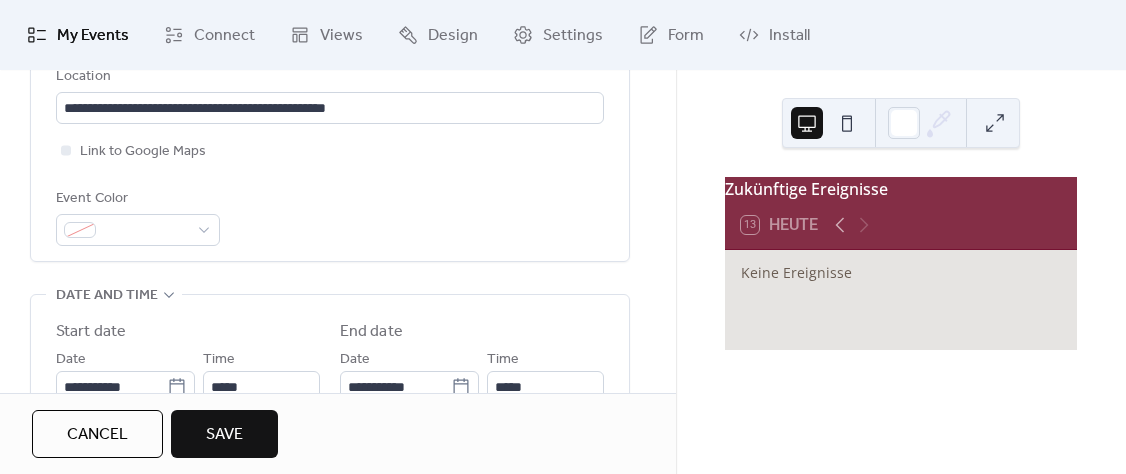 scroll, scrollTop: 624, scrollLeft: 0, axis: vertical 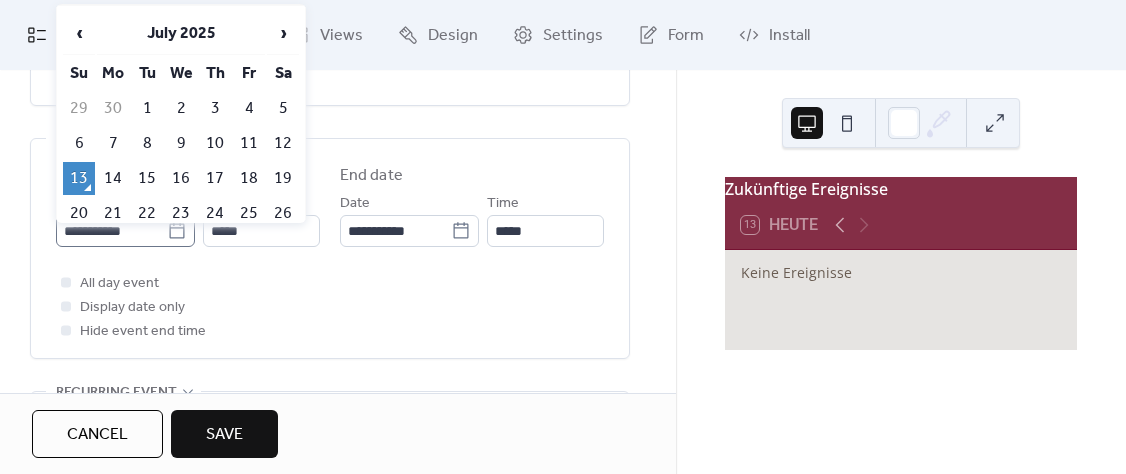 click 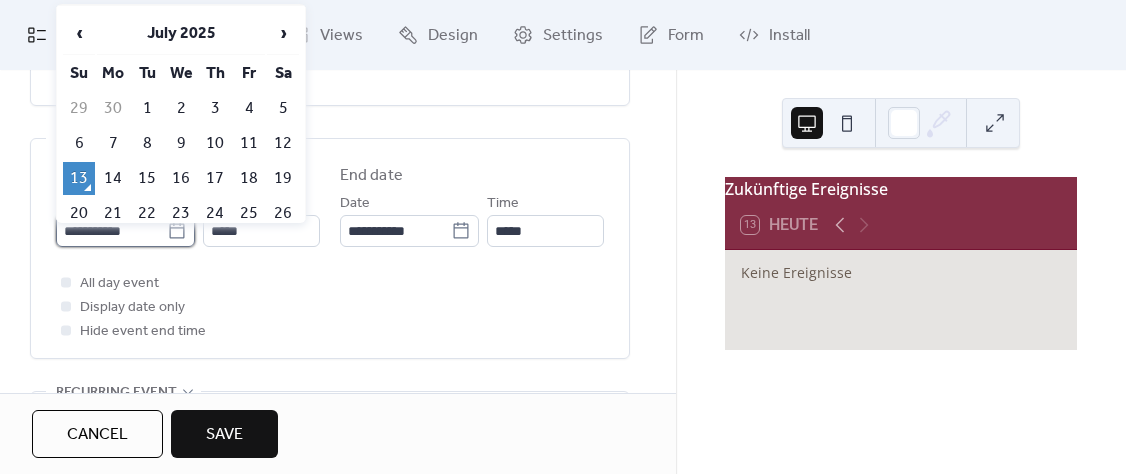 click on "**********" at bounding box center [111, 231] 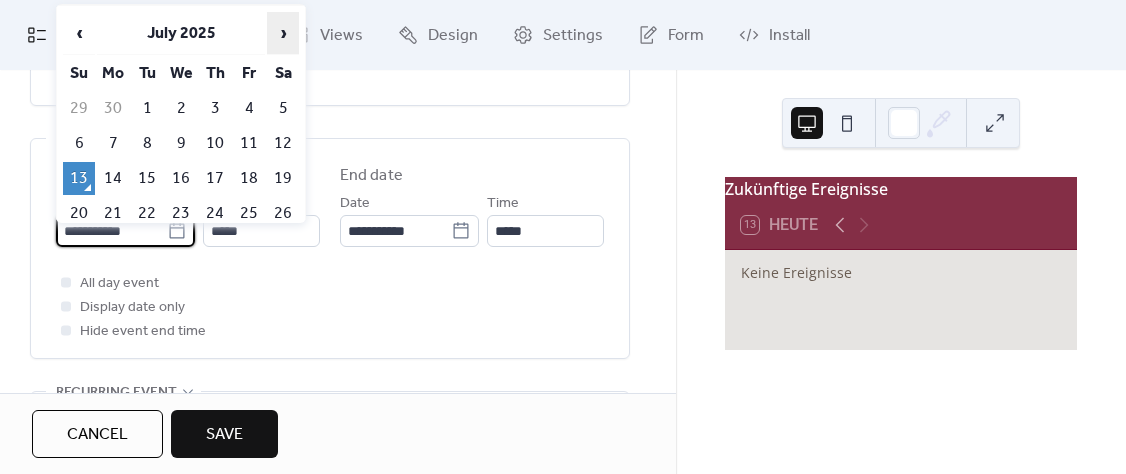 click on "›" at bounding box center [283, 33] 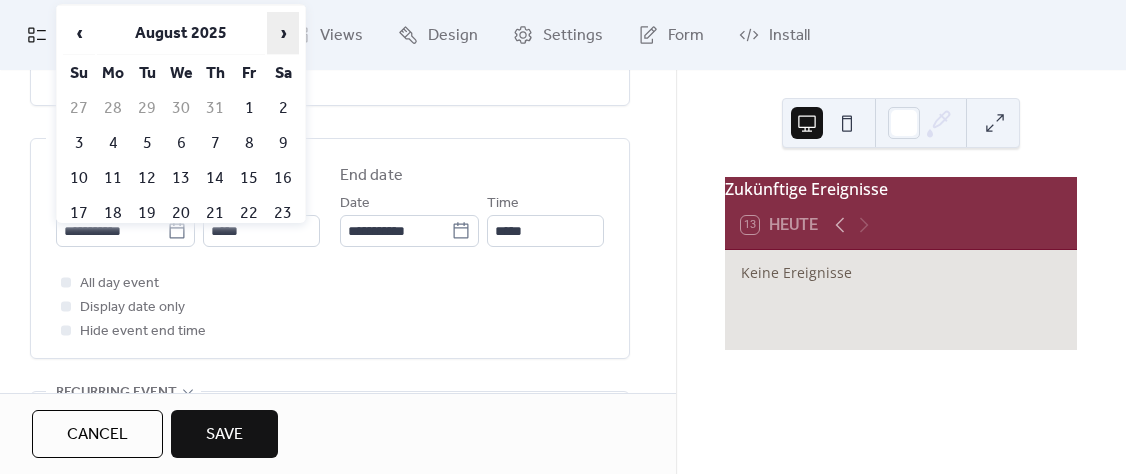 click on "›" at bounding box center (283, 33) 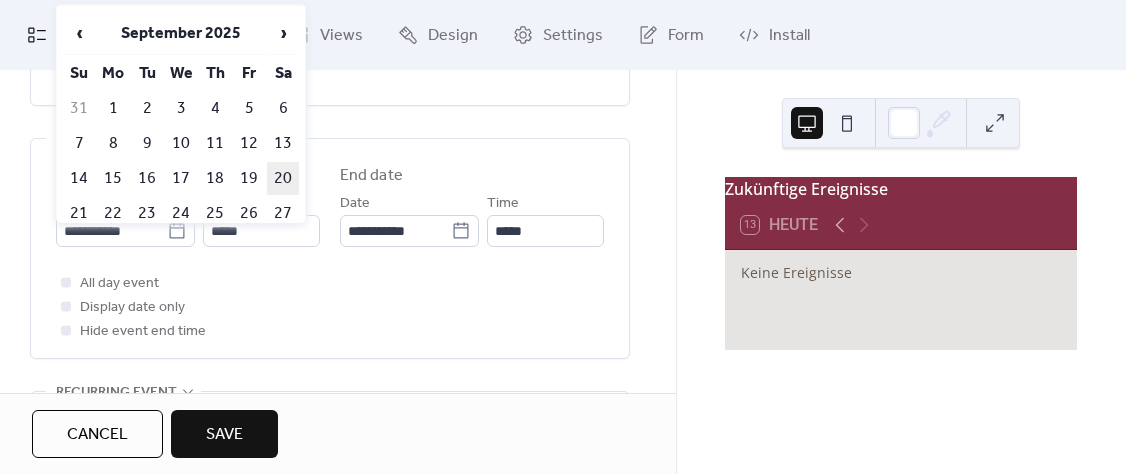 click on "20" at bounding box center (283, 178) 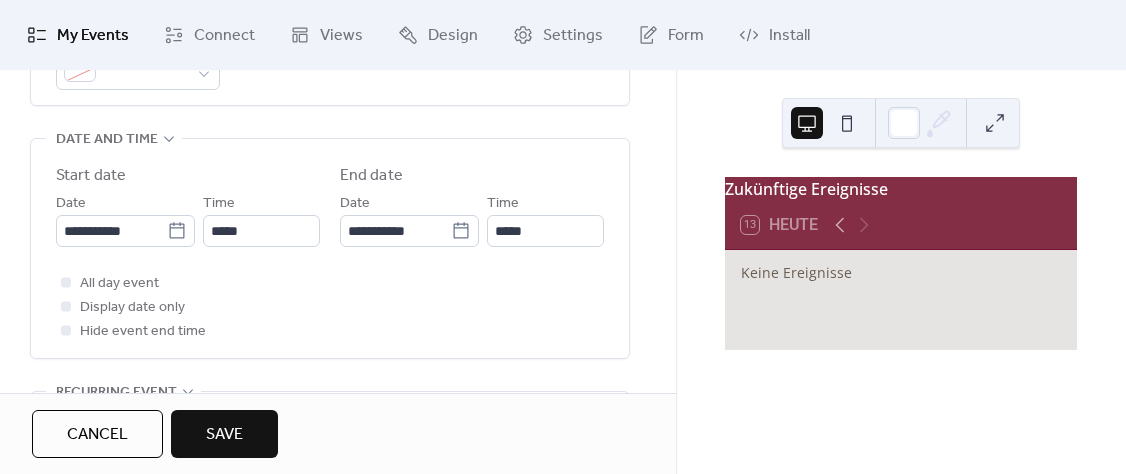 type on "**********" 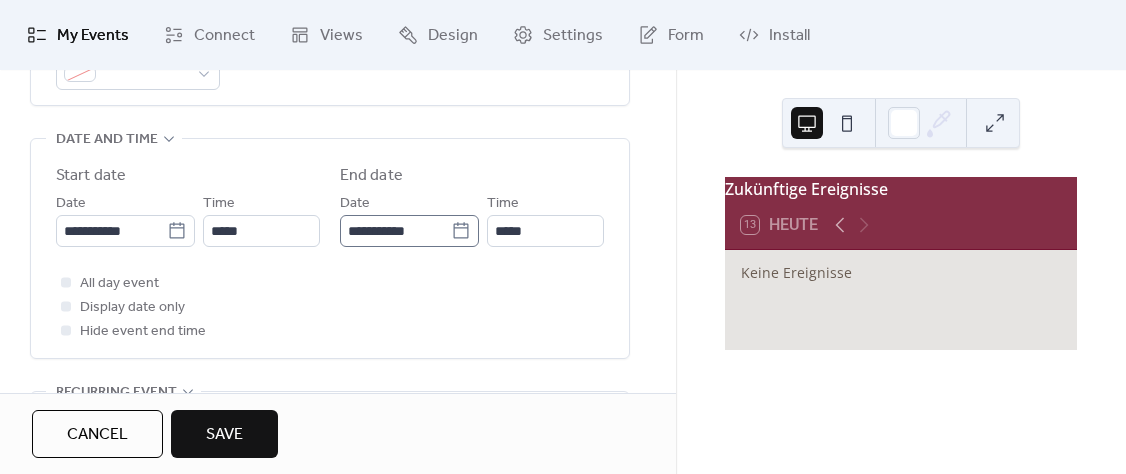 click 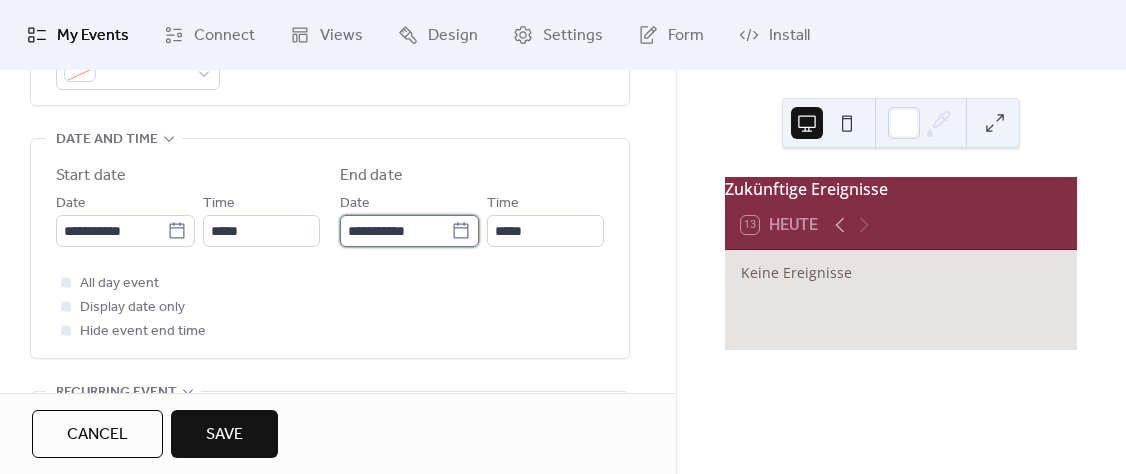 click on "**********" at bounding box center (395, 231) 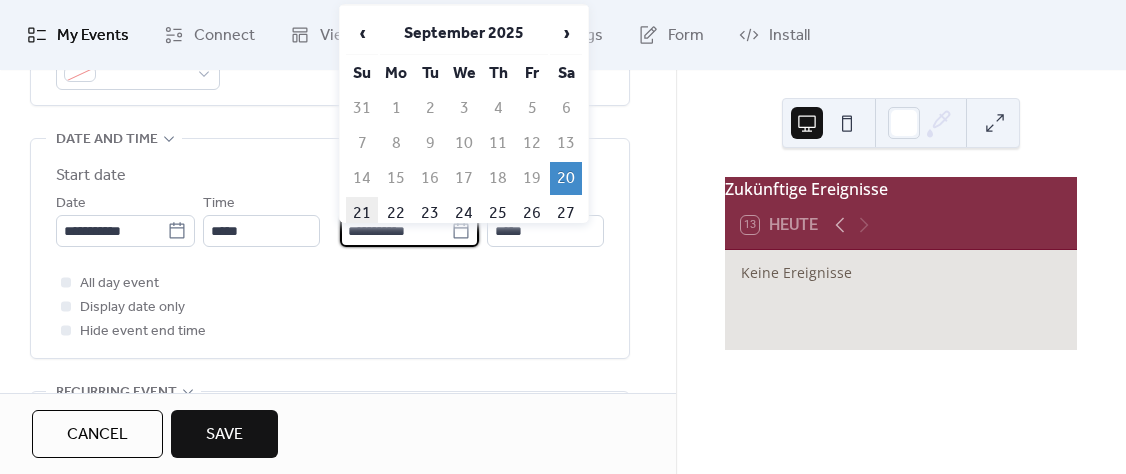 click on "21" at bounding box center (362, 213) 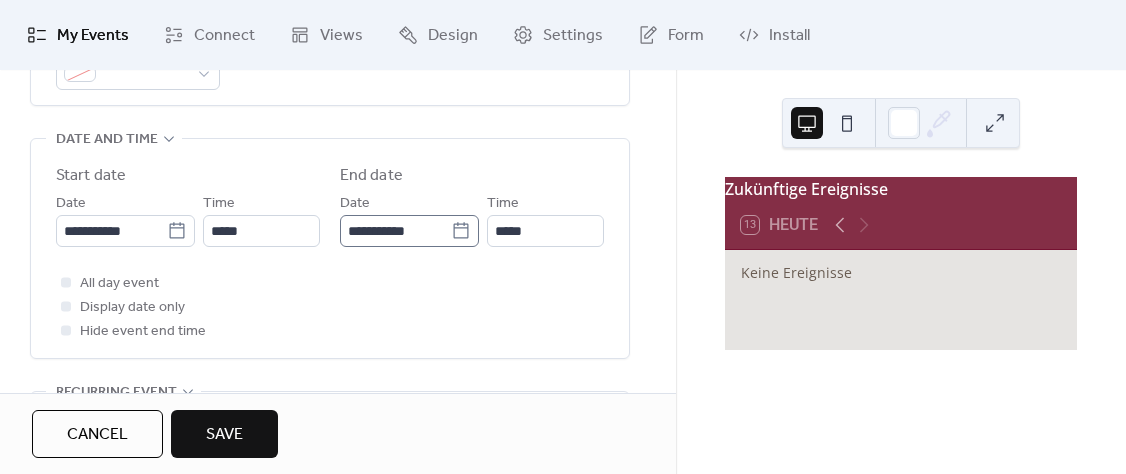 type on "**********" 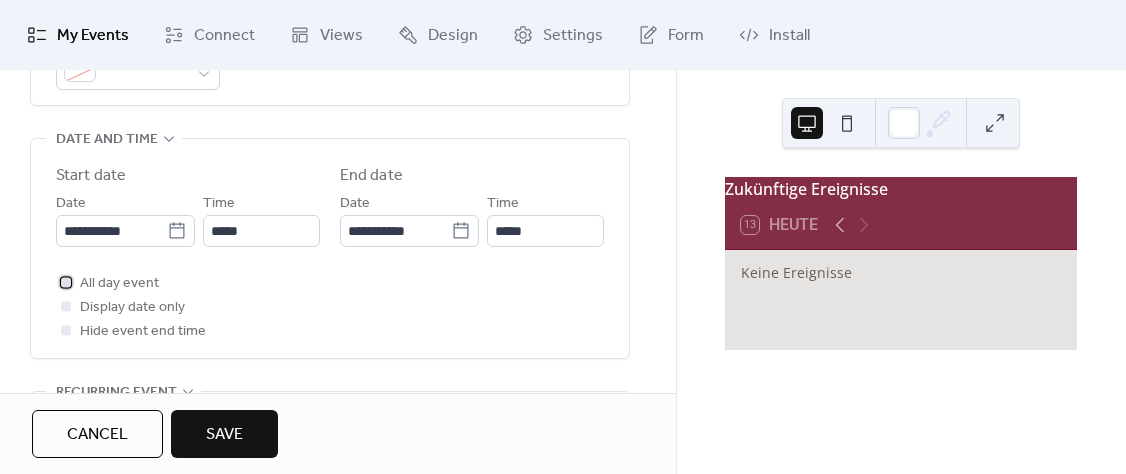 click at bounding box center [66, 282] 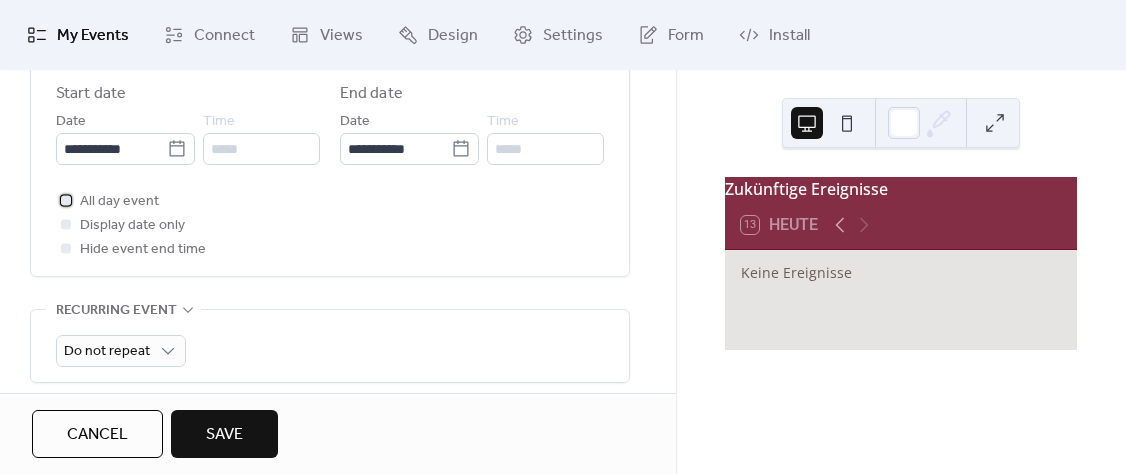 scroll, scrollTop: 695, scrollLeft: 0, axis: vertical 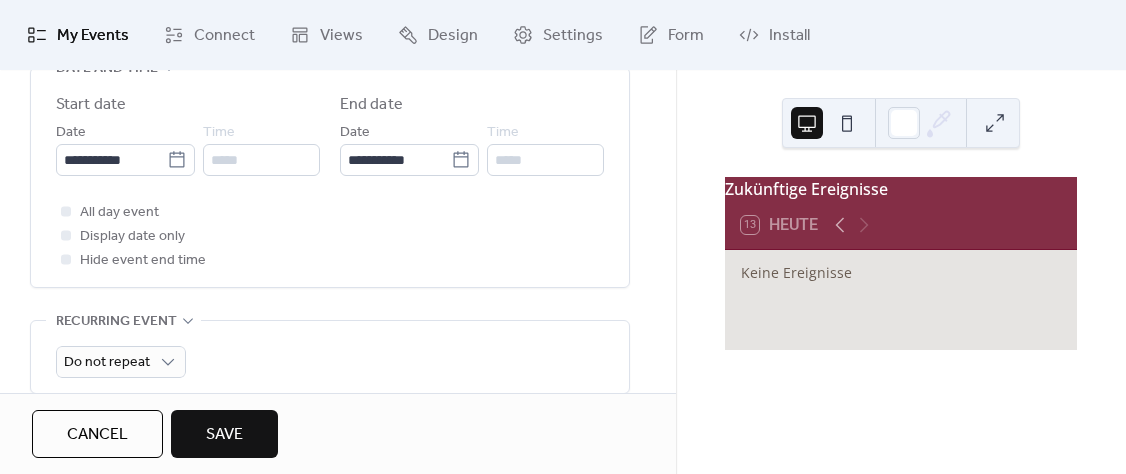 click on "Save" at bounding box center (224, 435) 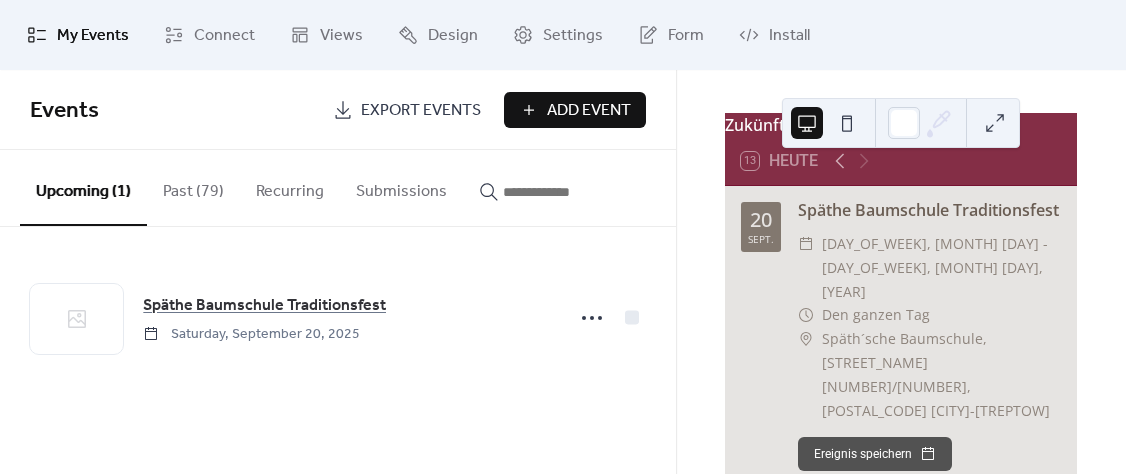 scroll, scrollTop: 65, scrollLeft: 0, axis: vertical 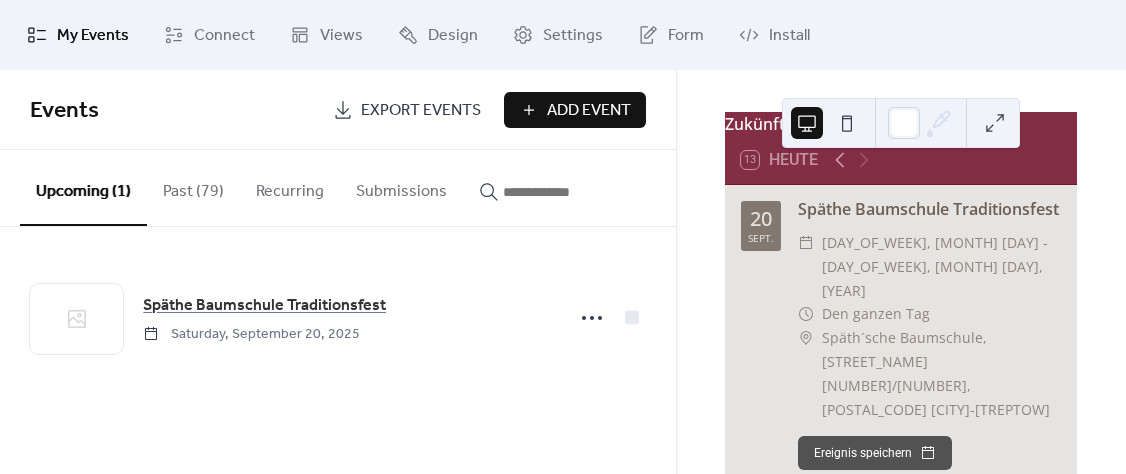 click on "Add Event" at bounding box center (589, 111) 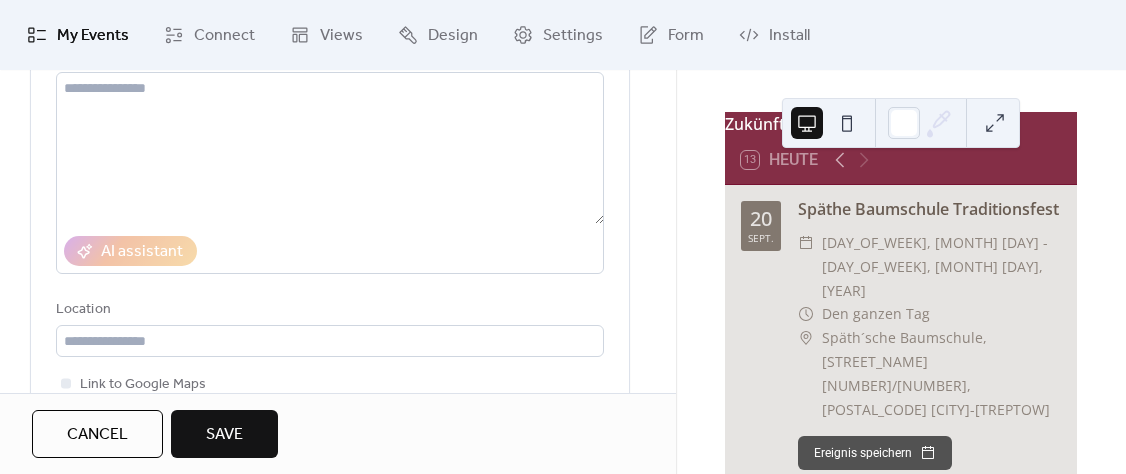 scroll, scrollTop: 390, scrollLeft: 0, axis: vertical 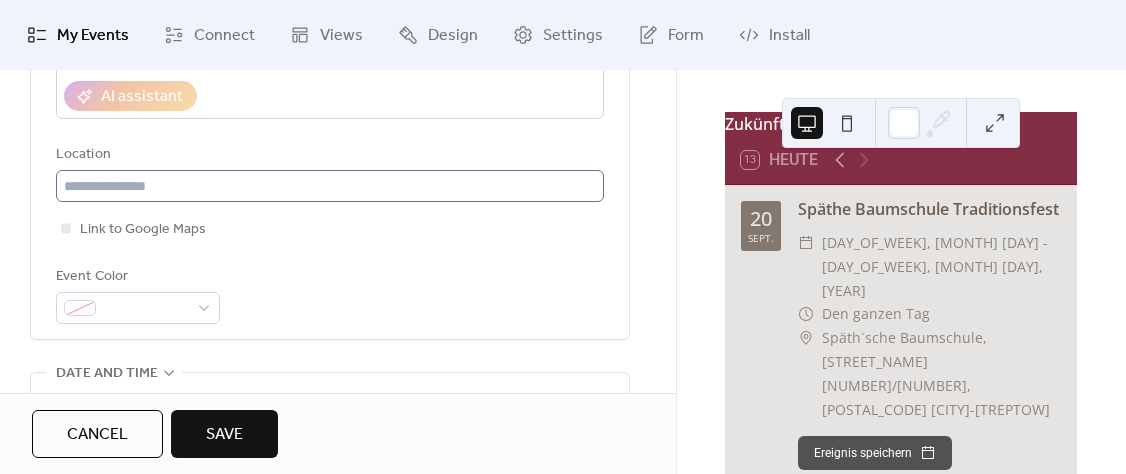 type on "**********" 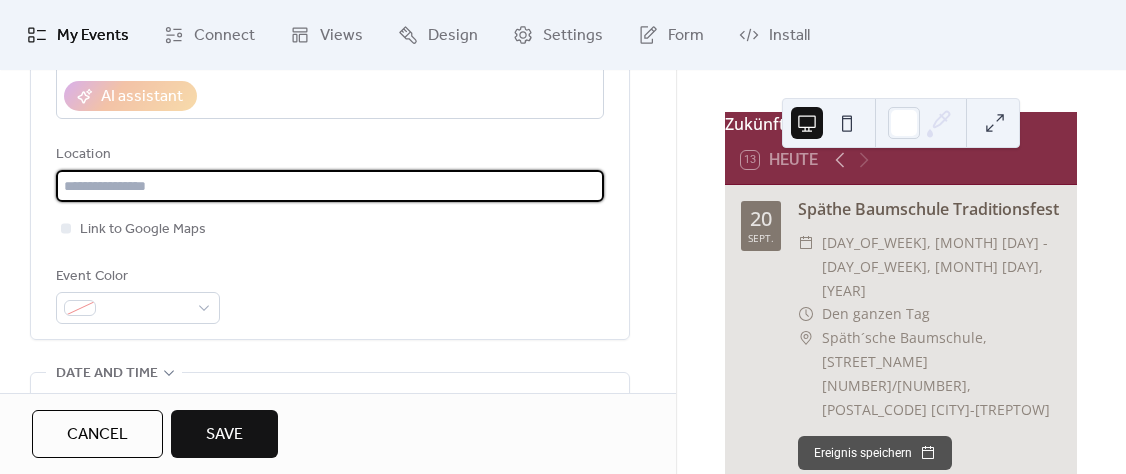 click at bounding box center (330, 186) 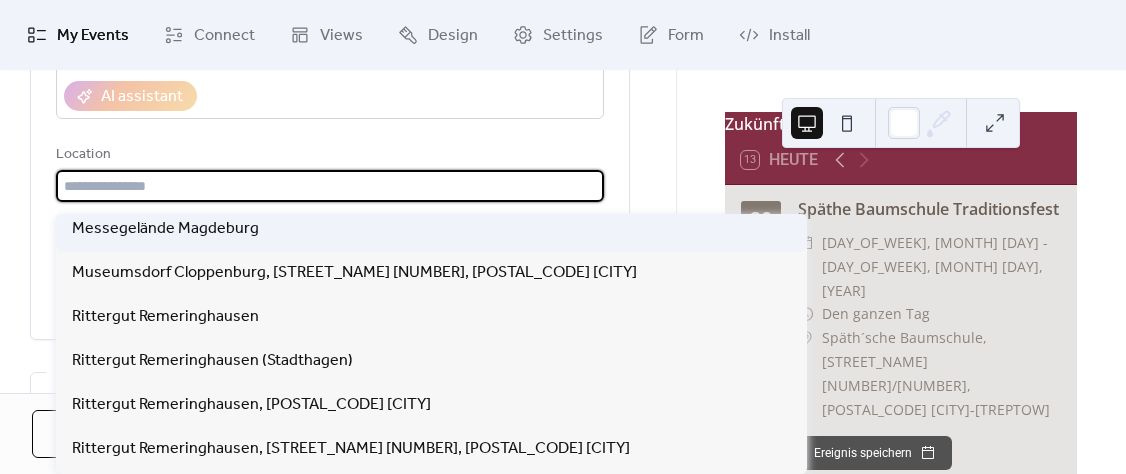 scroll, scrollTop: 798, scrollLeft: 0, axis: vertical 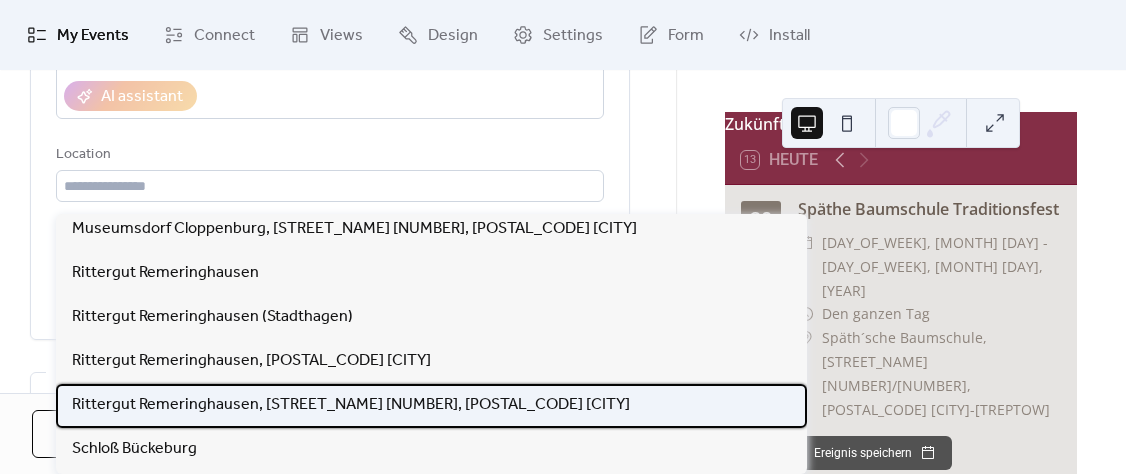click on "Rittergut Remeringhausen, [STREET_NAME] [NUMBER], [POSTAL_CODE] [CITY]" at bounding box center (351, 405) 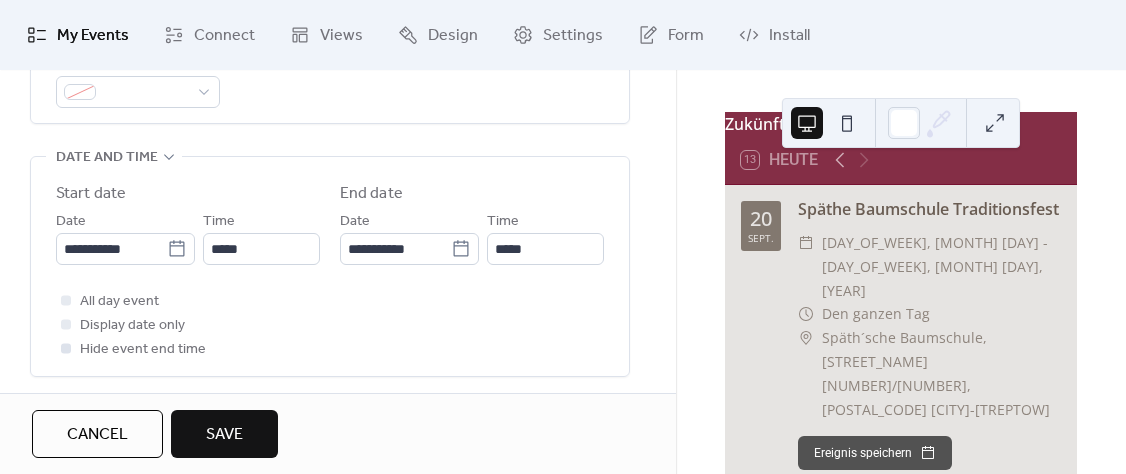 scroll, scrollTop: 624, scrollLeft: 0, axis: vertical 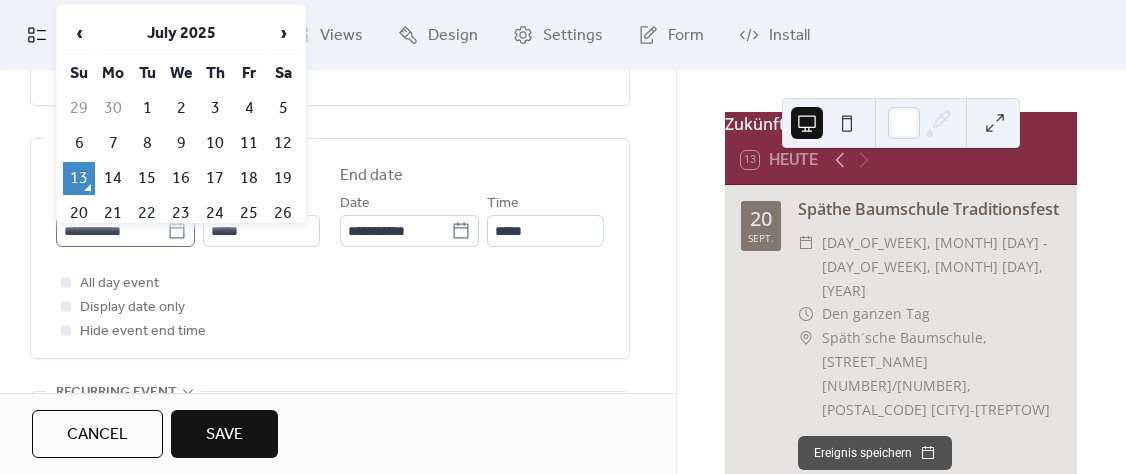 click 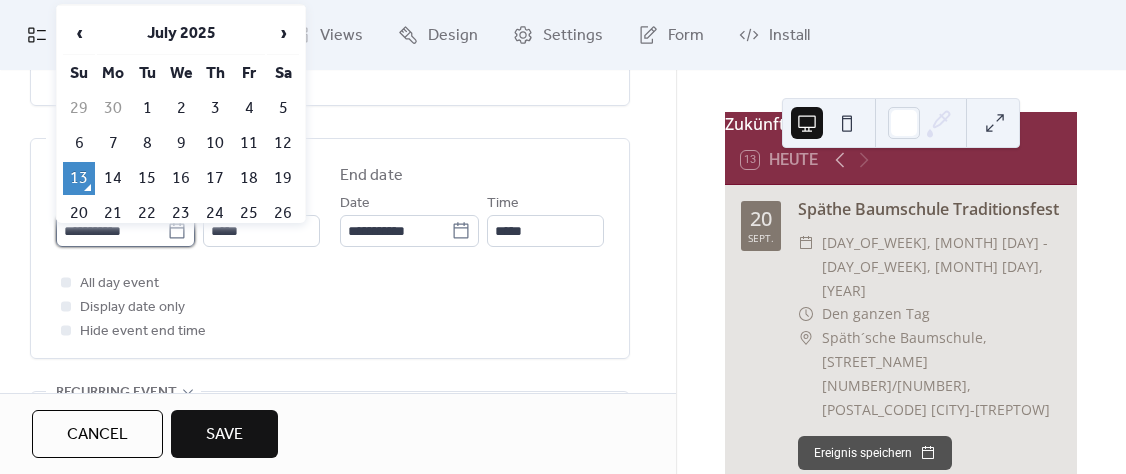 click on "**********" at bounding box center (111, 231) 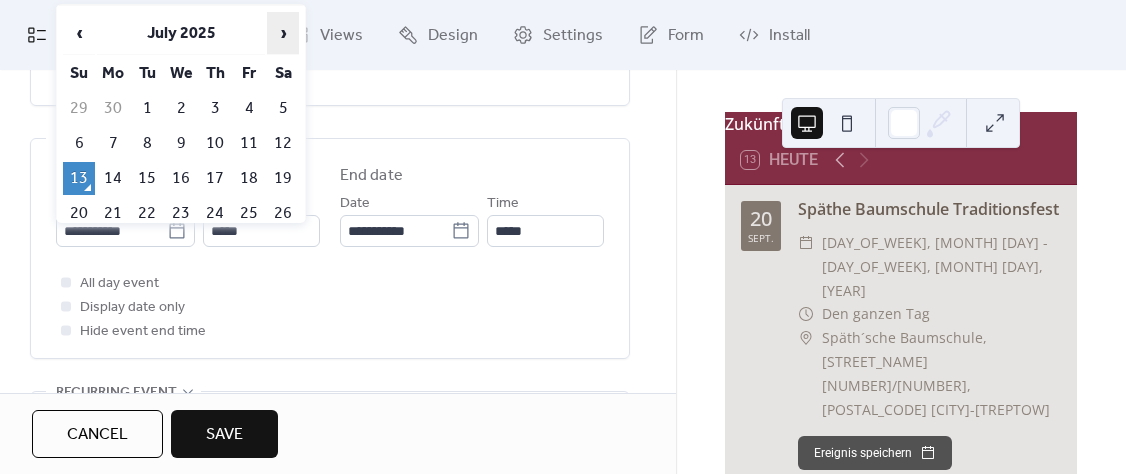 click on "›" at bounding box center (283, 33) 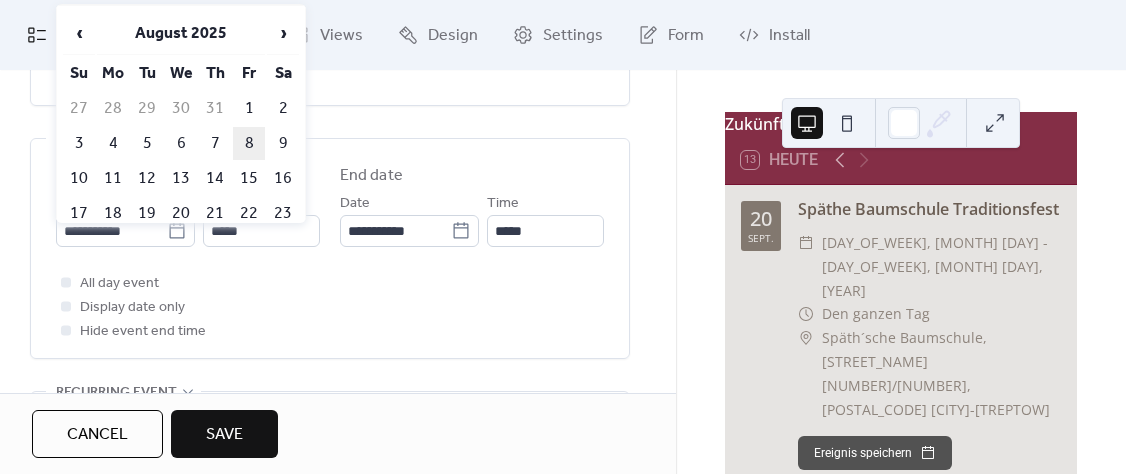 click on "8" at bounding box center (249, 143) 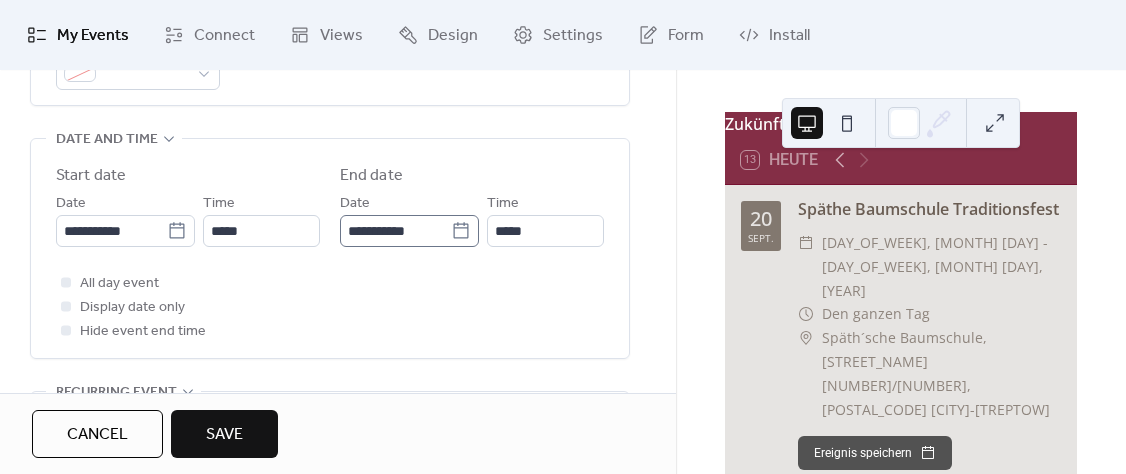 click 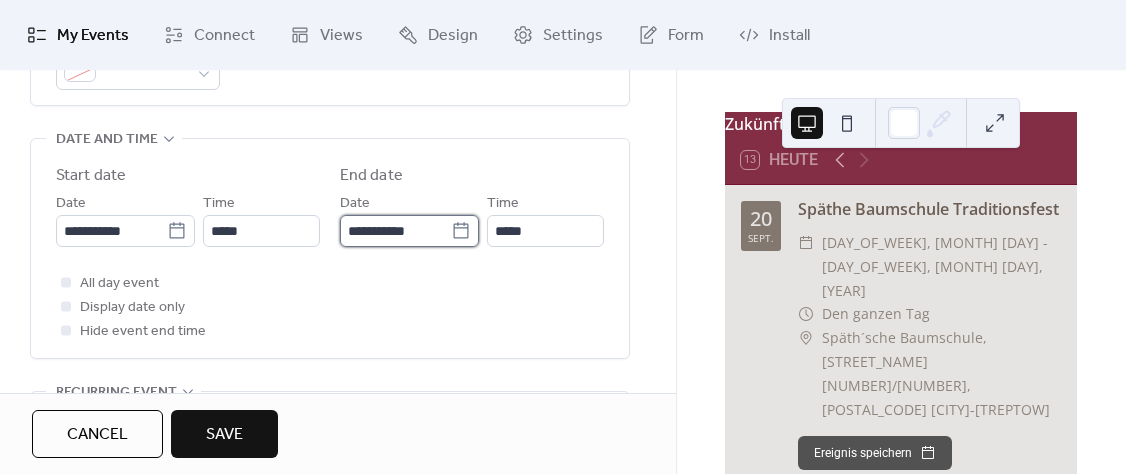 click on "**********" at bounding box center [395, 231] 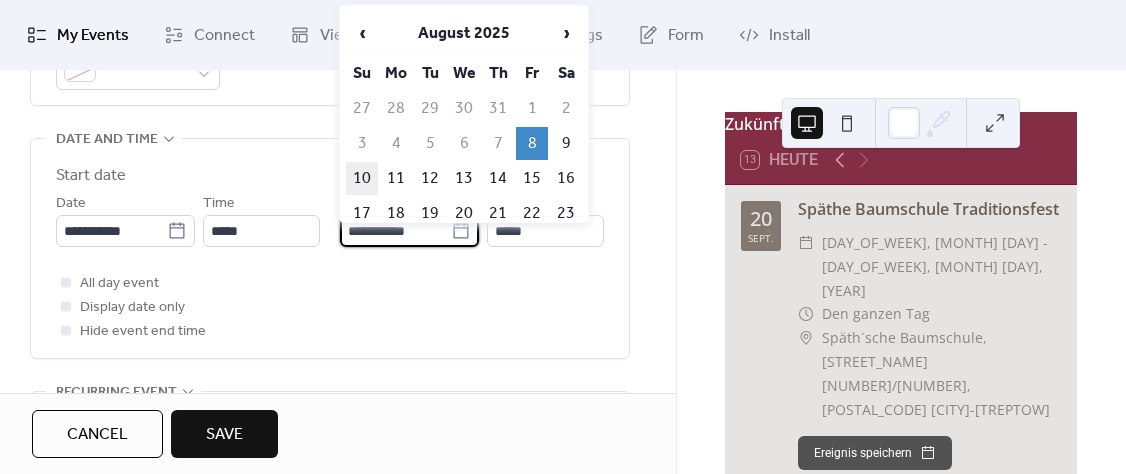 click on "10" at bounding box center [362, 178] 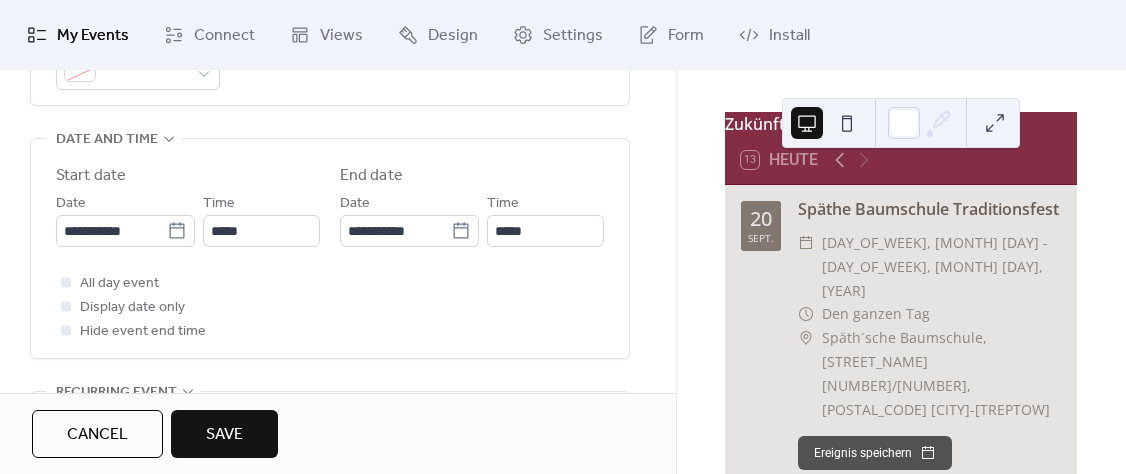 type on "**********" 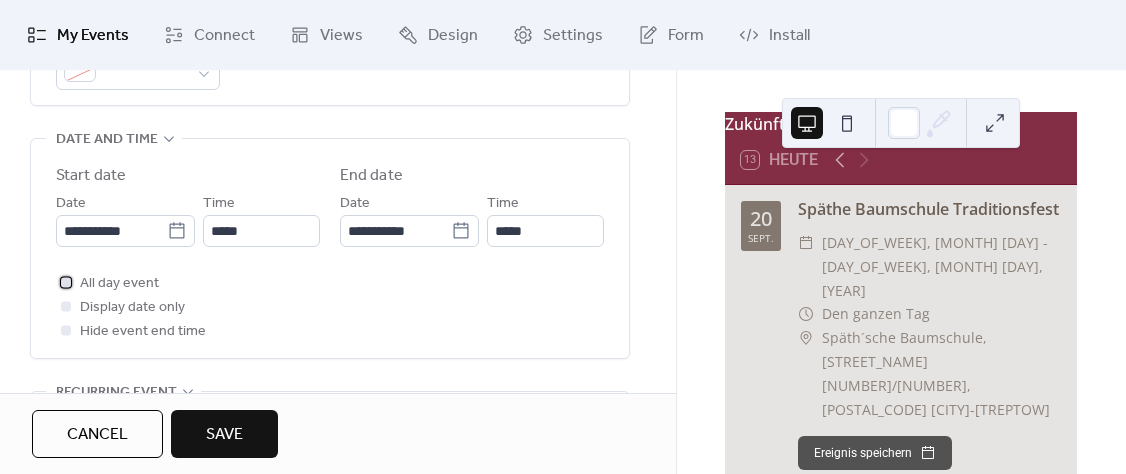 click on "All day event" at bounding box center (119, 284) 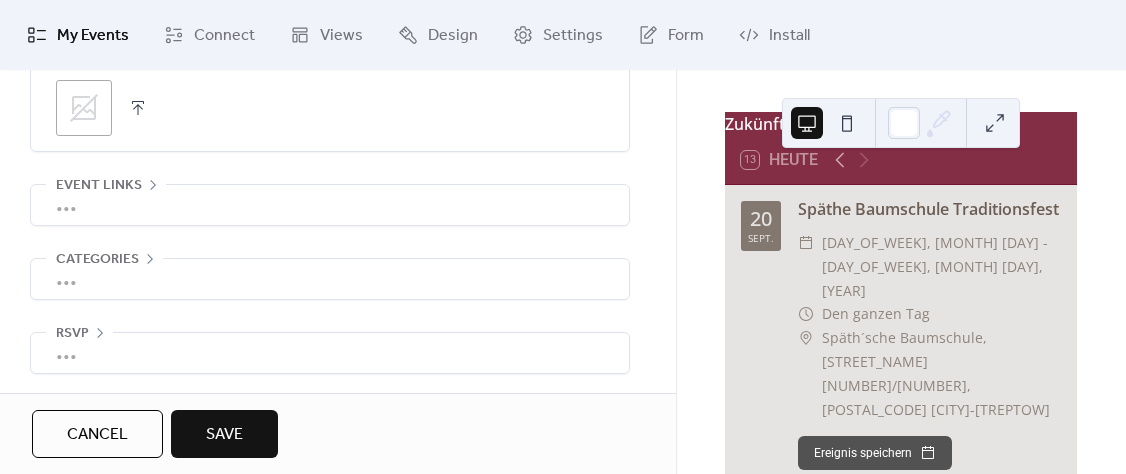 scroll, scrollTop: 1085, scrollLeft: 0, axis: vertical 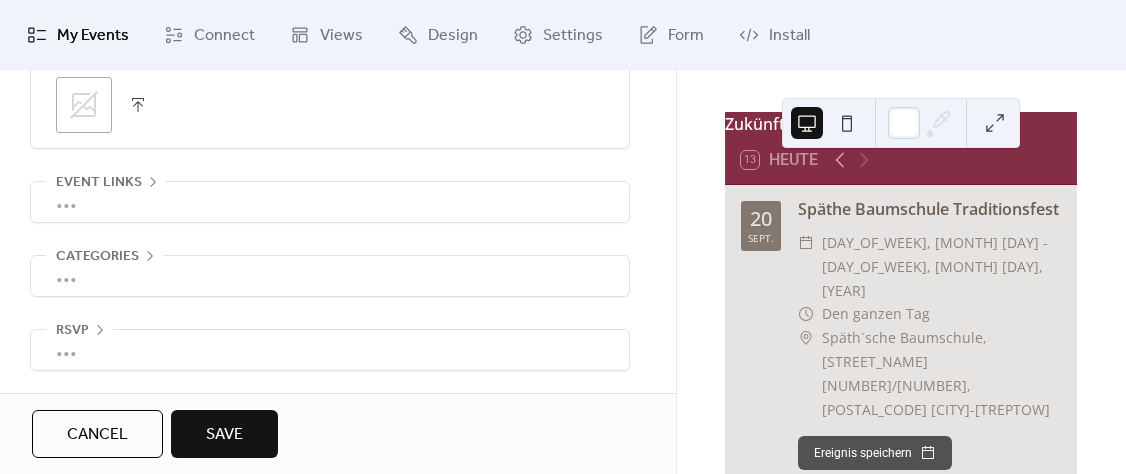 click on "Save" at bounding box center (224, 435) 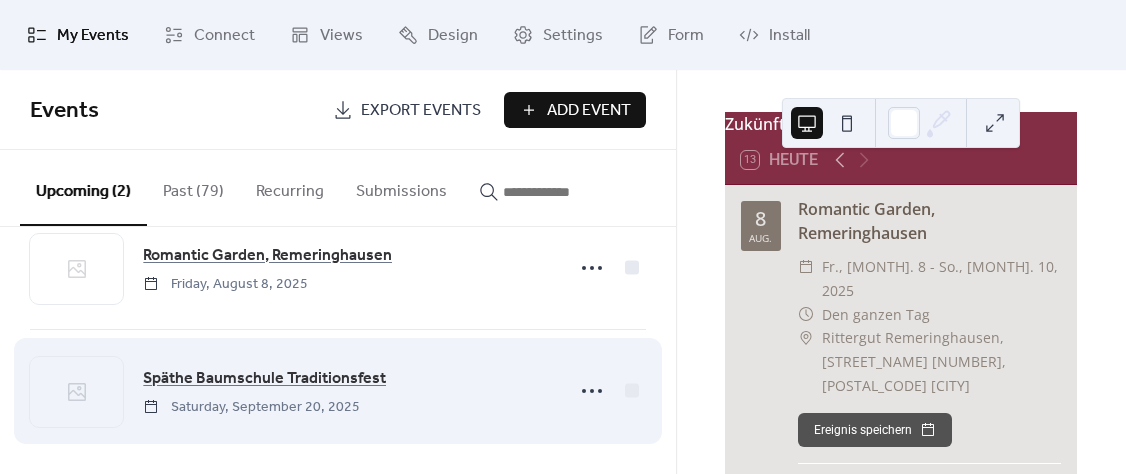 scroll, scrollTop: 59, scrollLeft: 0, axis: vertical 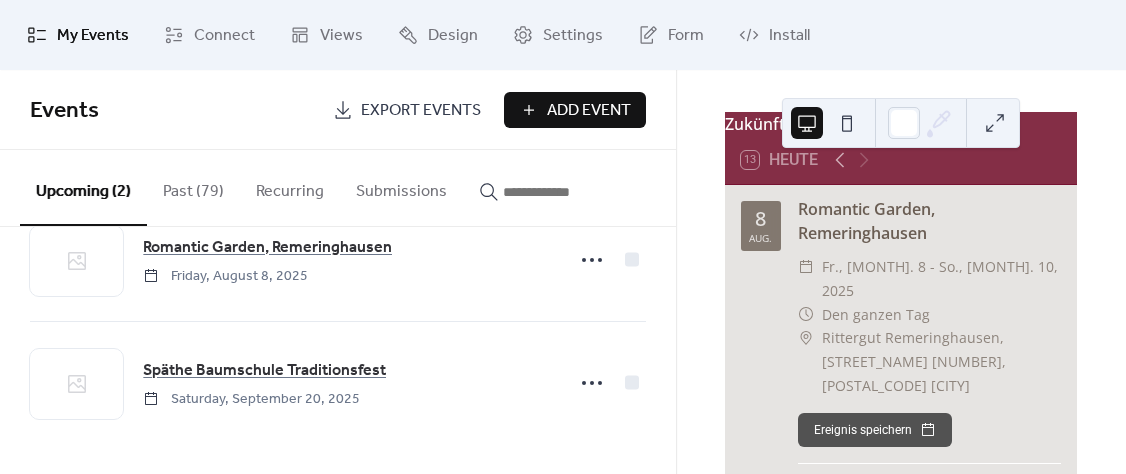 click on "Add Event" at bounding box center (589, 111) 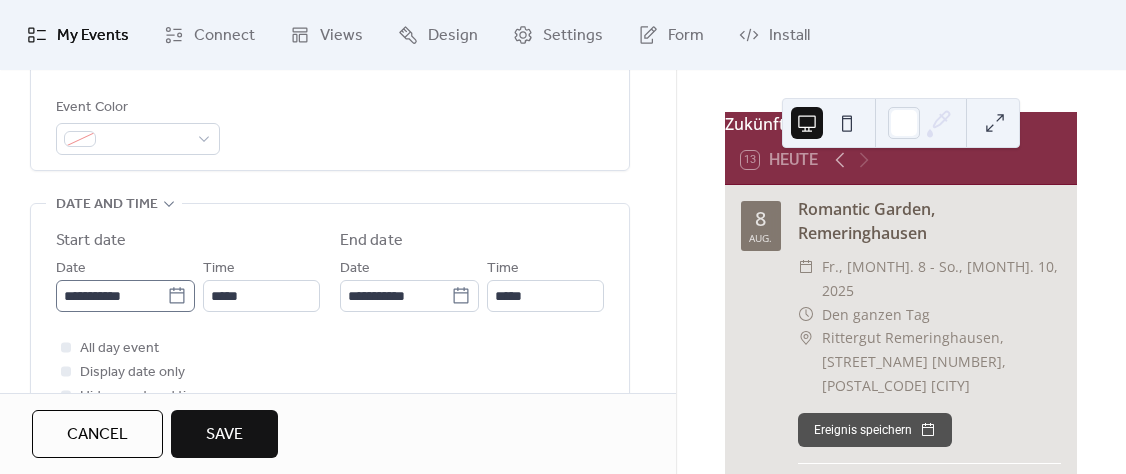 scroll, scrollTop: 624, scrollLeft: 0, axis: vertical 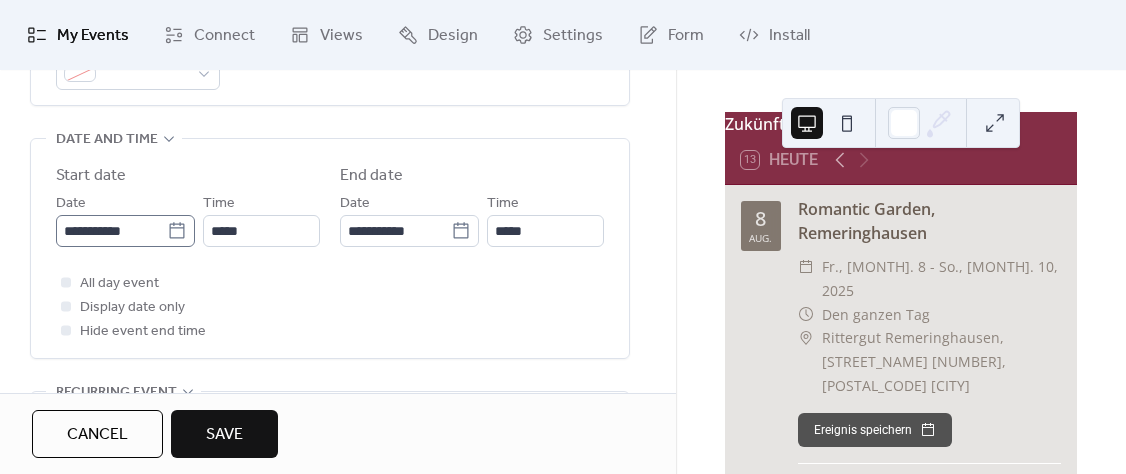 type on "**********" 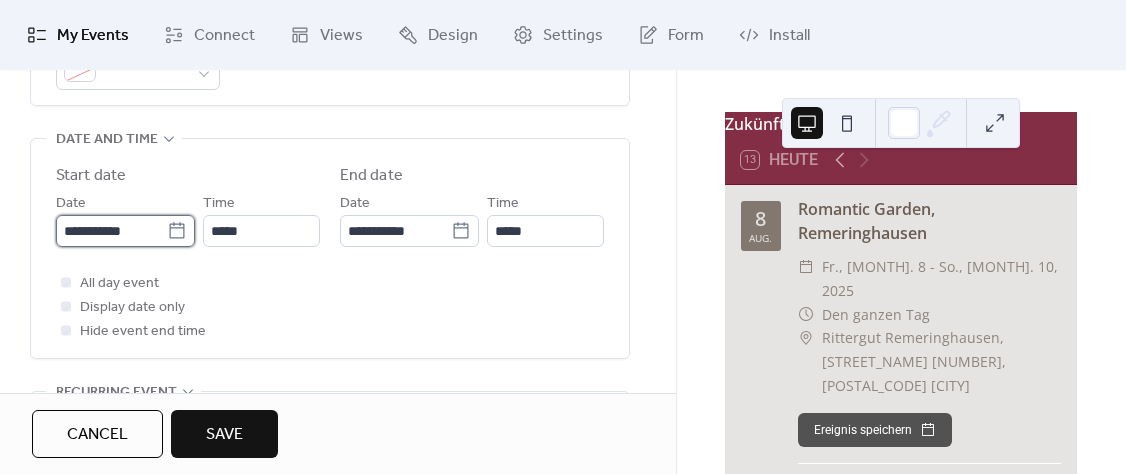 click on "**********" at bounding box center [111, 231] 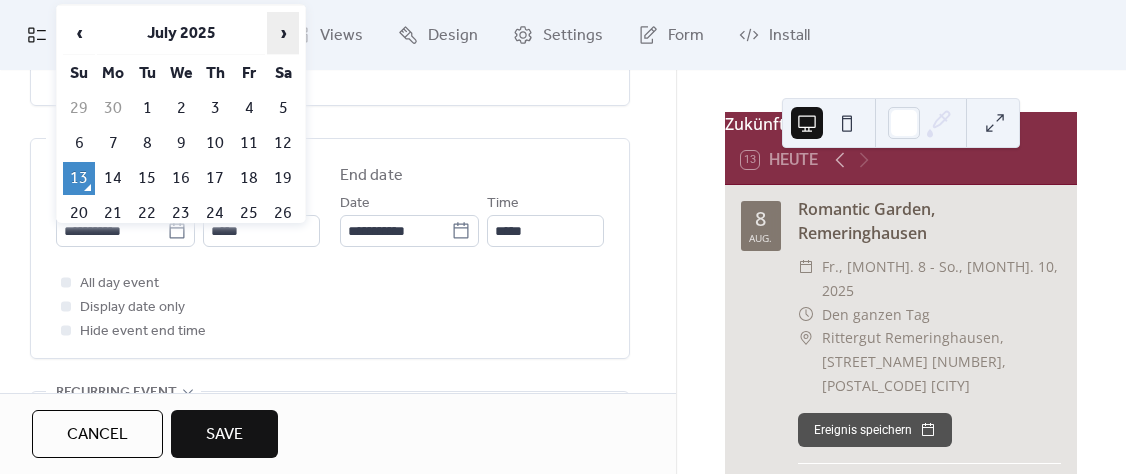 click on "›" at bounding box center (283, 33) 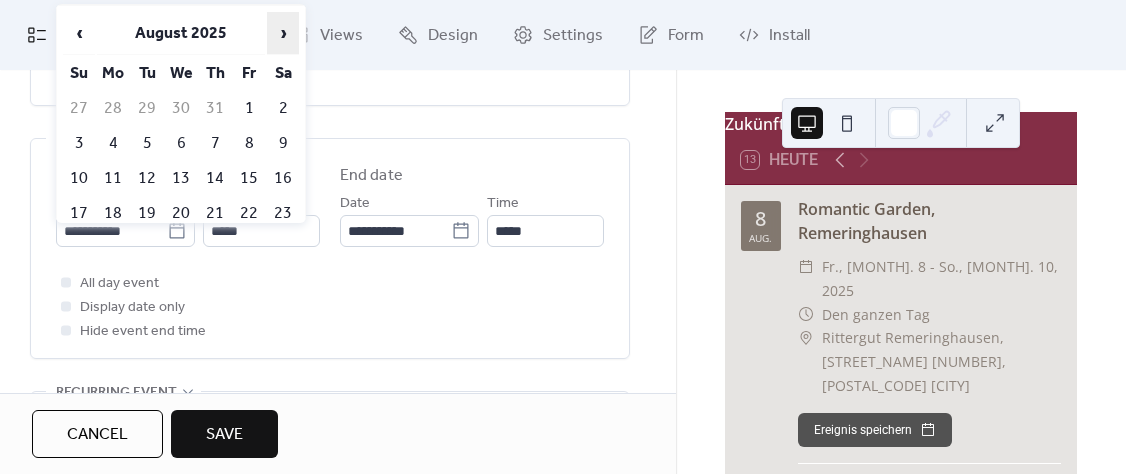 click on "›" at bounding box center (283, 33) 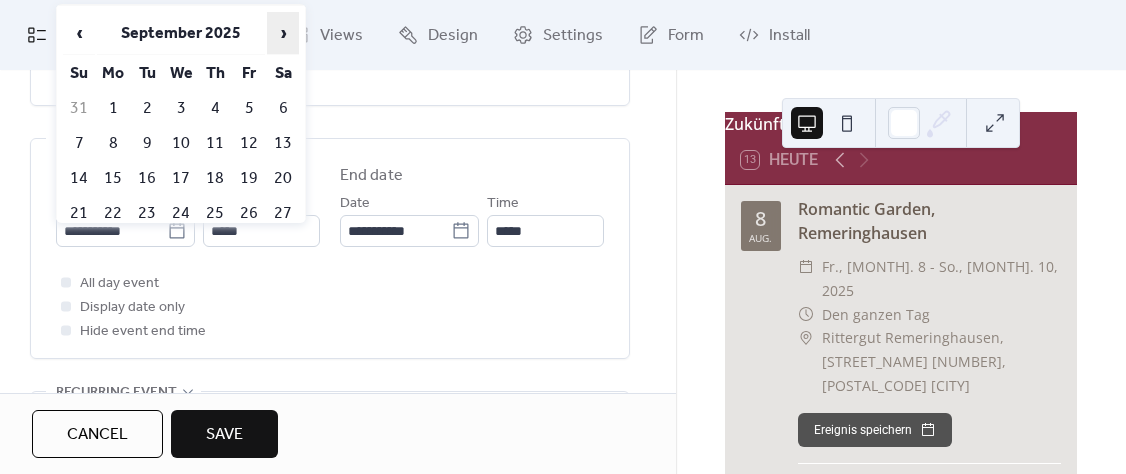 click on "›" at bounding box center (283, 33) 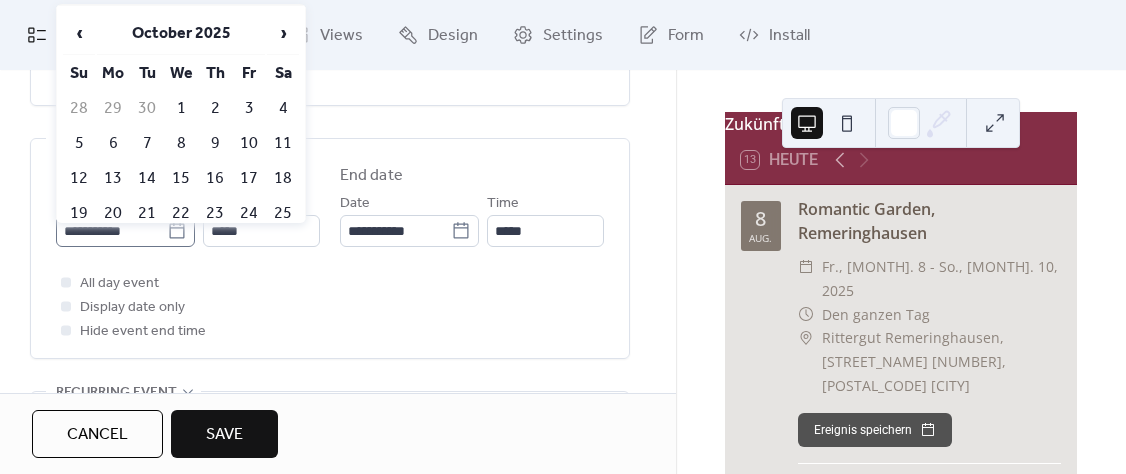 click 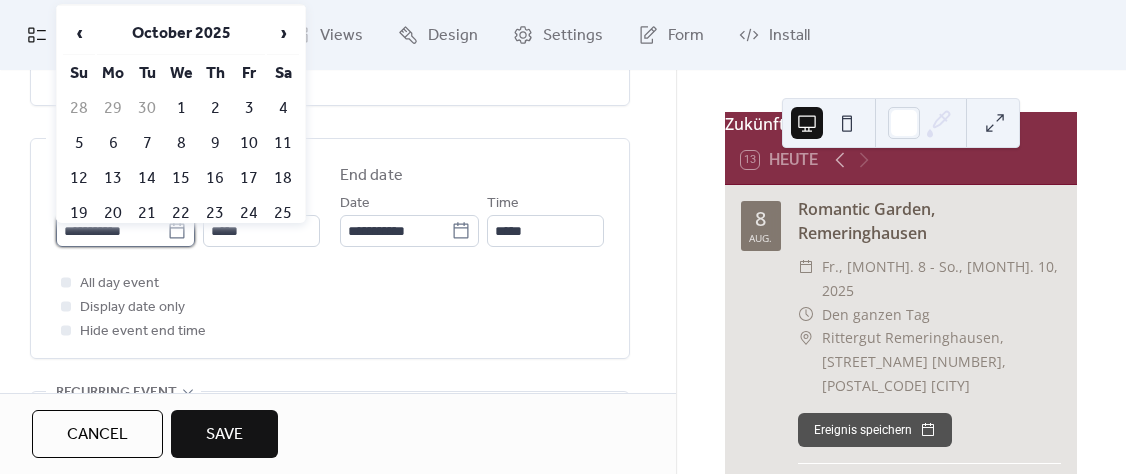 click on "**********" at bounding box center (111, 231) 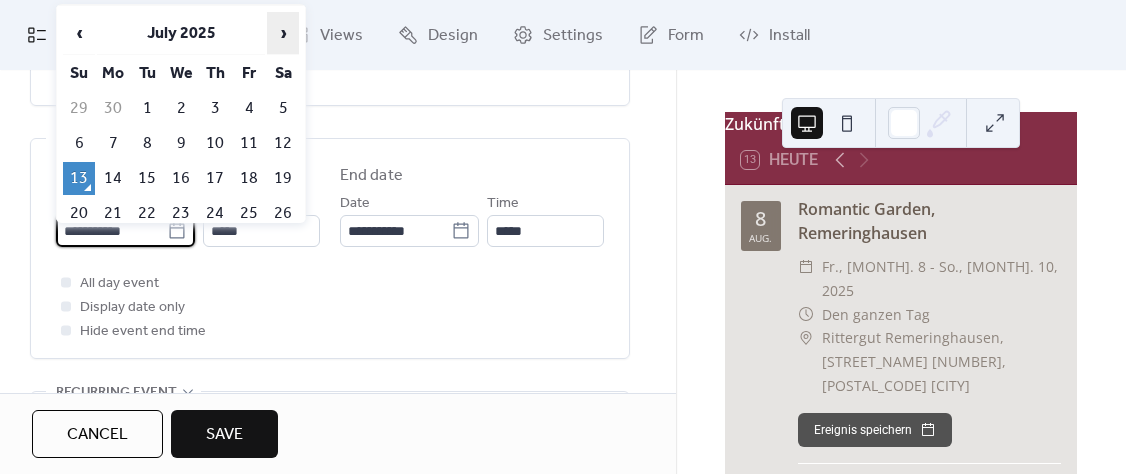 click on "›" at bounding box center [283, 33] 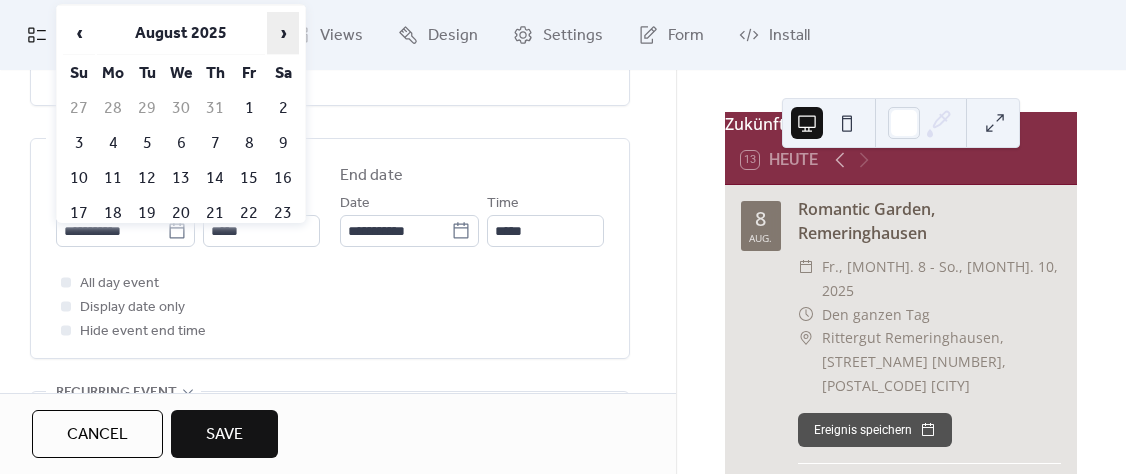 click on "›" at bounding box center (283, 33) 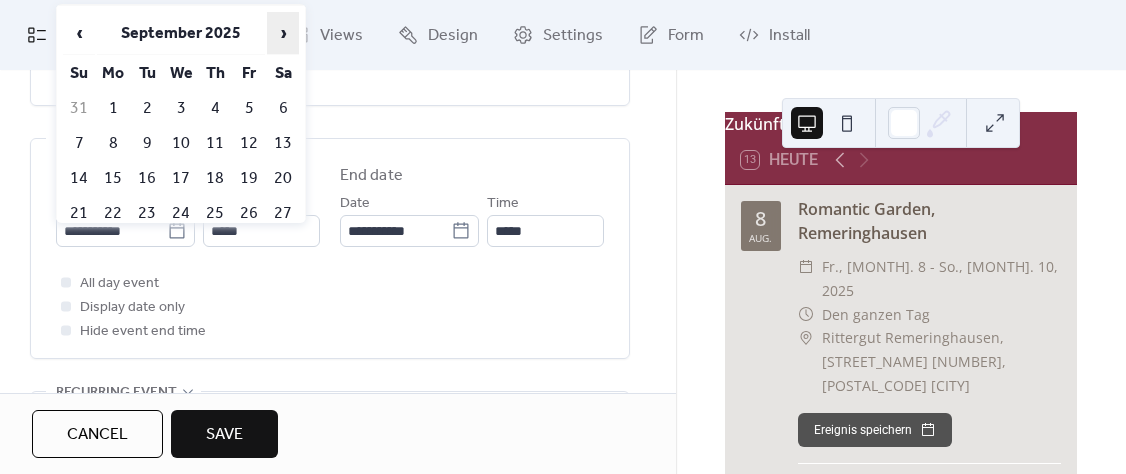 click on "›" at bounding box center (283, 33) 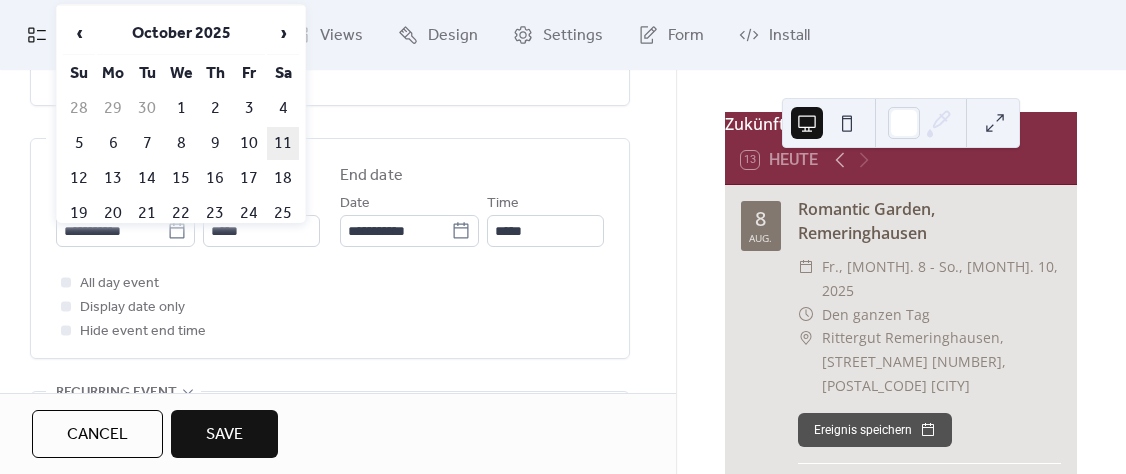 click on "11" at bounding box center (283, 143) 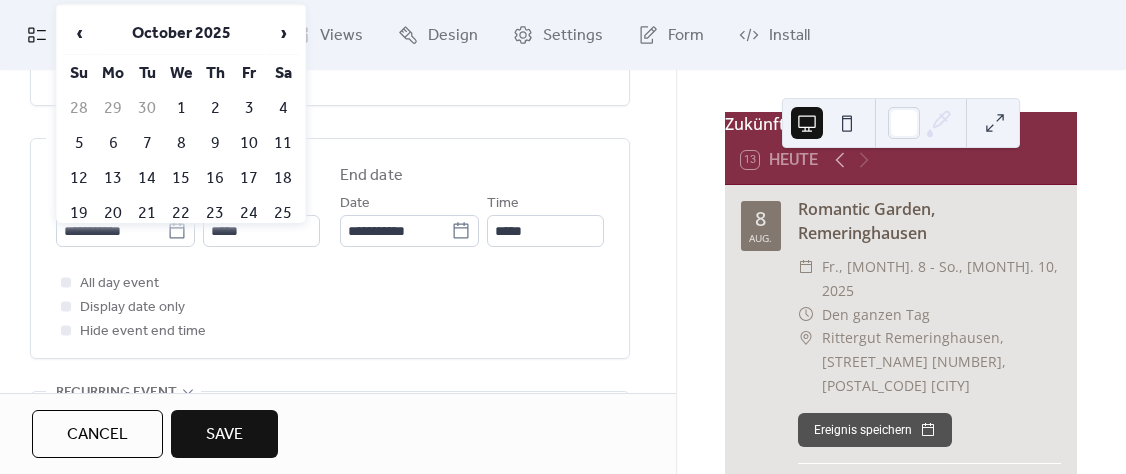 type on "**********" 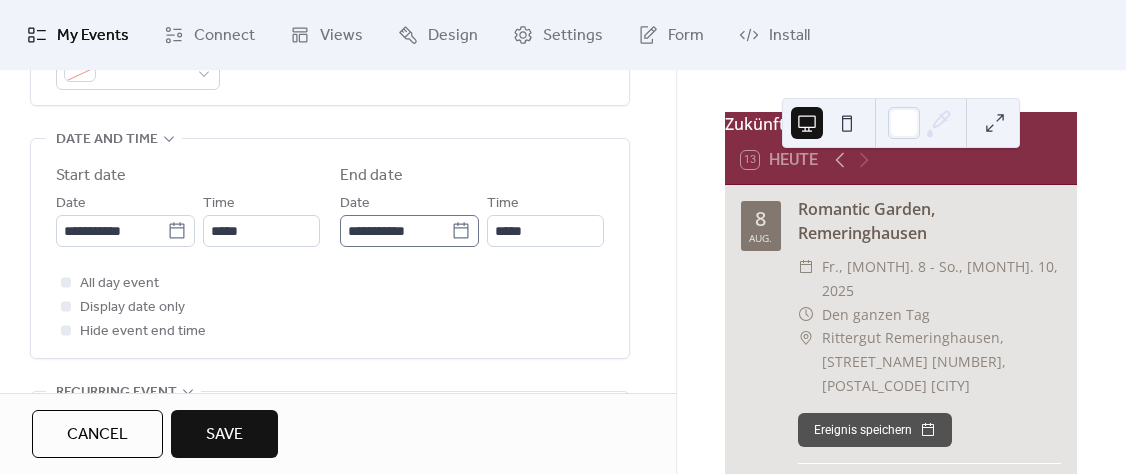 click 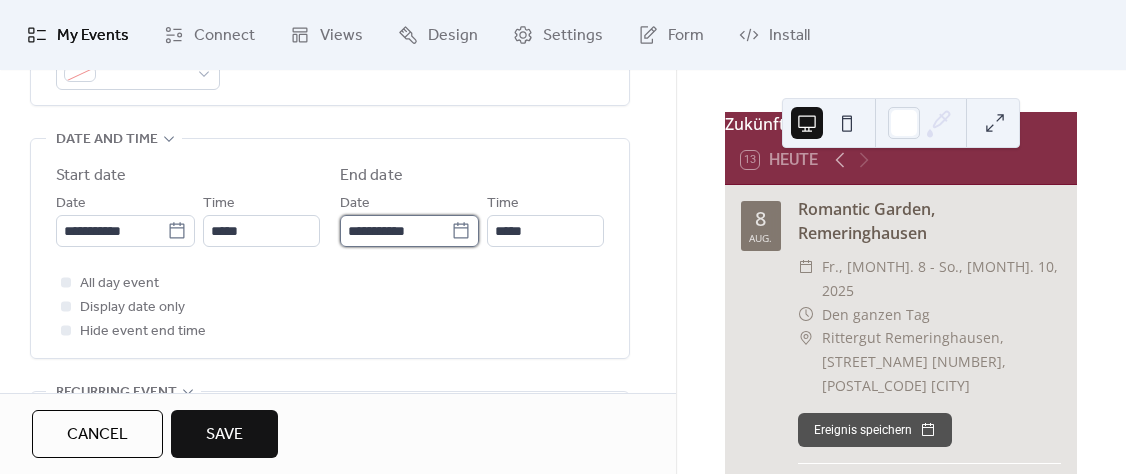 click on "**********" at bounding box center (395, 231) 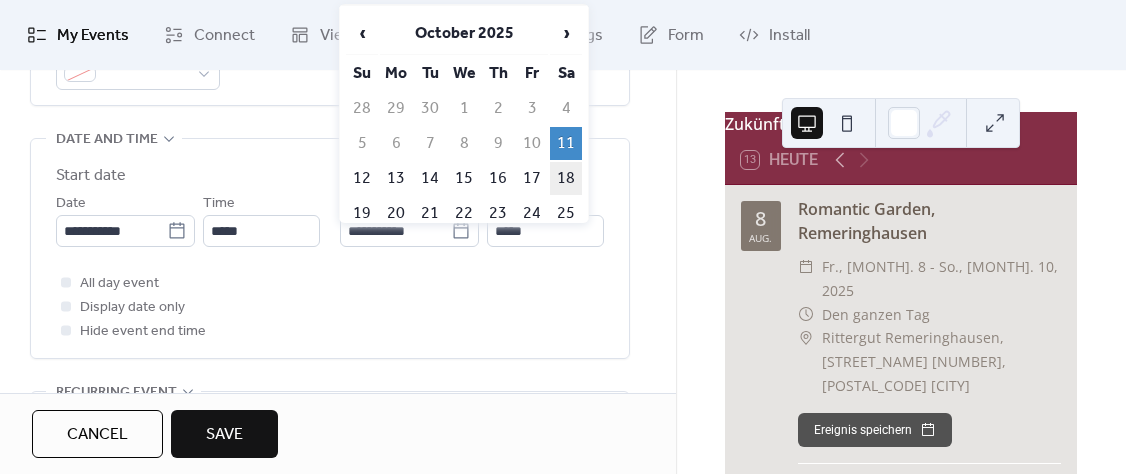click on "18" at bounding box center (566, 178) 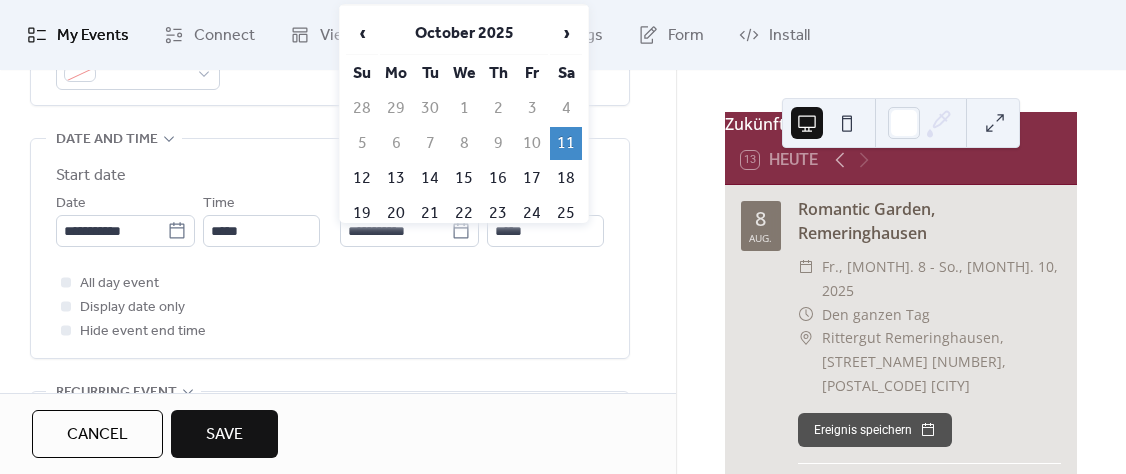 type on "**********" 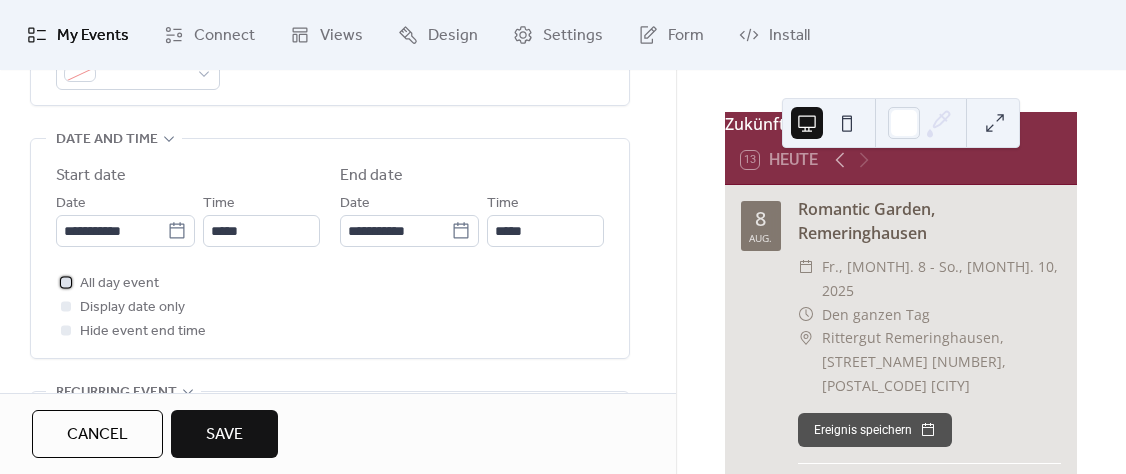 click at bounding box center [66, 282] 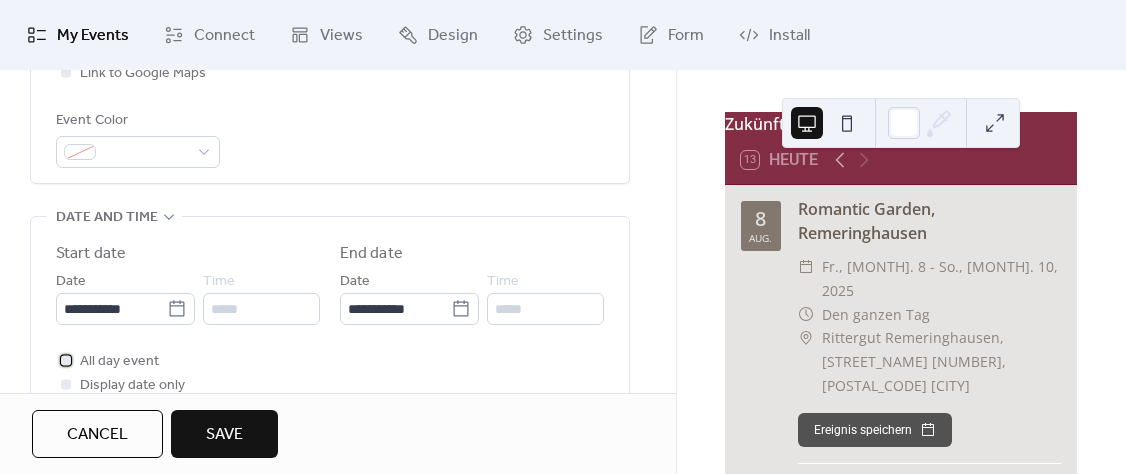 scroll, scrollTop: 390, scrollLeft: 0, axis: vertical 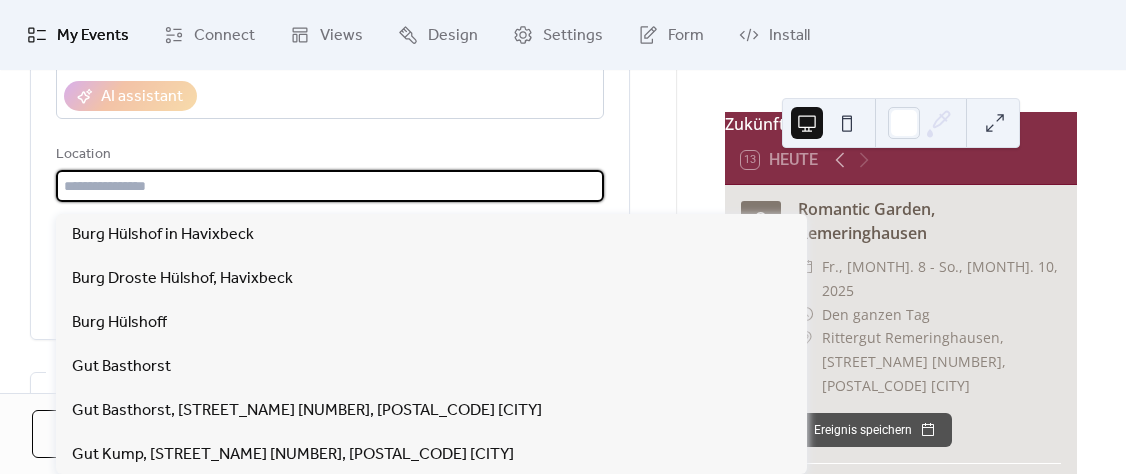 click at bounding box center (330, 186) 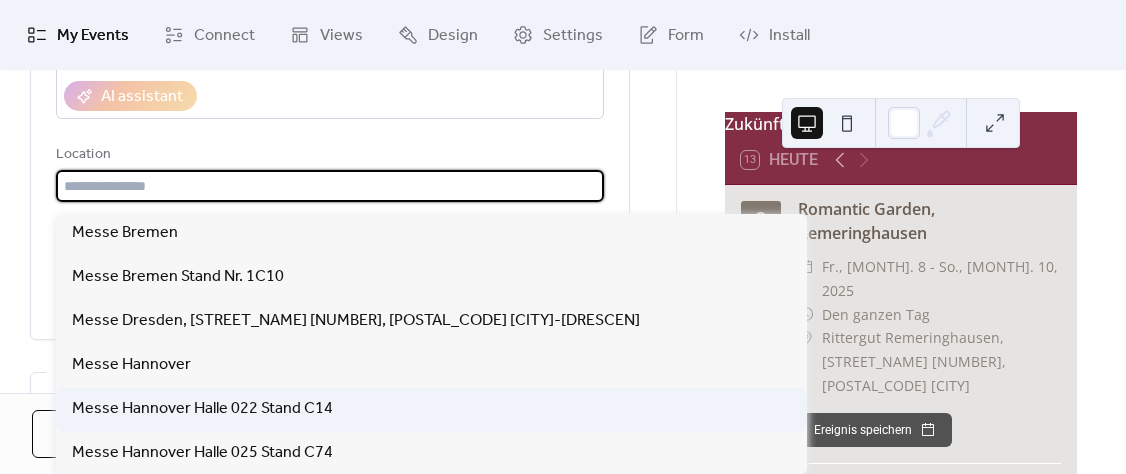 scroll, scrollTop: 456, scrollLeft: 0, axis: vertical 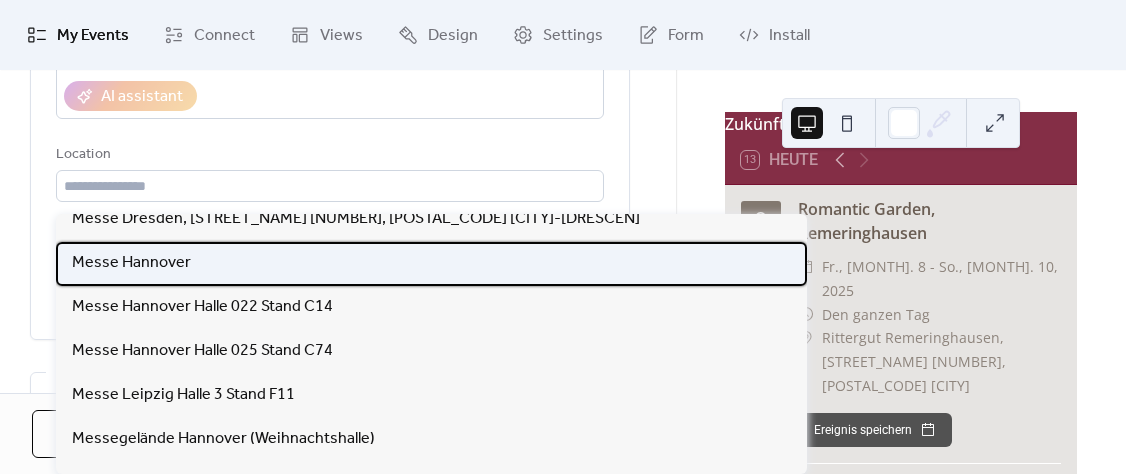 click on "Messe Hannover" at bounding box center [131, 263] 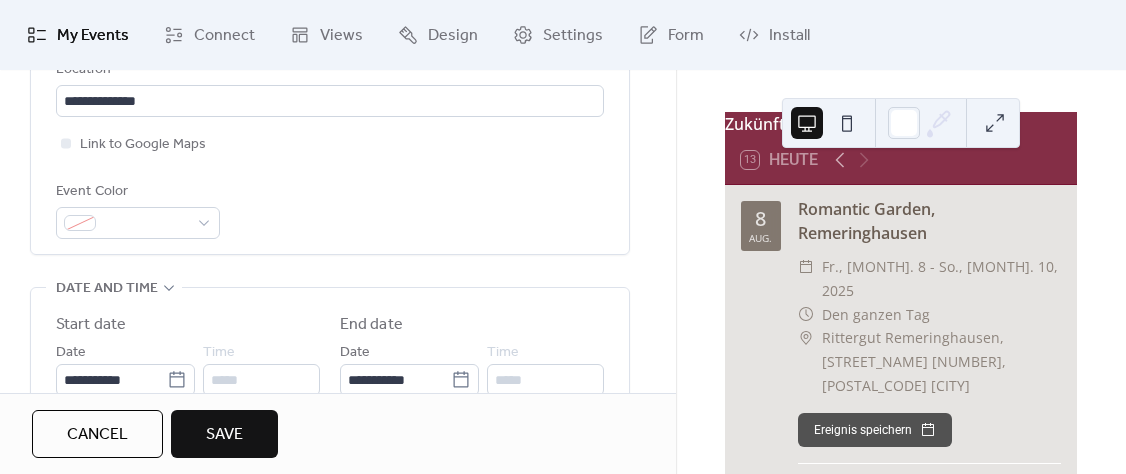 scroll, scrollTop: 546, scrollLeft: 0, axis: vertical 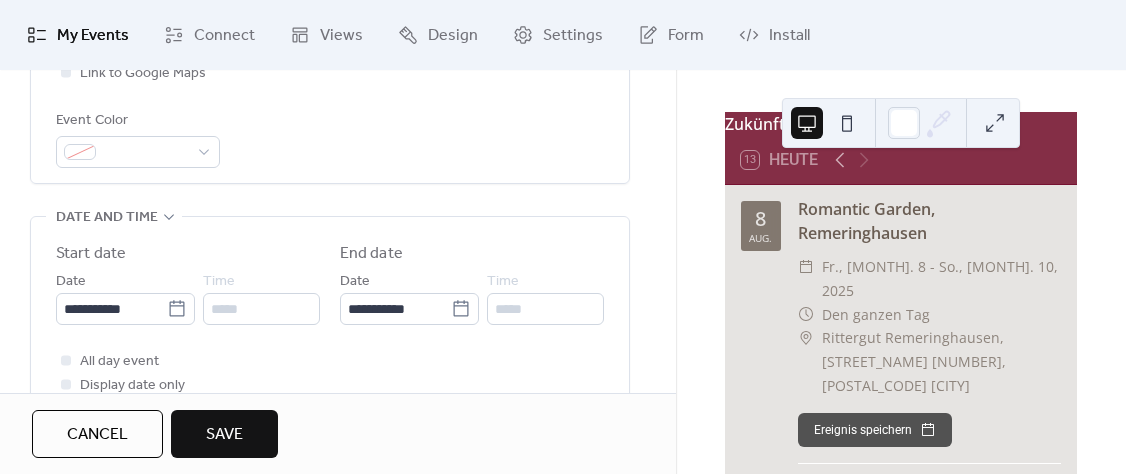 click on "Save" at bounding box center [224, 434] 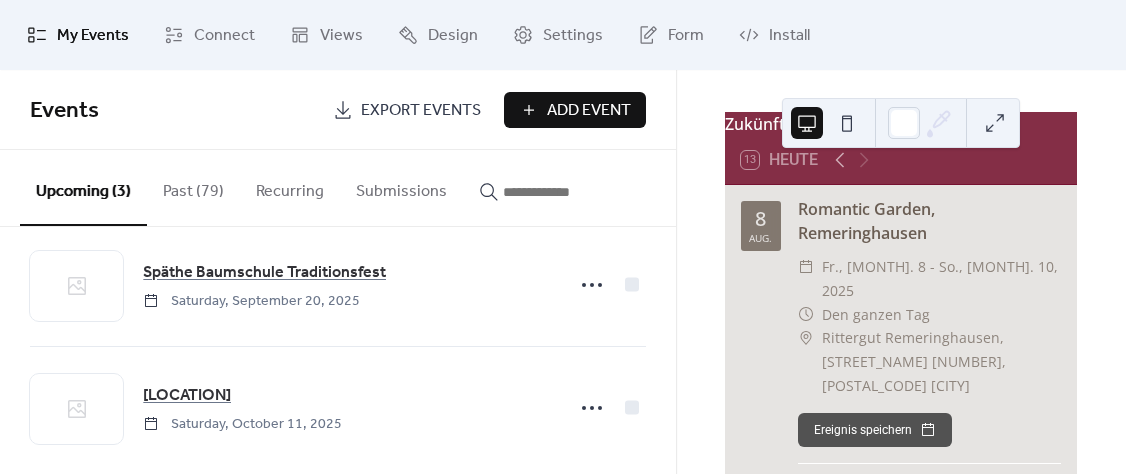 scroll, scrollTop: 182, scrollLeft: 0, axis: vertical 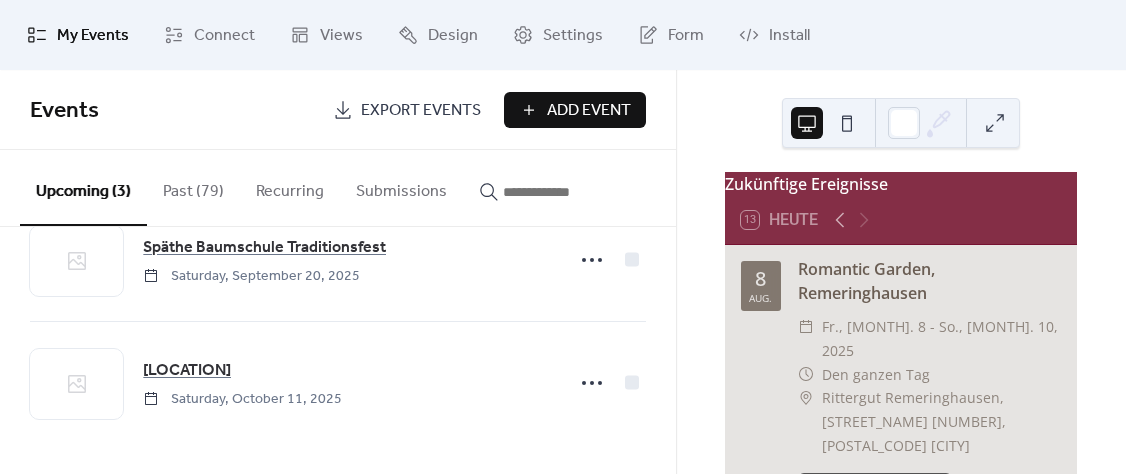 click on "Add Event" at bounding box center [589, 111] 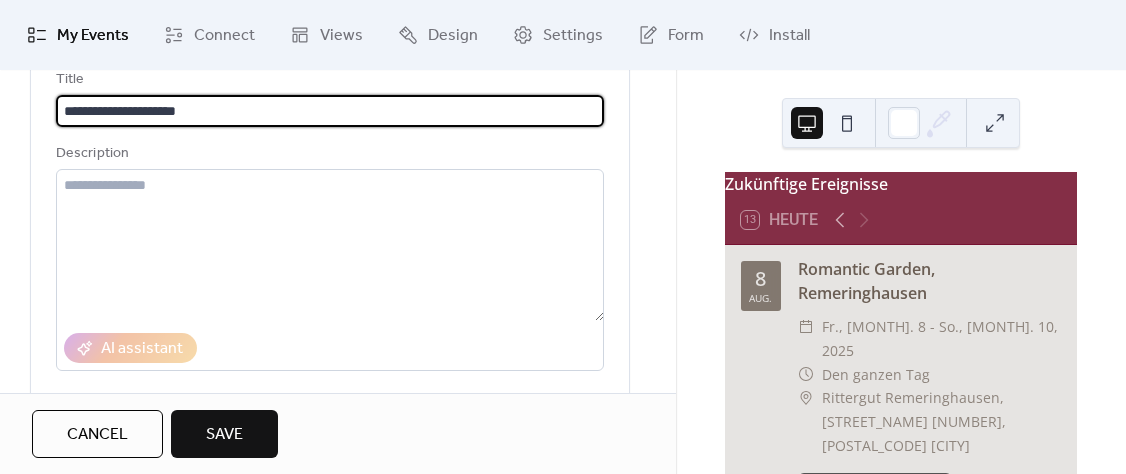 scroll, scrollTop: 234, scrollLeft: 0, axis: vertical 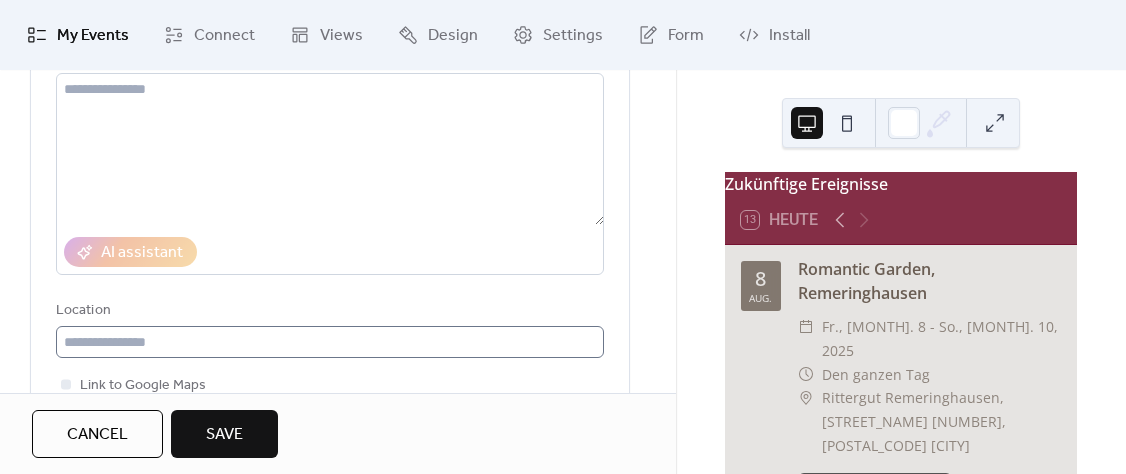 type on "**********" 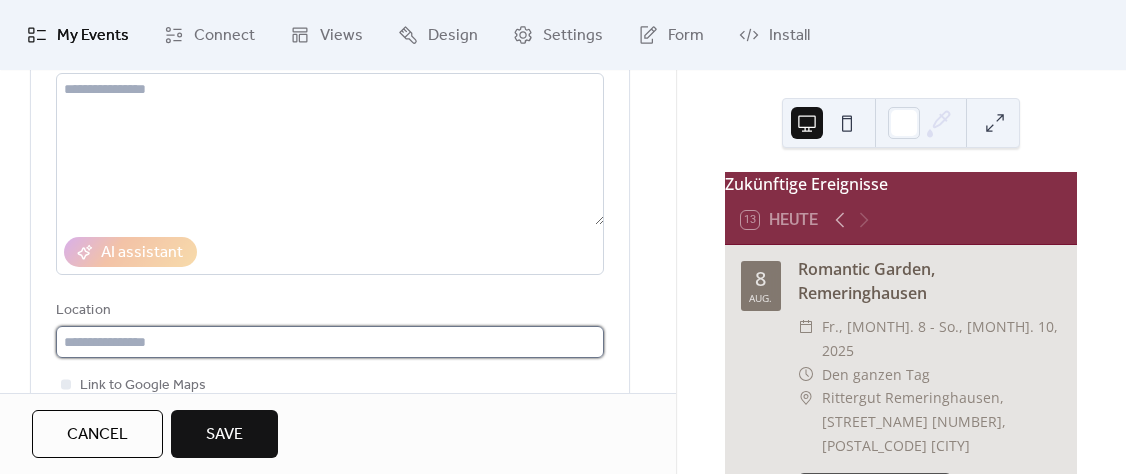 click at bounding box center [330, 342] 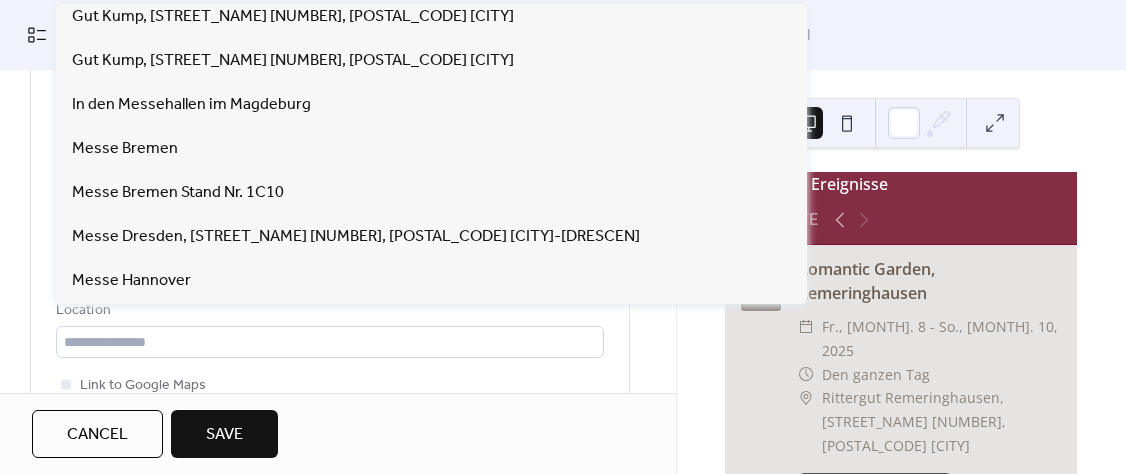 scroll, scrollTop: 285, scrollLeft: 0, axis: vertical 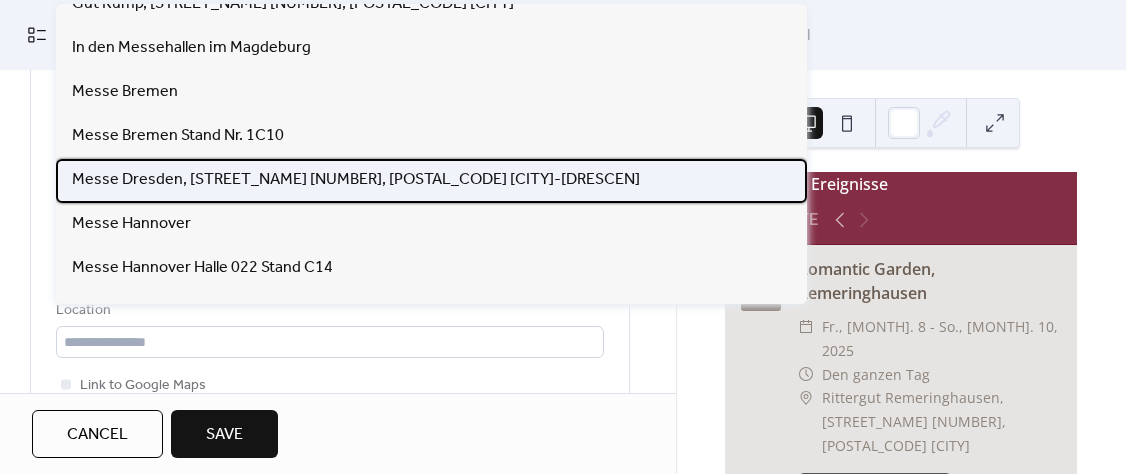 click on "Messe Dresden, [STREET_NAME] [NUMBER], [POSTAL_CODE] [CITY]-[DRESCEN]" at bounding box center [356, 180] 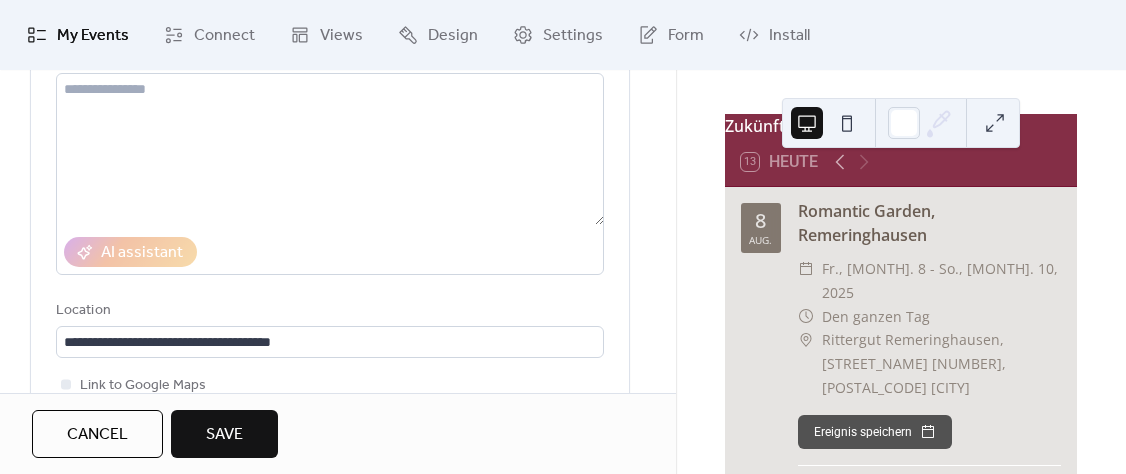 scroll, scrollTop: 65, scrollLeft: 0, axis: vertical 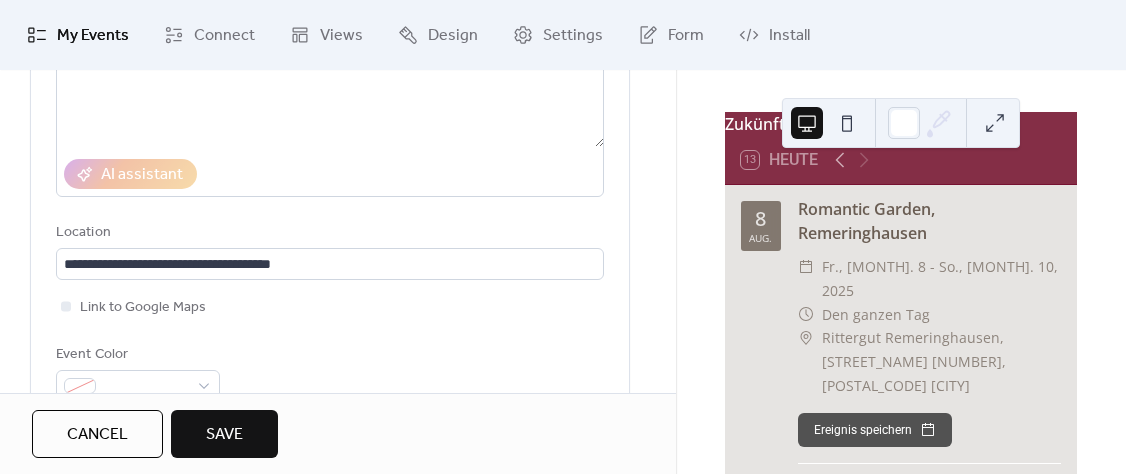 click on "Save" at bounding box center (224, 434) 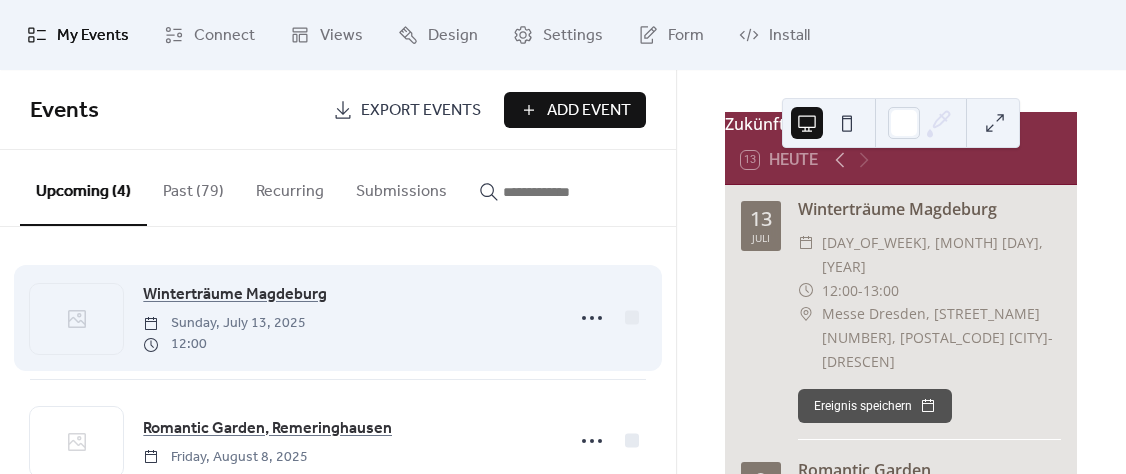click on "Sunday, July 13, 2025" at bounding box center [224, 323] 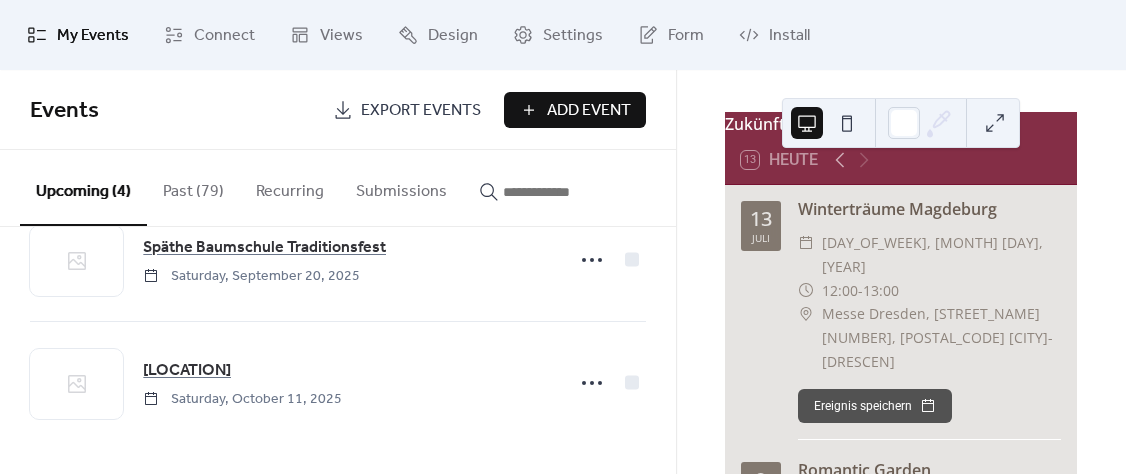 scroll, scrollTop: 0, scrollLeft: 0, axis: both 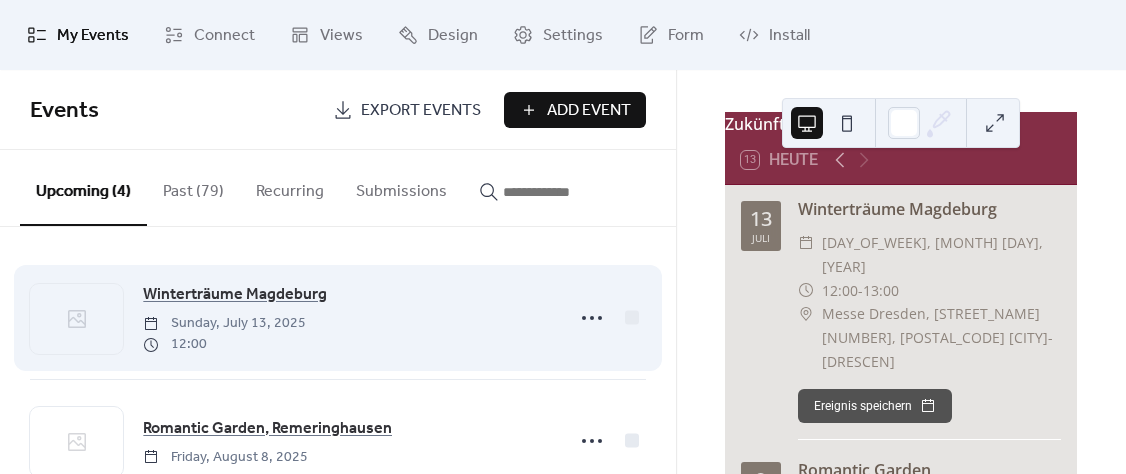 click on "Winterträume Magdeburg [DAY_OF_WEEK], [MONTH] [DAY], [YEAR] [TIME]" at bounding box center [338, 318] 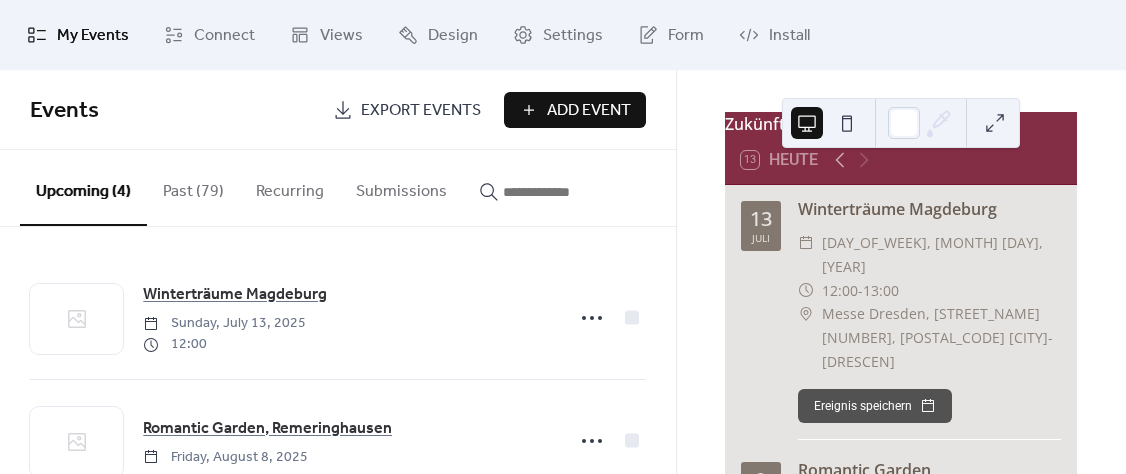 click on "Upcoming  (4)" at bounding box center [83, 188] 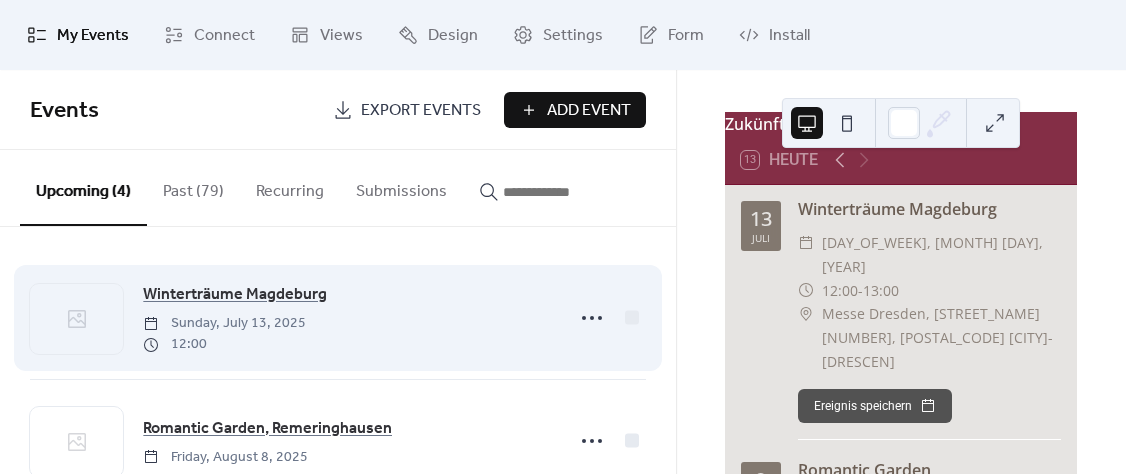 click on "Sunday, July 13, 2025" at bounding box center [224, 323] 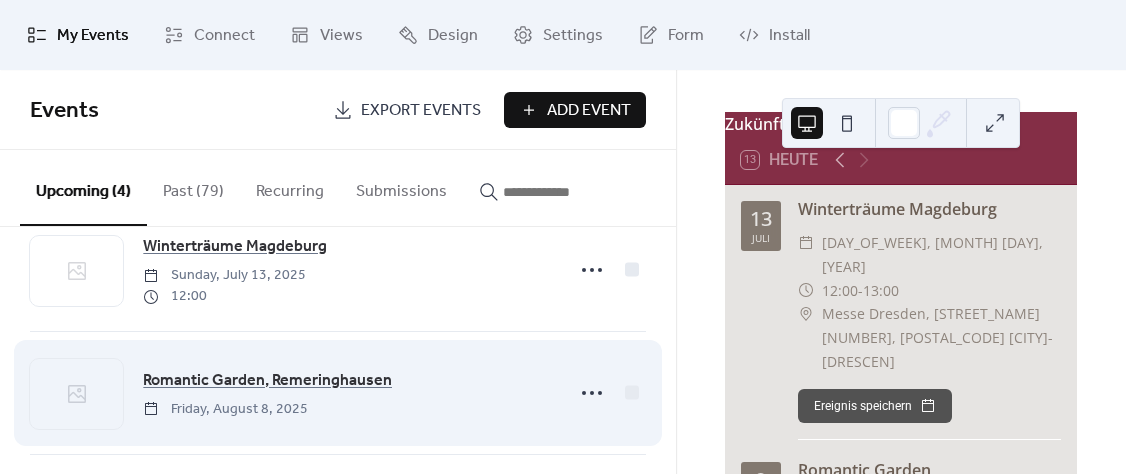 scroll, scrollTop: 78, scrollLeft: 0, axis: vertical 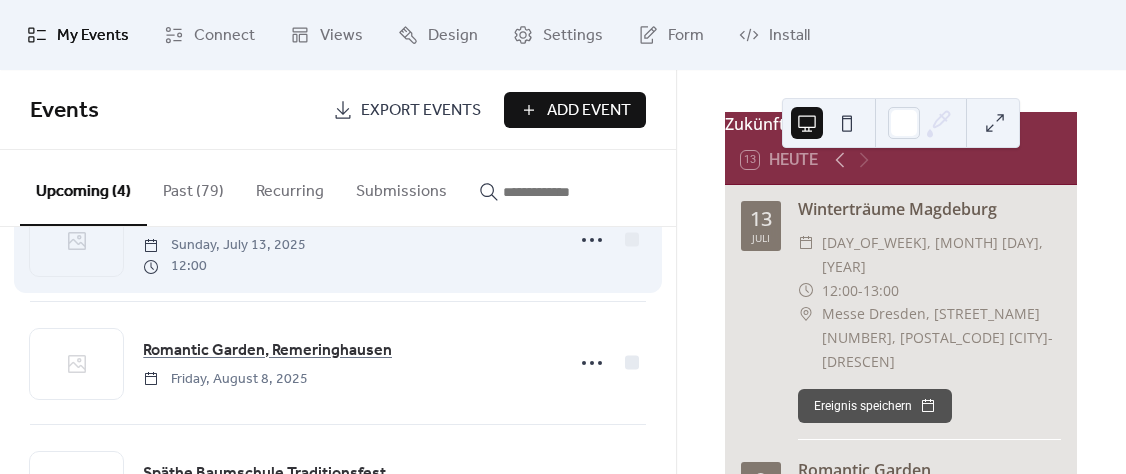 click on "Winterträume Magdeburg [DAY_OF_WEEK], [MONTH] [DAY], [YEAR] [TIME]" at bounding box center [347, 240] 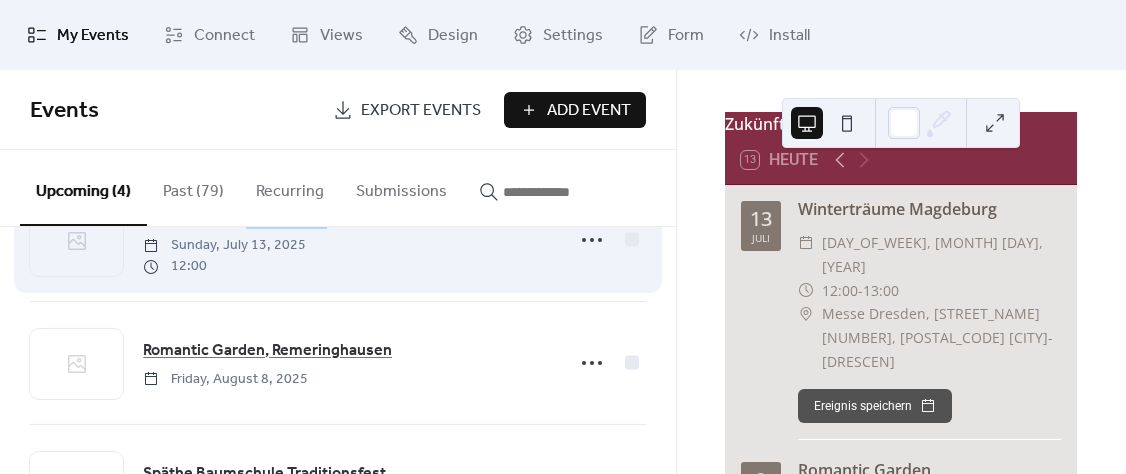click on "Winterträume Magdeburg [DAY_OF_WEEK], [MONTH] [DAY], [YEAR] [TIME]" at bounding box center [347, 240] 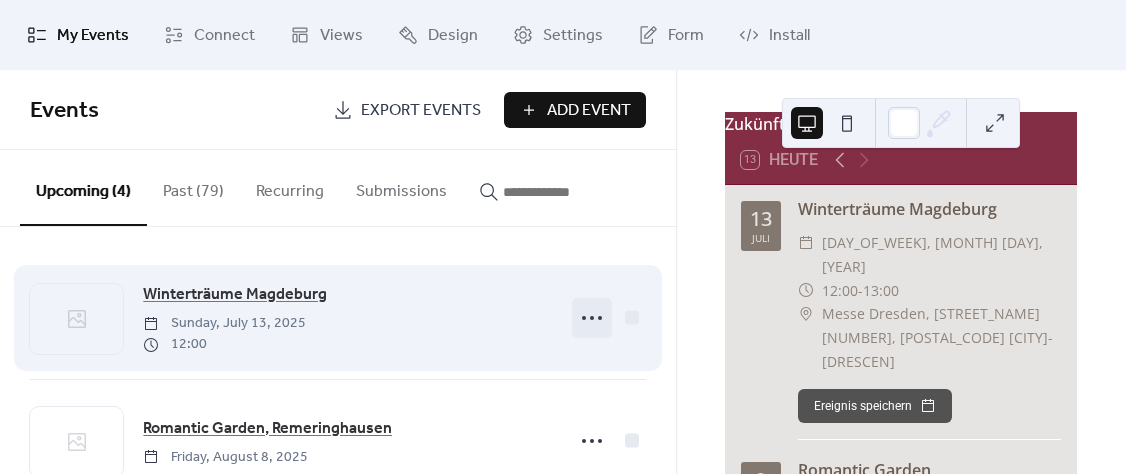 click 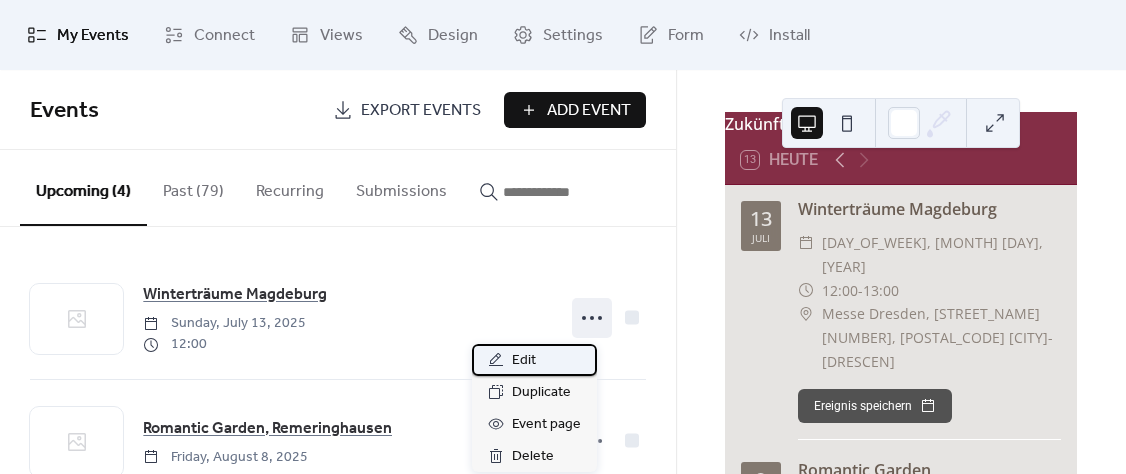 click on "Edit" at bounding box center [524, 361] 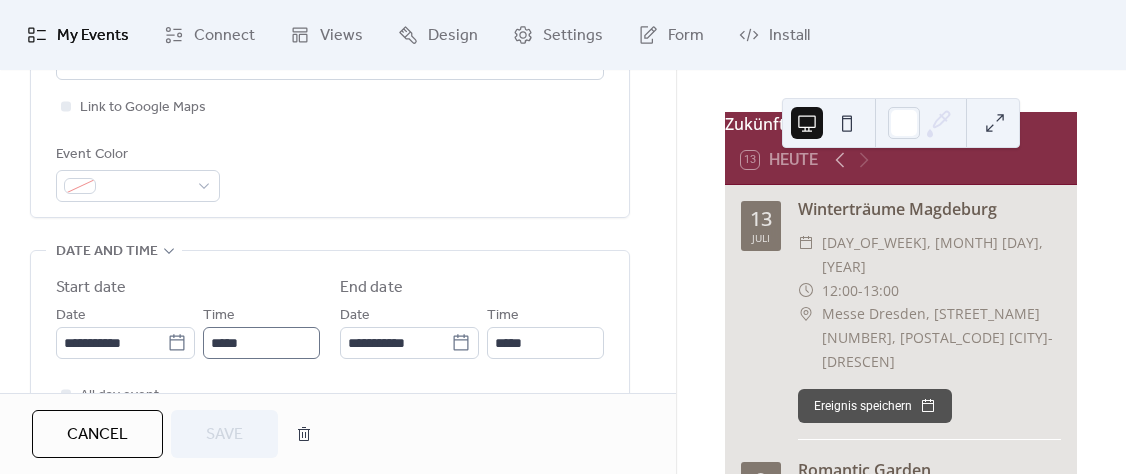 scroll, scrollTop: 546, scrollLeft: 0, axis: vertical 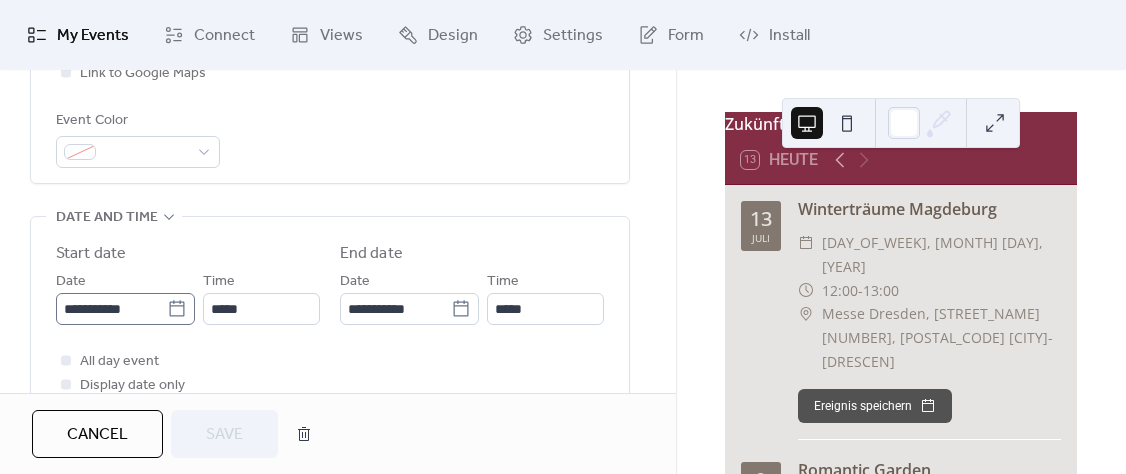 click 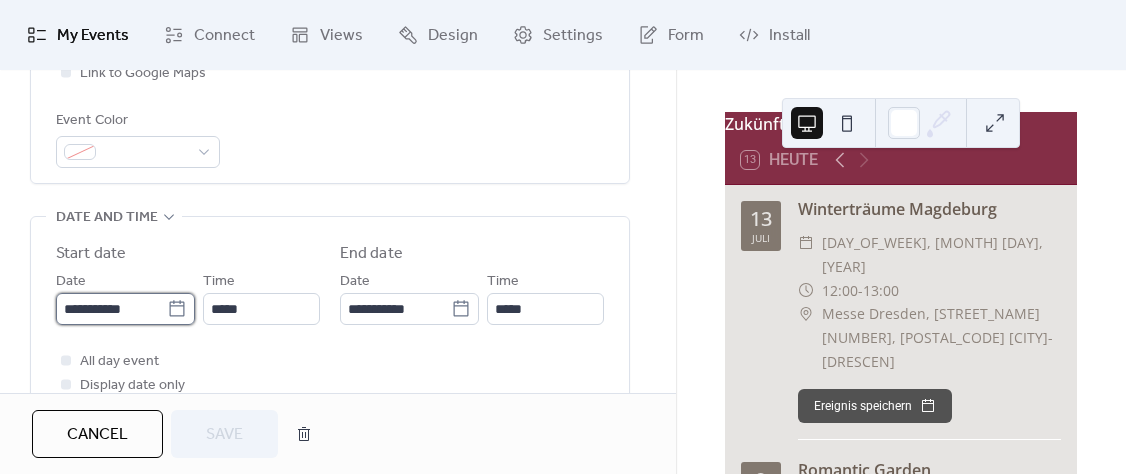 click on "**********" at bounding box center [111, 309] 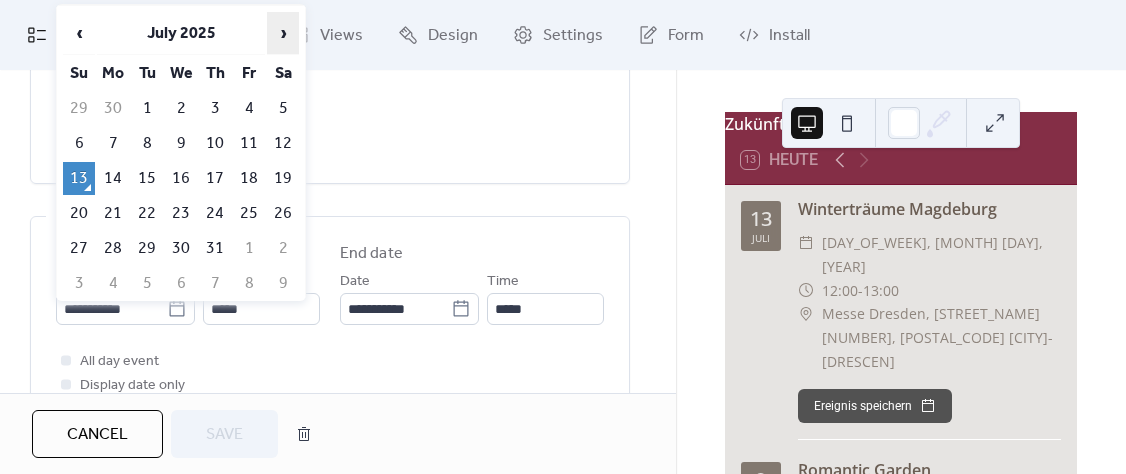 click on "›" at bounding box center [283, 33] 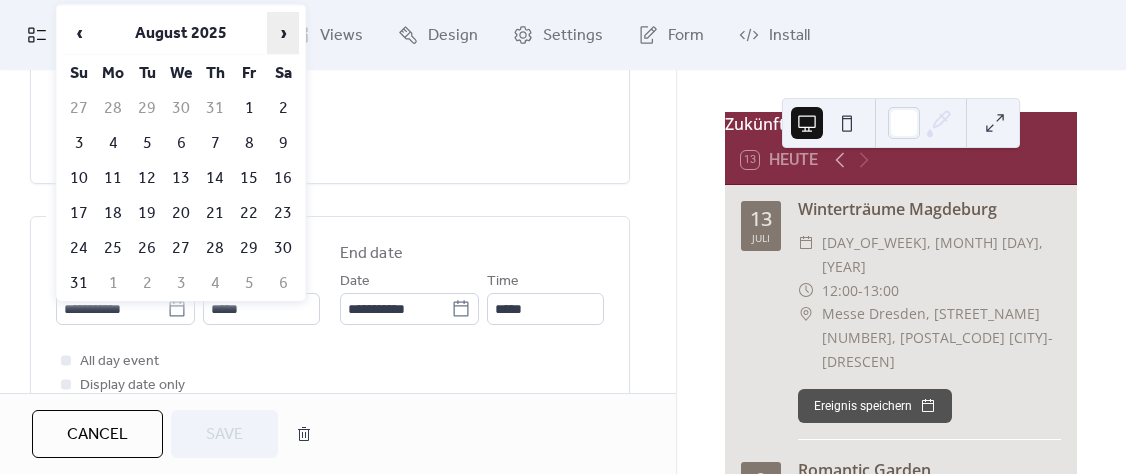 click on "›" at bounding box center (283, 33) 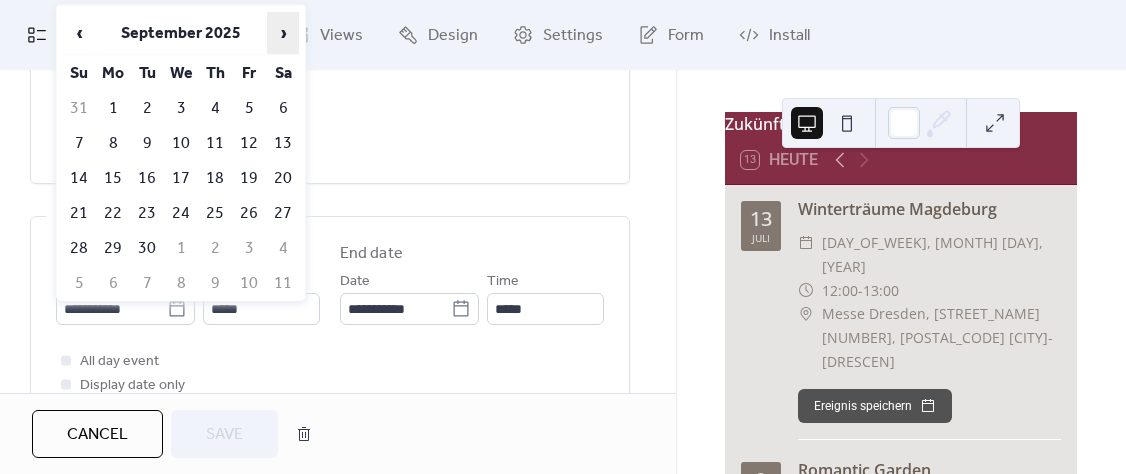 click on "›" at bounding box center (283, 33) 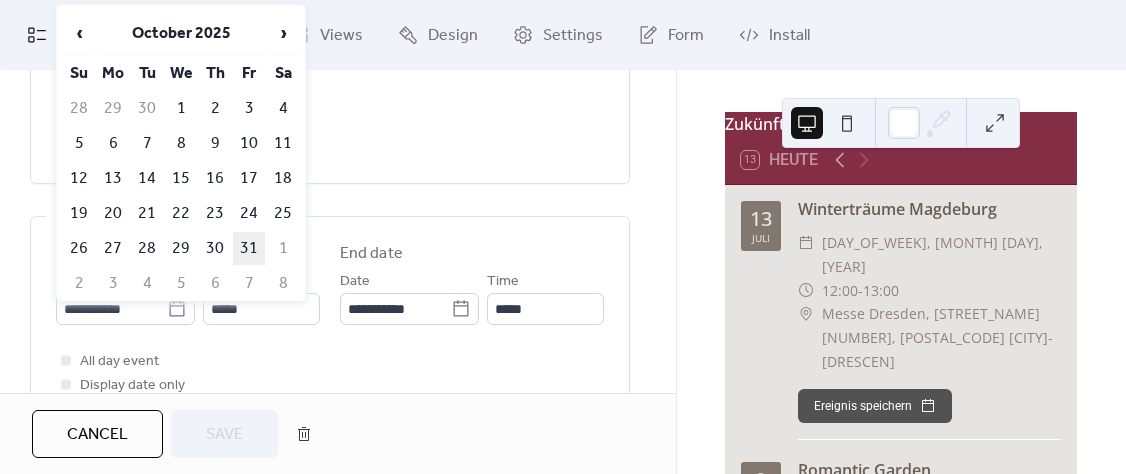 click on "31" at bounding box center [249, 248] 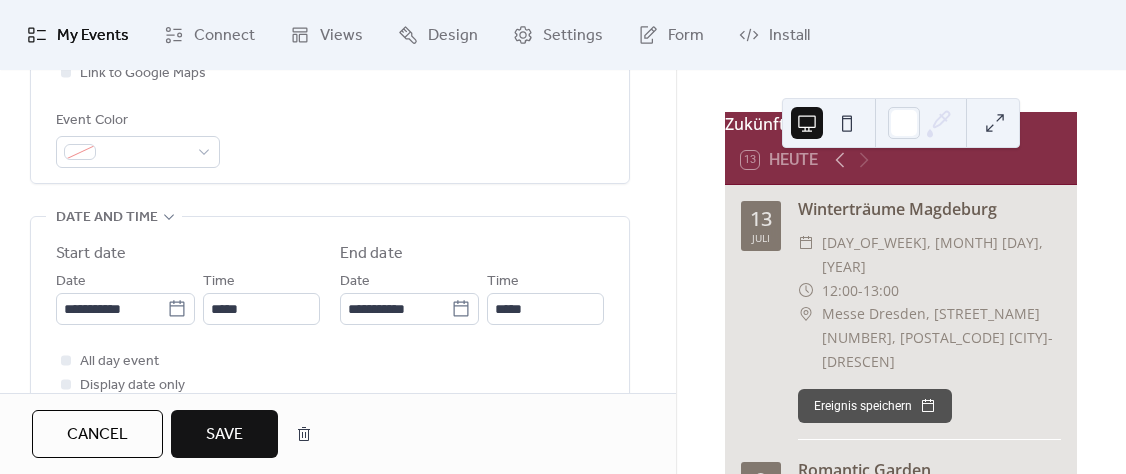type on "**********" 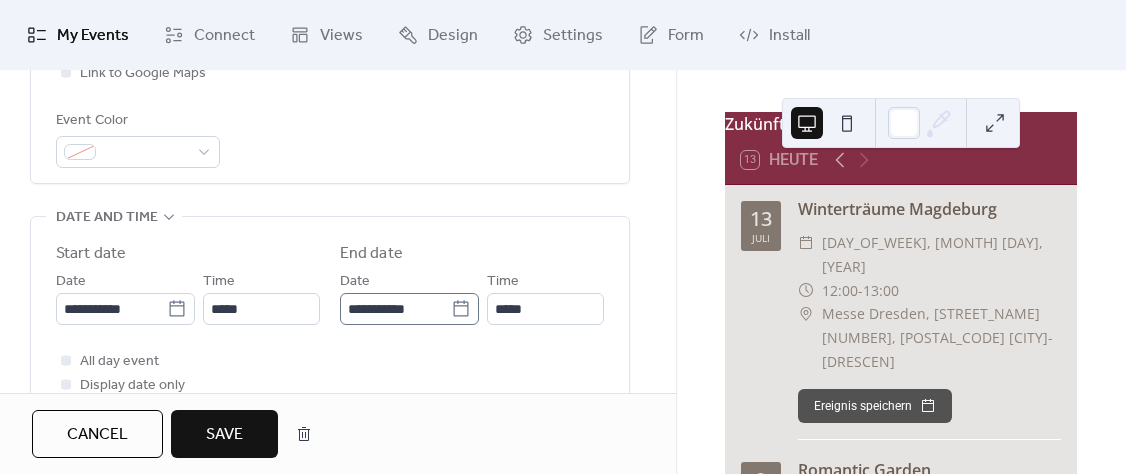 click 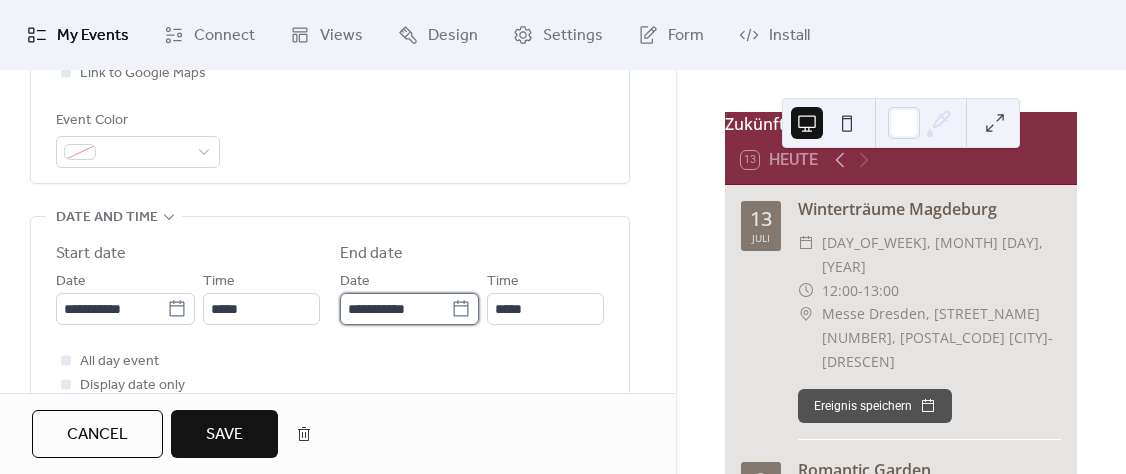 click on "**********" at bounding box center [395, 309] 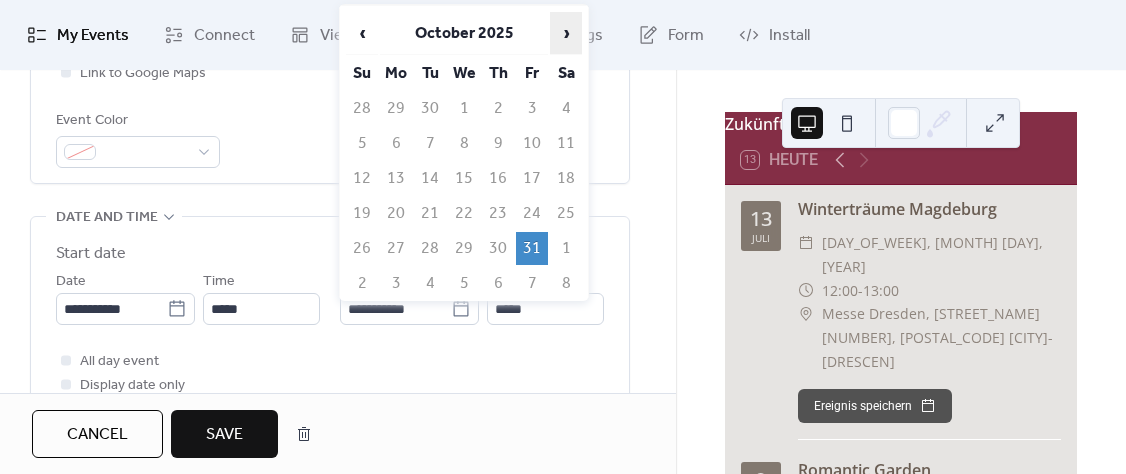 click on "›" at bounding box center (566, 33) 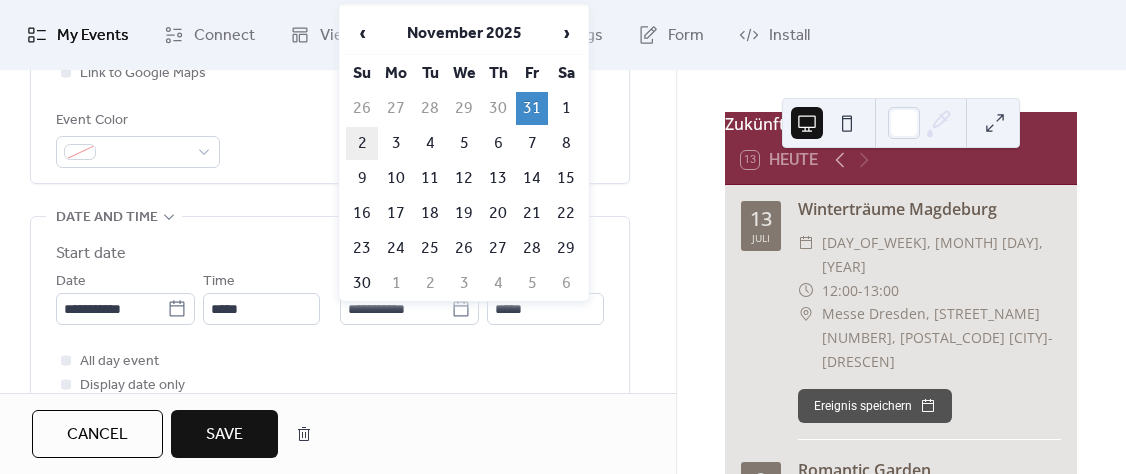 click on "2" at bounding box center (362, 143) 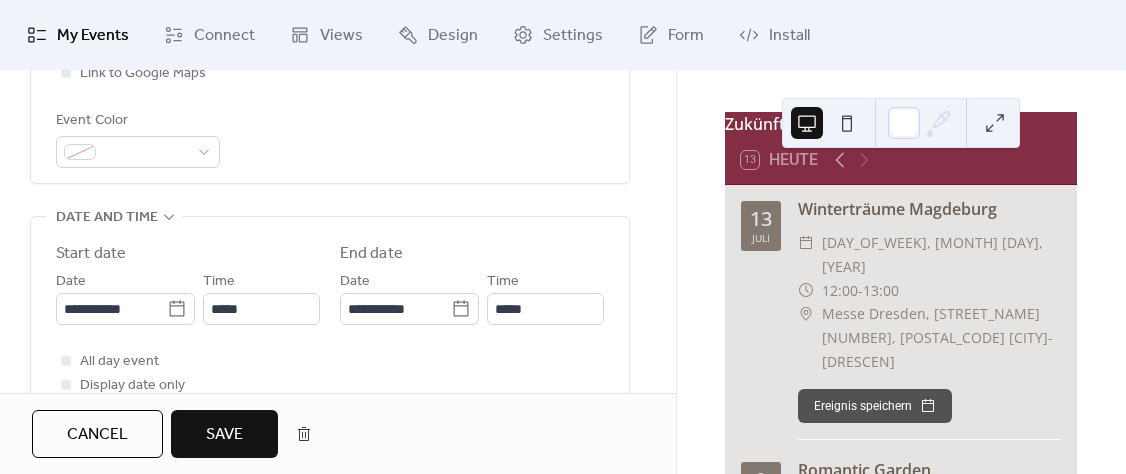 type on "**********" 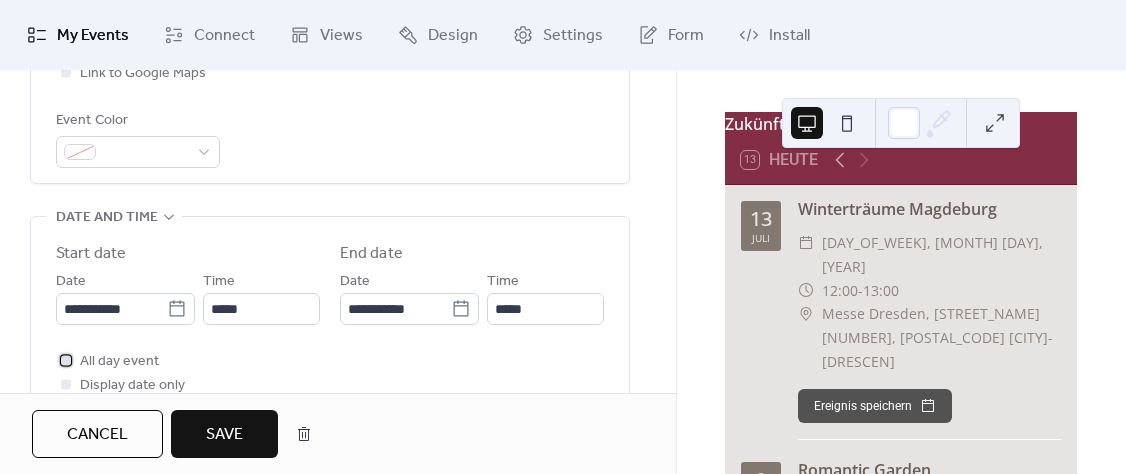 click at bounding box center (66, 360) 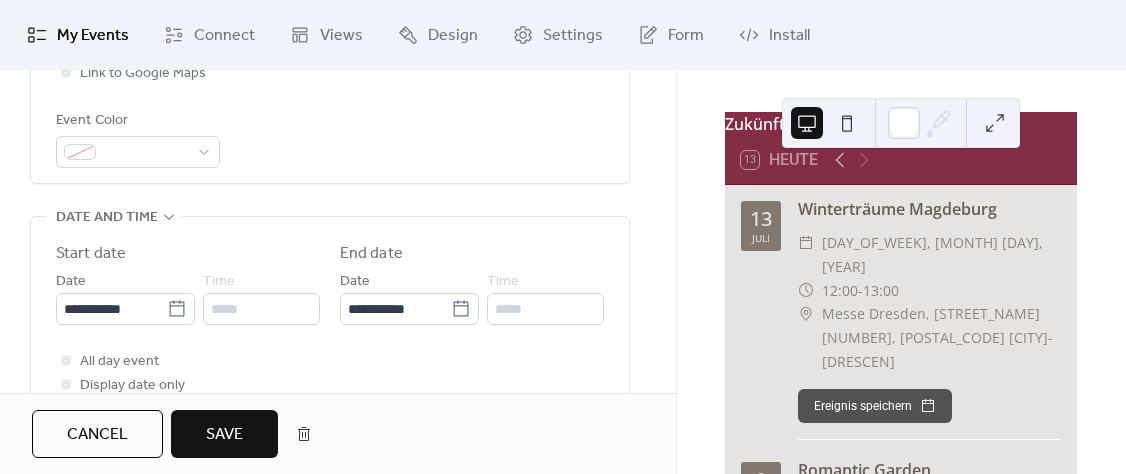 click on "Save" at bounding box center [224, 435] 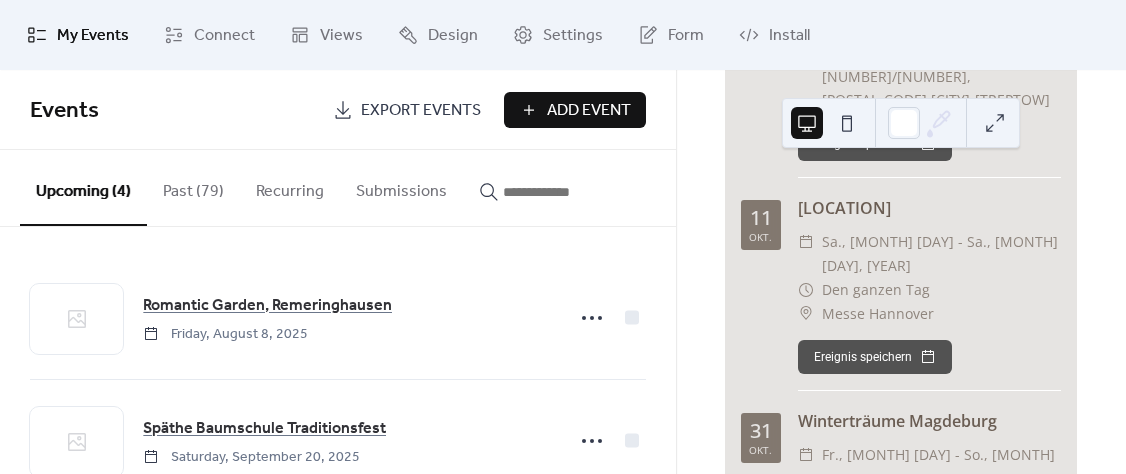 scroll, scrollTop: 695, scrollLeft: 0, axis: vertical 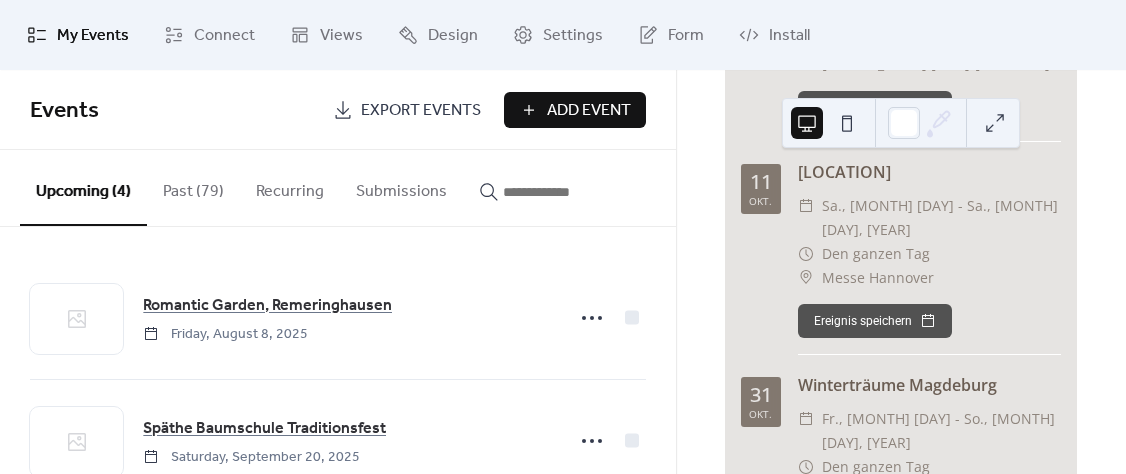 click on "Add Event" at bounding box center (589, 111) 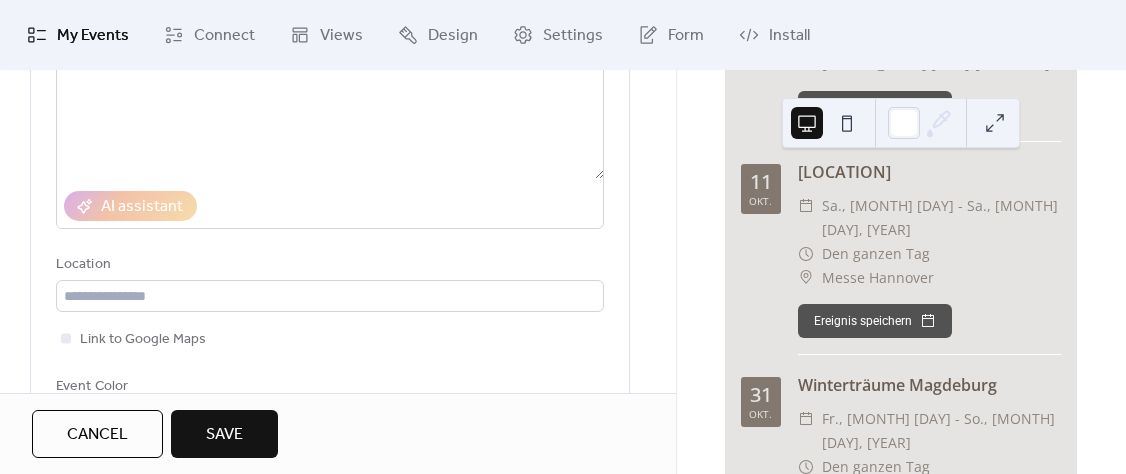 scroll, scrollTop: 312, scrollLeft: 0, axis: vertical 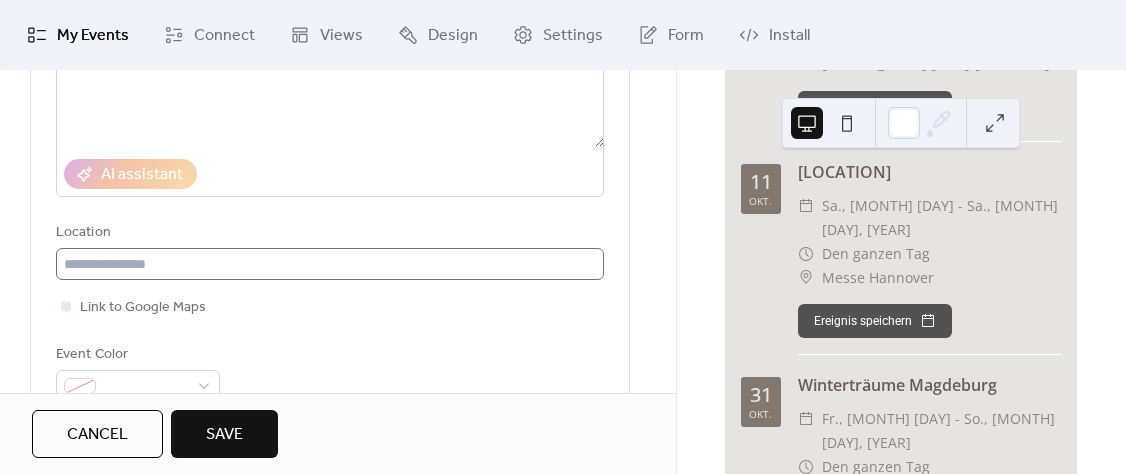 type on "**********" 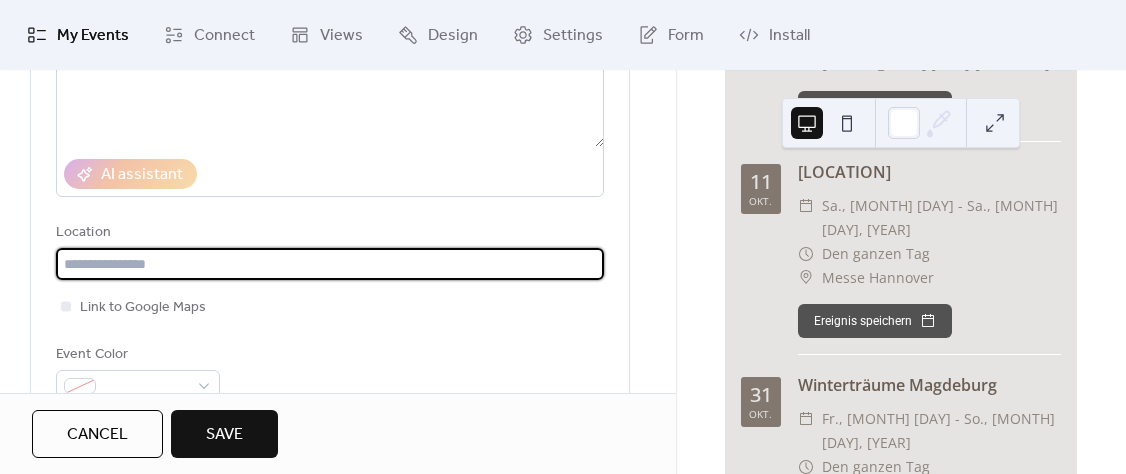 click at bounding box center (330, 264) 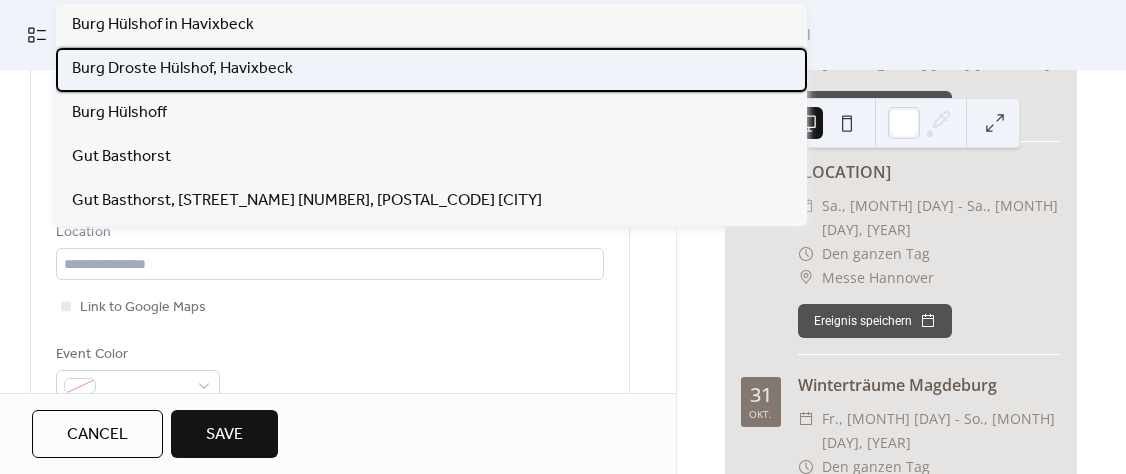 click on "Burg Droste Hülshof, Havixbeck" at bounding box center [182, 69] 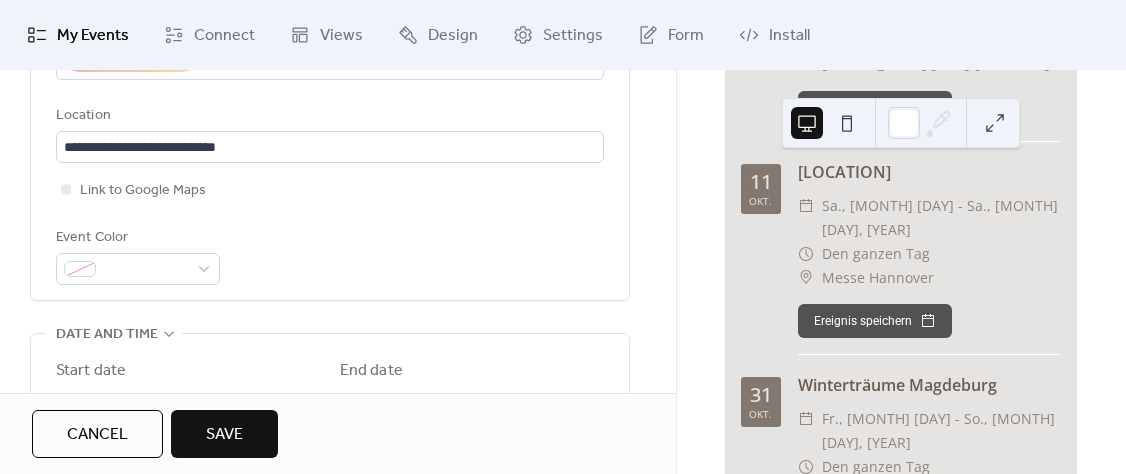 scroll, scrollTop: 546, scrollLeft: 0, axis: vertical 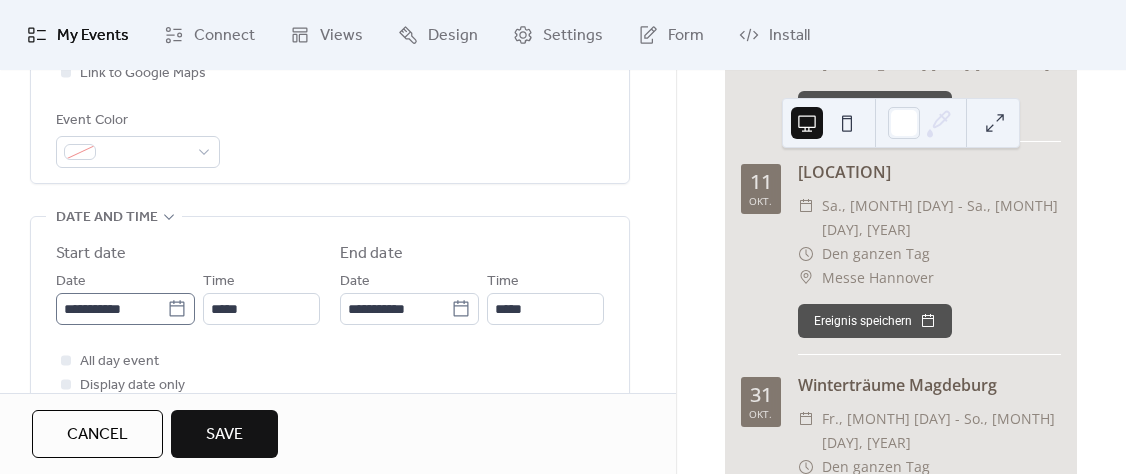 click 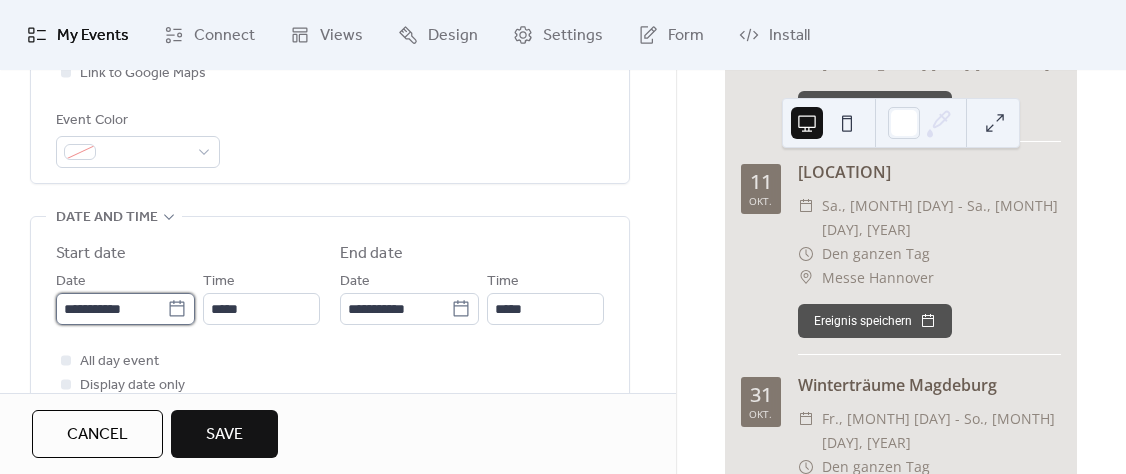 click on "**********" at bounding box center [111, 309] 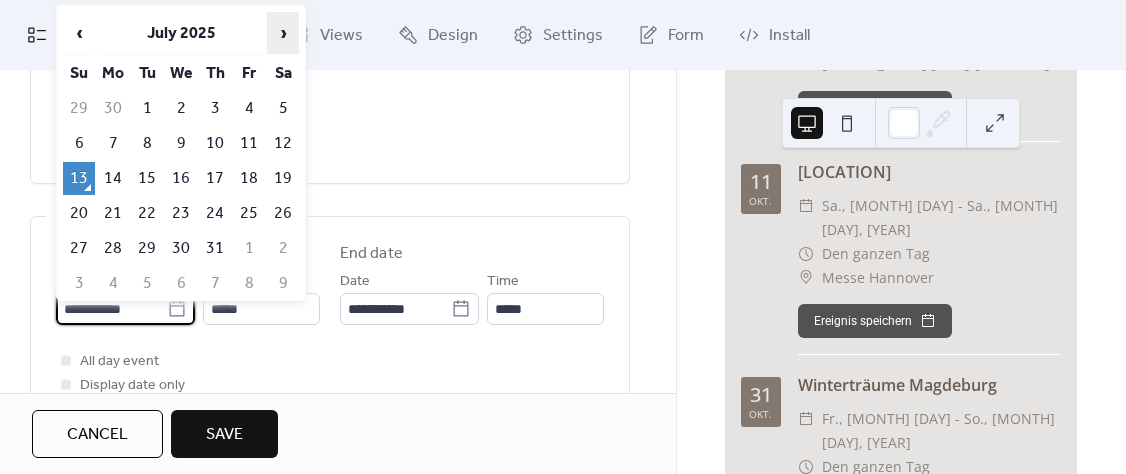 click on "›" at bounding box center [283, 33] 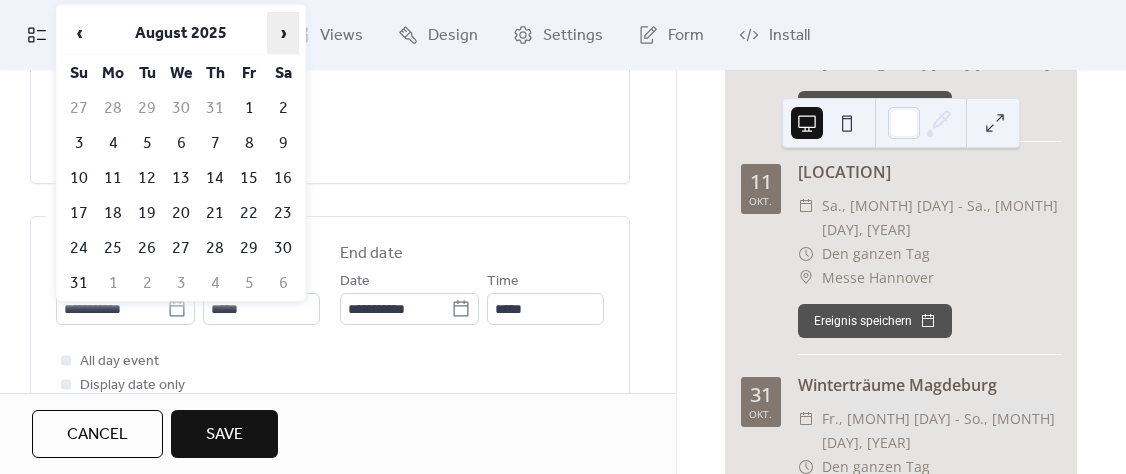 click on "›" at bounding box center (283, 33) 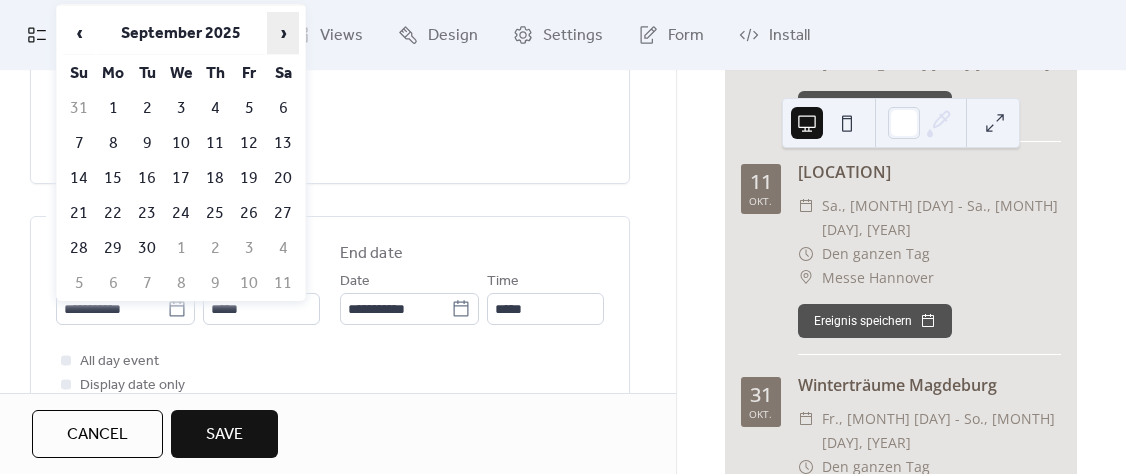 click on "›" at bounding box center (283, 33) 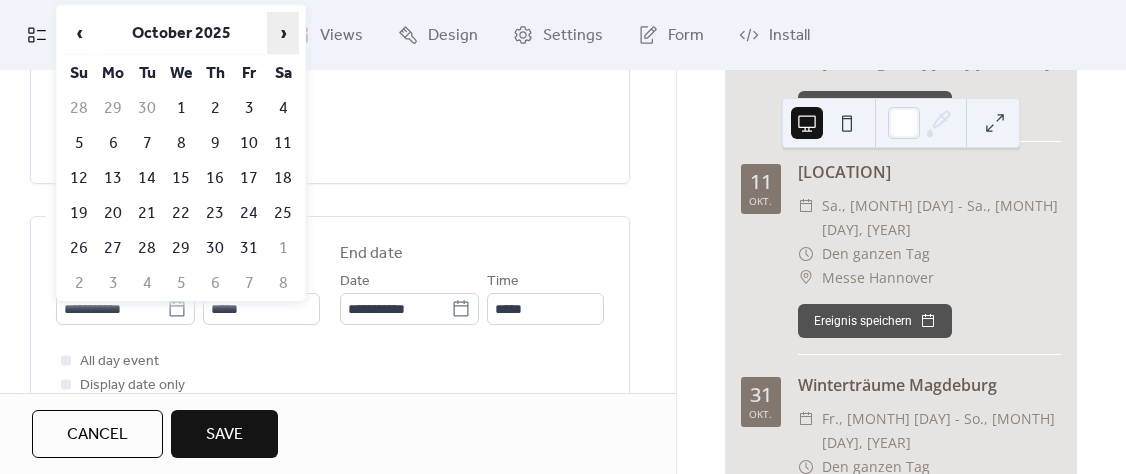click on "›" at bounding box center [283, 33] 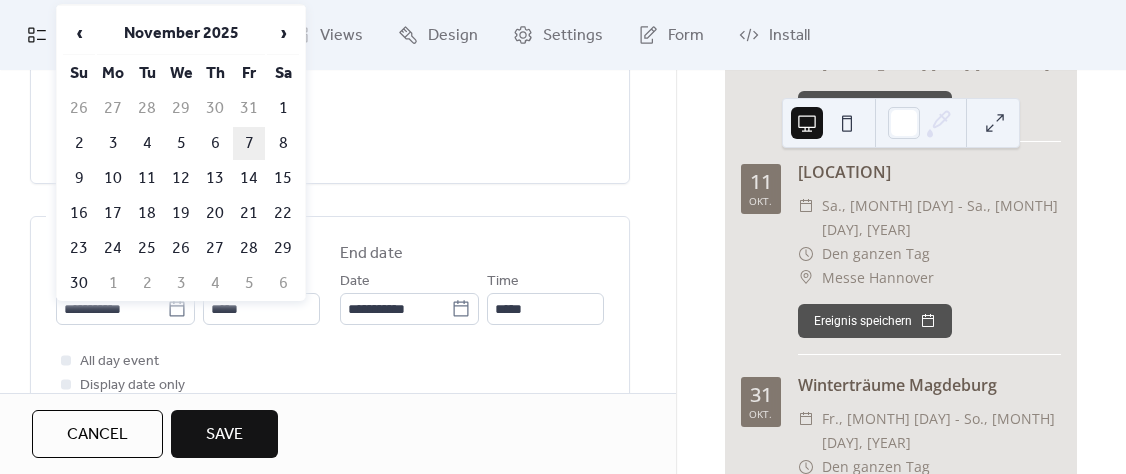 click on "7" at bounding box center (249, 143) 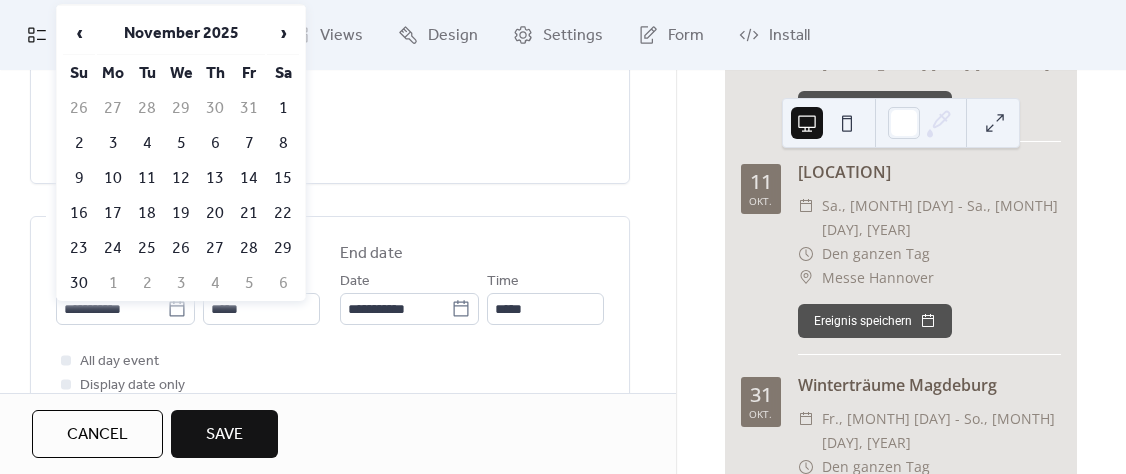 type on "**********" 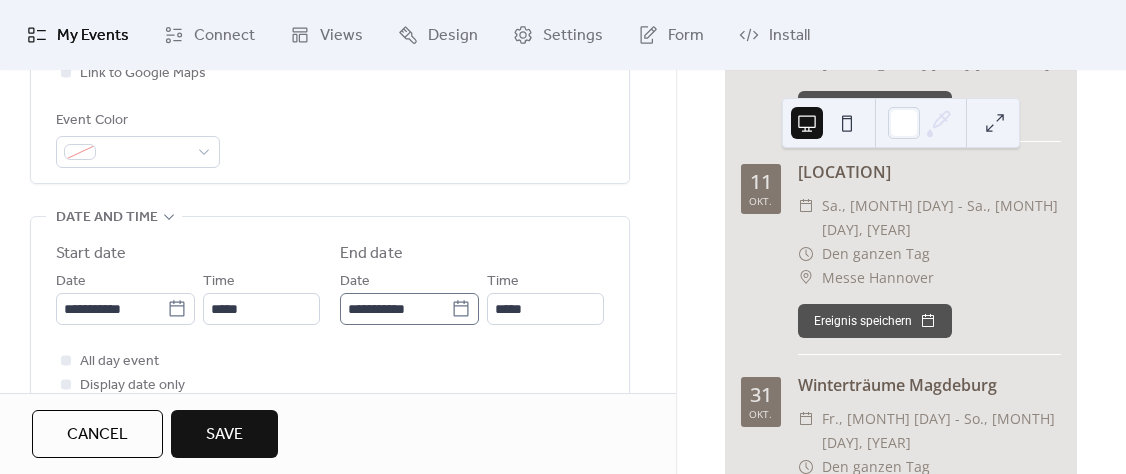click 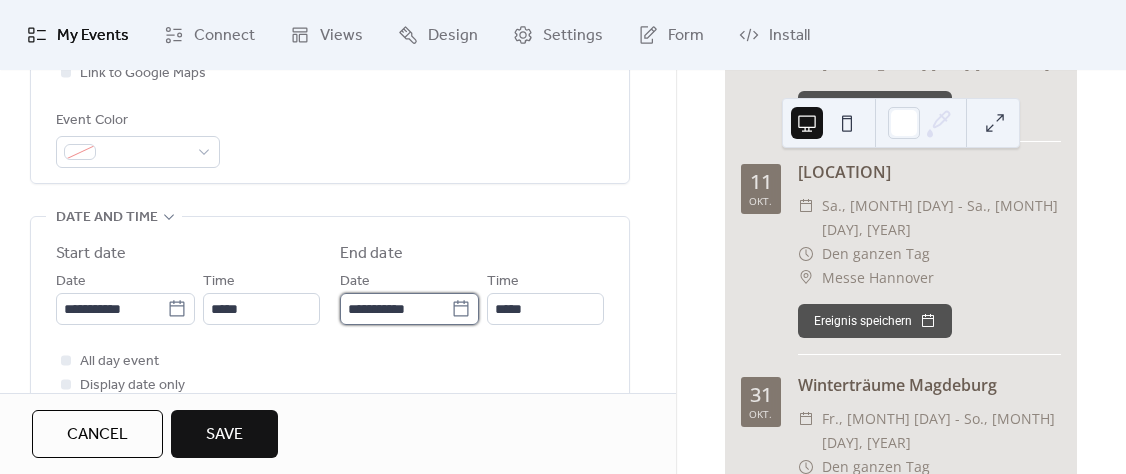 click on "**********" at bounding box center [395, 309] 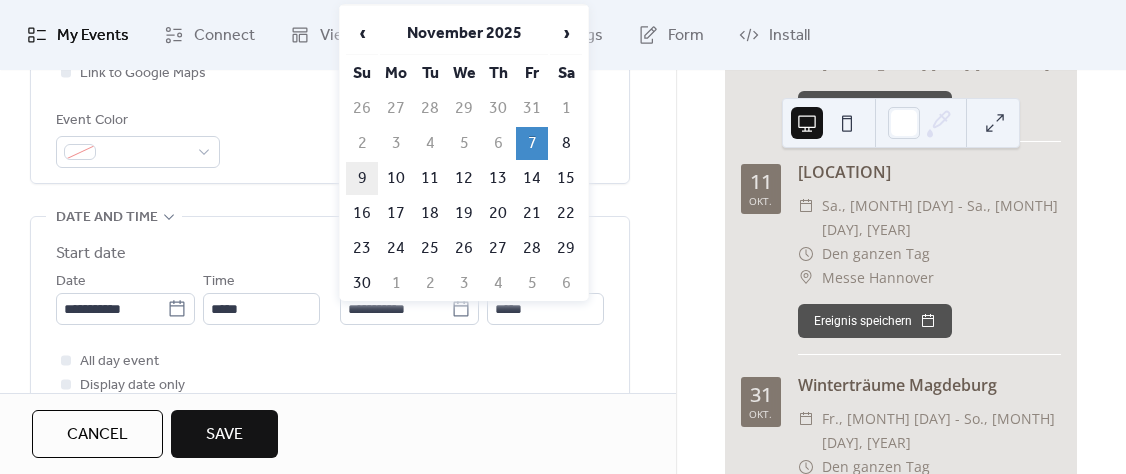 click on "9" at bounding box center (362, 178) 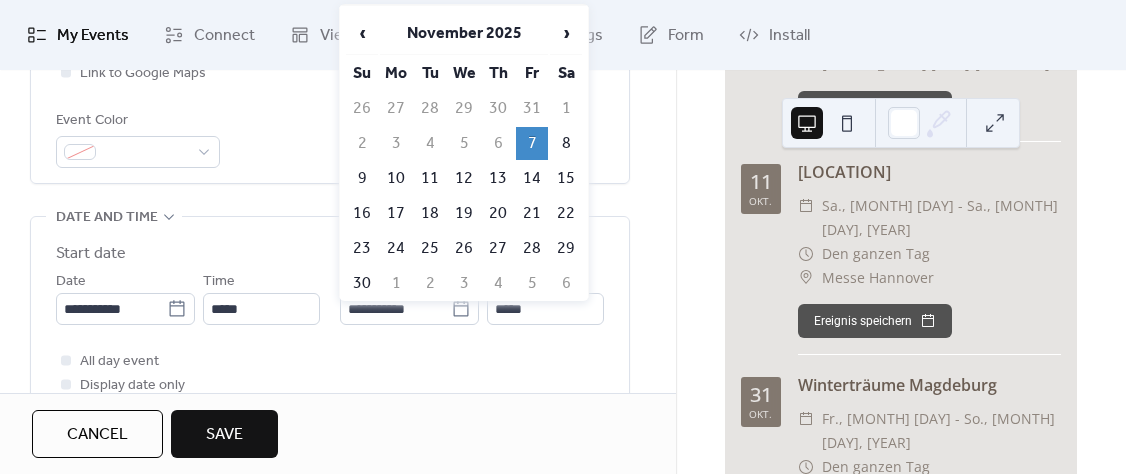 type on "**********" 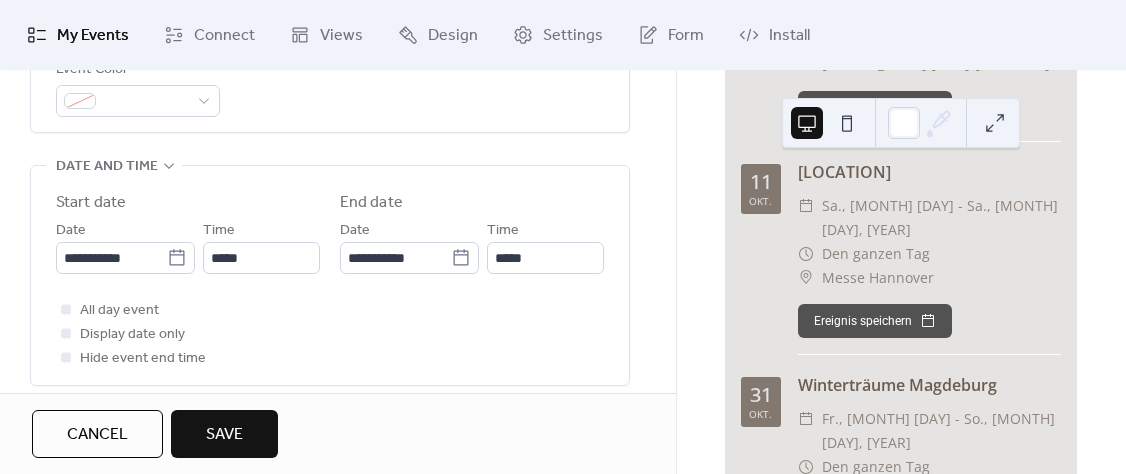 scroll, scrollTop: 702, scrollLeft: 0, axis: vertical 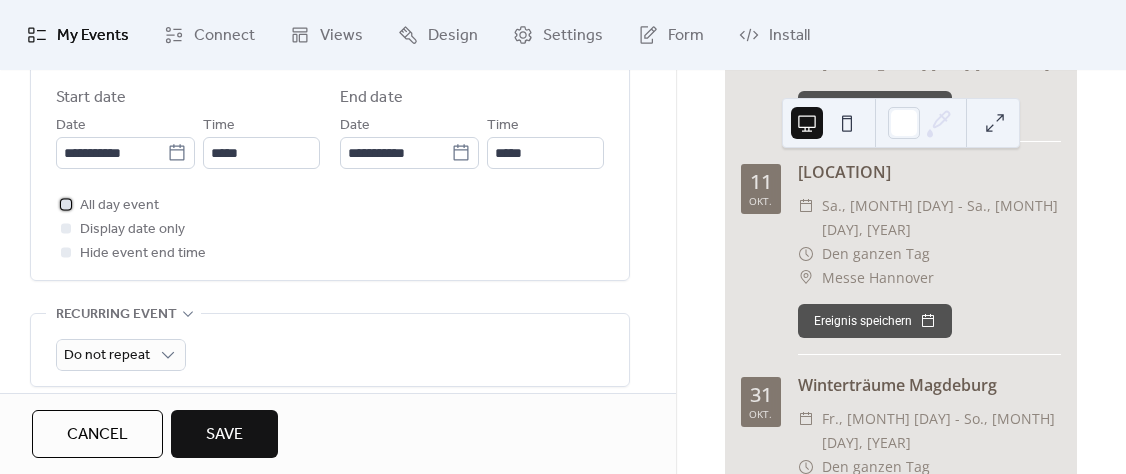 click on "All day event" at bounding box center (119, 206) 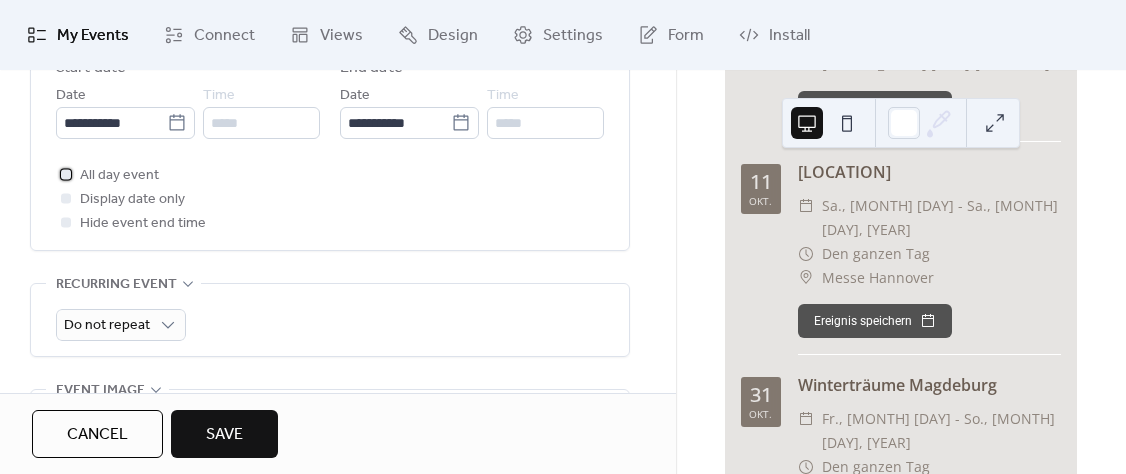 scroll, scrollTop: 780, scrollLeft: 0, axis: vertical 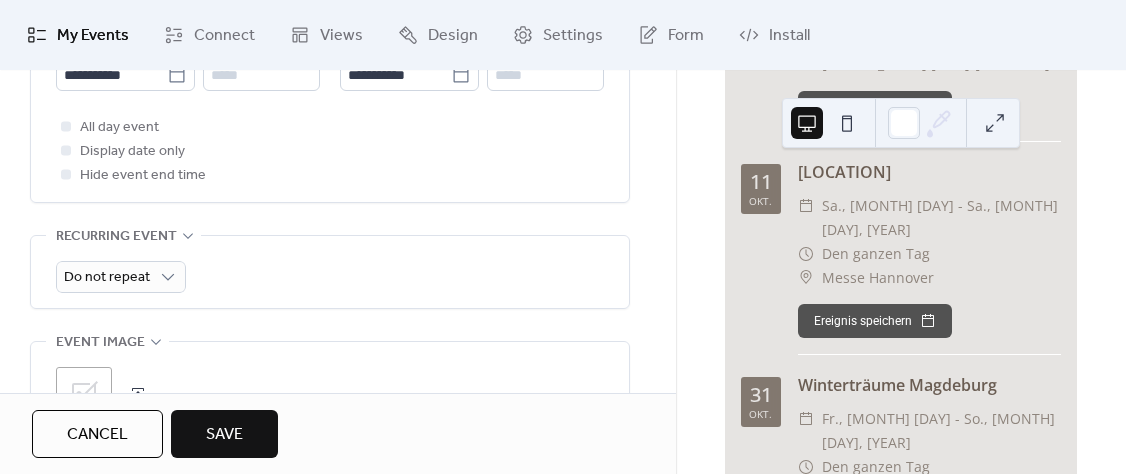 drag, startPoint x: 257, startPoint y: 421, endPoint x: 257, endPoint y: 409, distance: 12 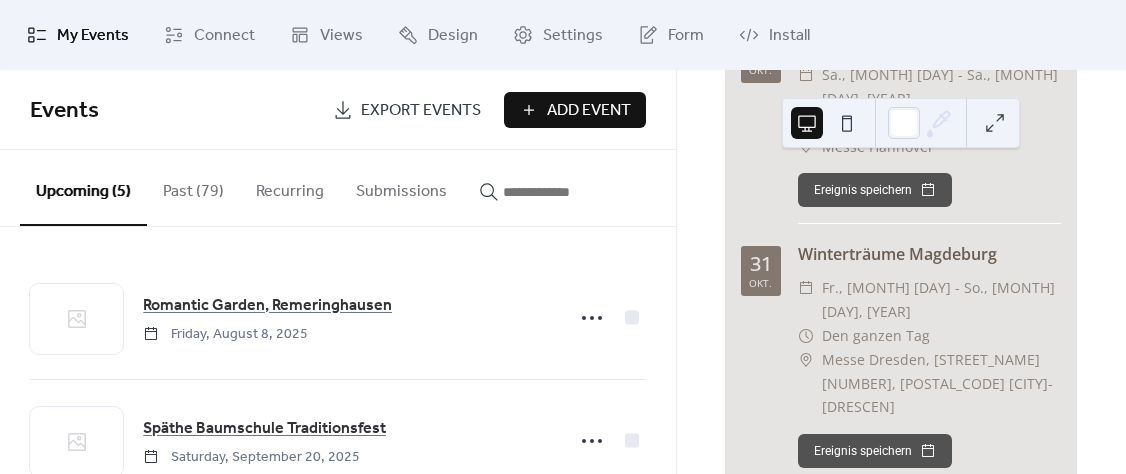scroll, scrollTop: 875, scrollLeft: 0, axis: vertical 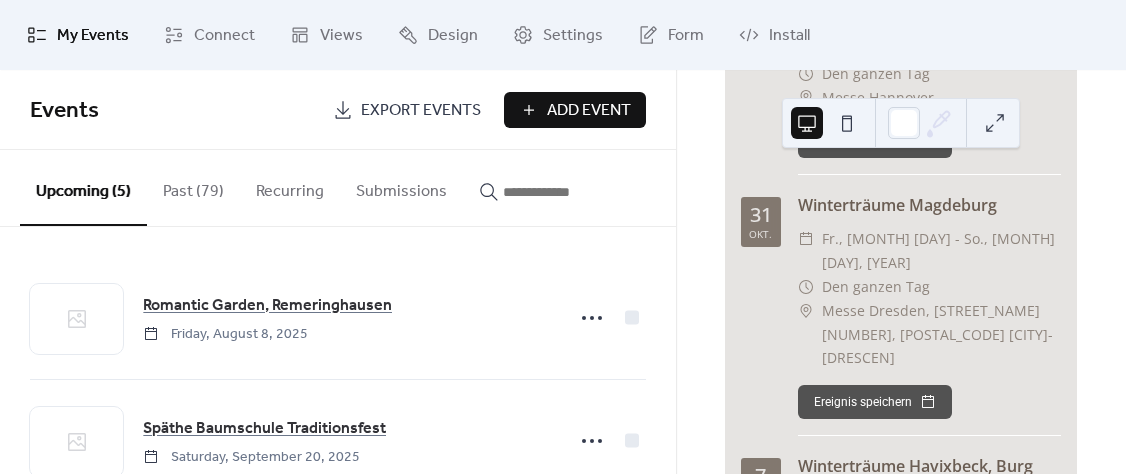 click on "Add Event" at bounding box center (589, 111) 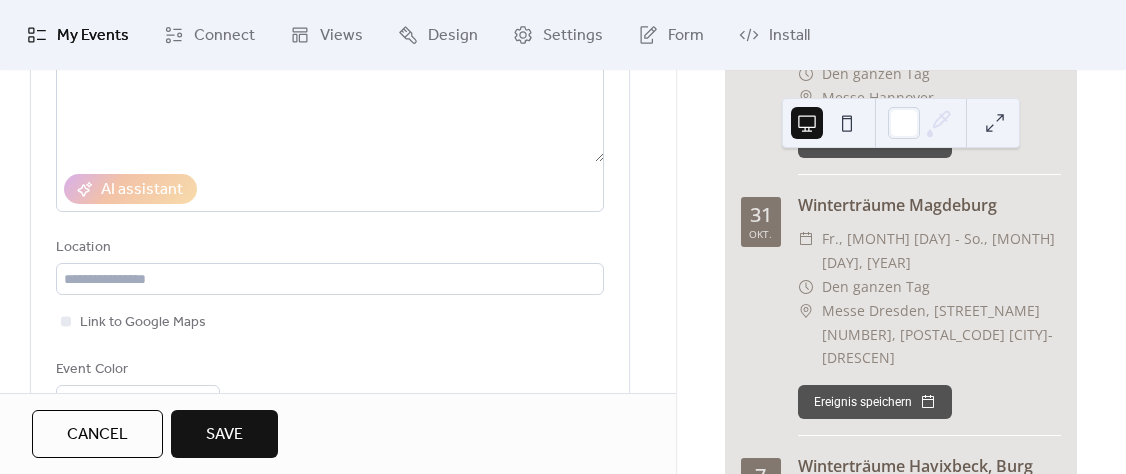 scroll, scrollTop: 312, scrollLeft: 0, axis: vertical 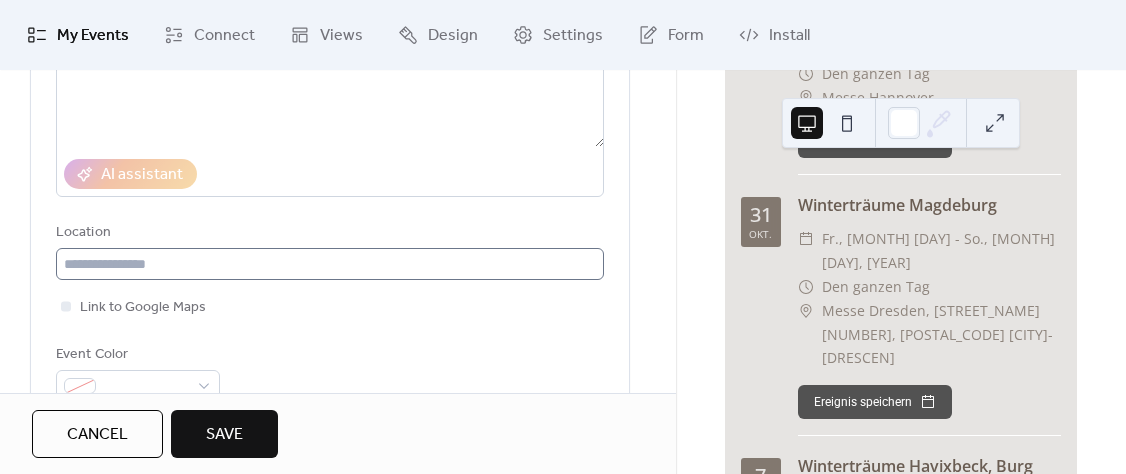type on "**********" 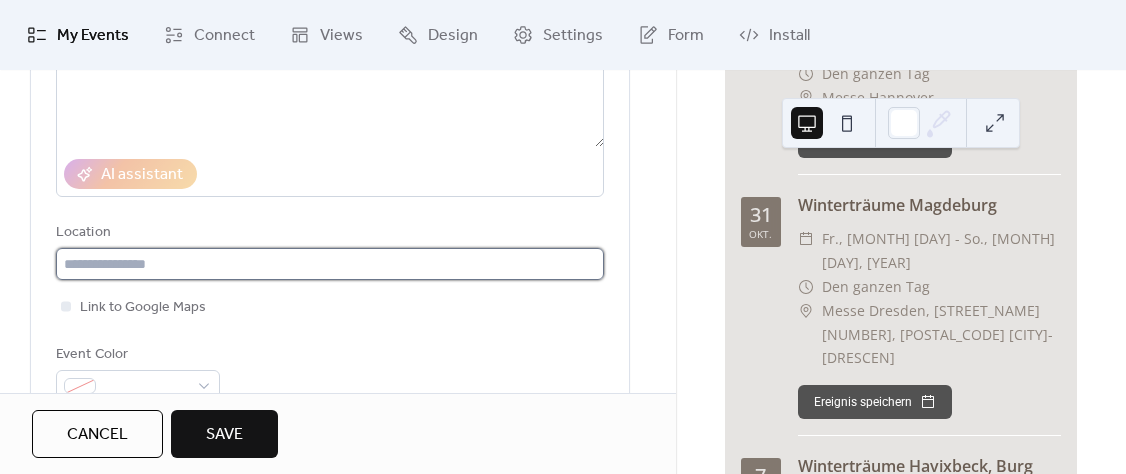 click at bounding box center [330, 264] 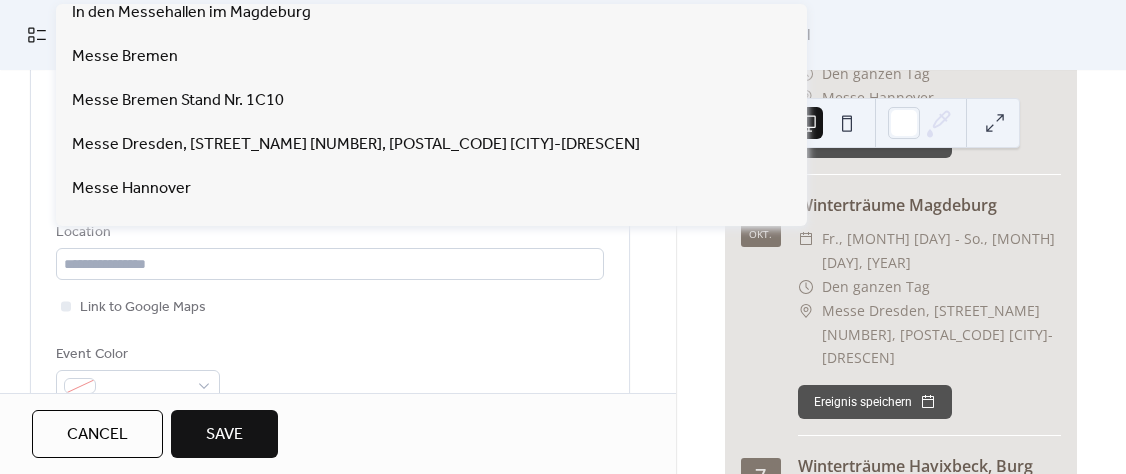 scroll, scrollTop: 323, scrollLeft: 0, axis: vertical 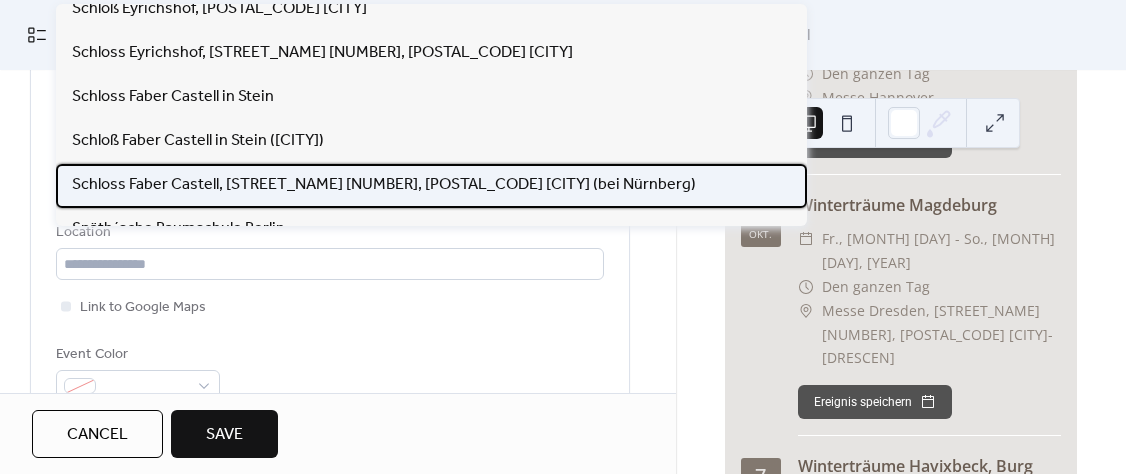 click on "Schloss Faber Castell, [STREET_NAME] [NUMBER], [POSTAL_CODE] [CITY] (bei Nürnberg)" at bounding box center [384, 185] 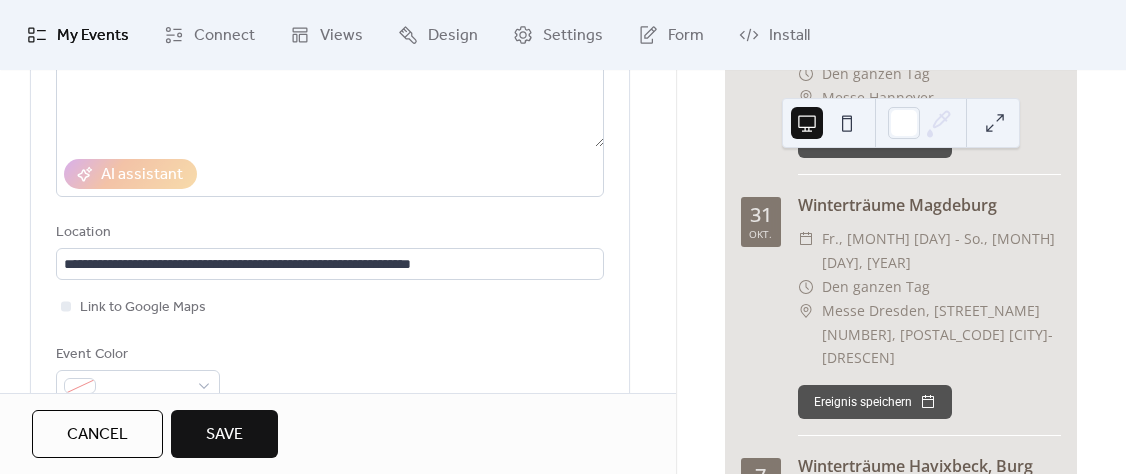 type on "**********" 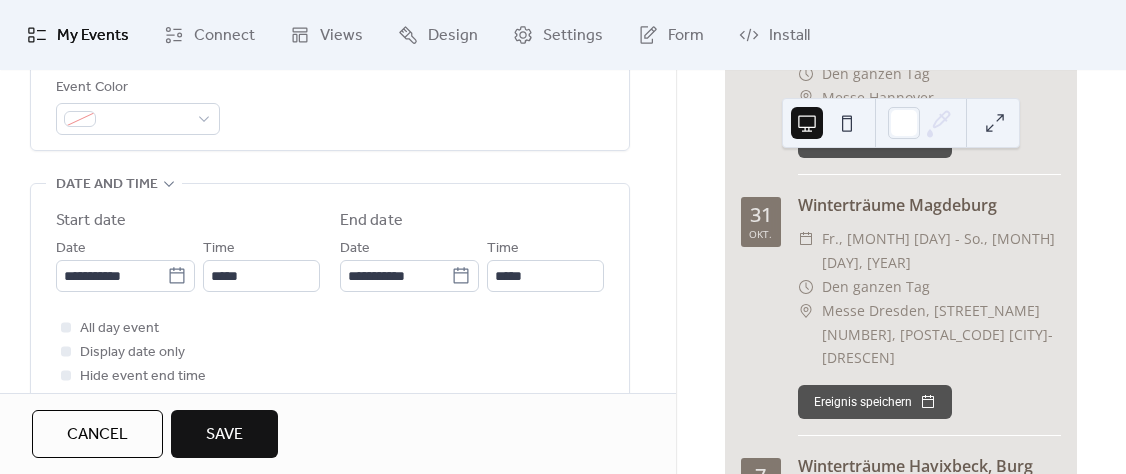 scroll, scrollTop: 624, scrollLeft: 0, axis: vertical 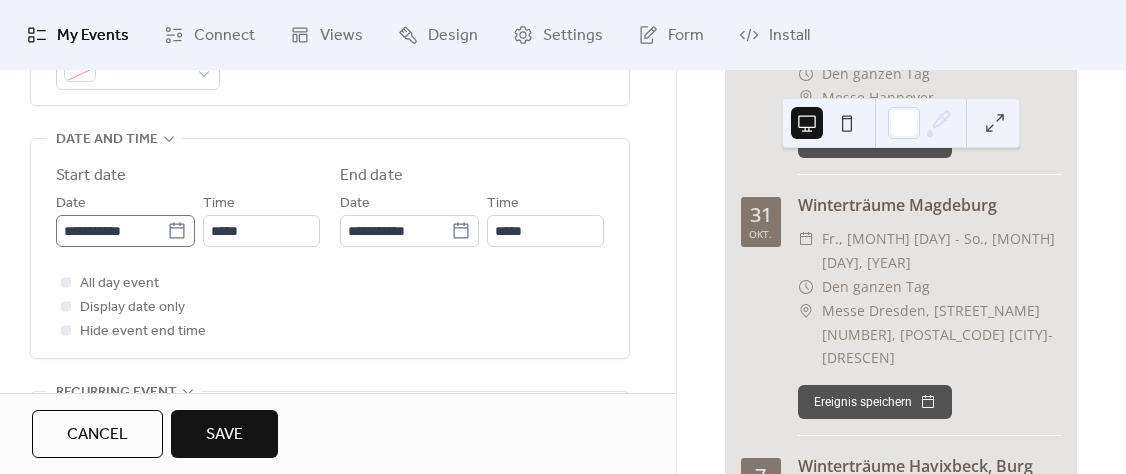 click 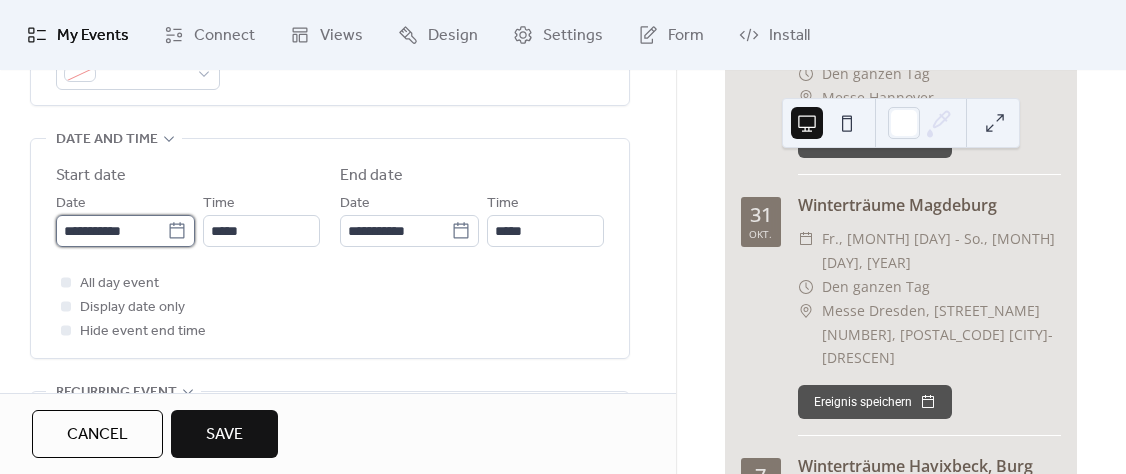 click on "**********" at bounding box center [111, 231] 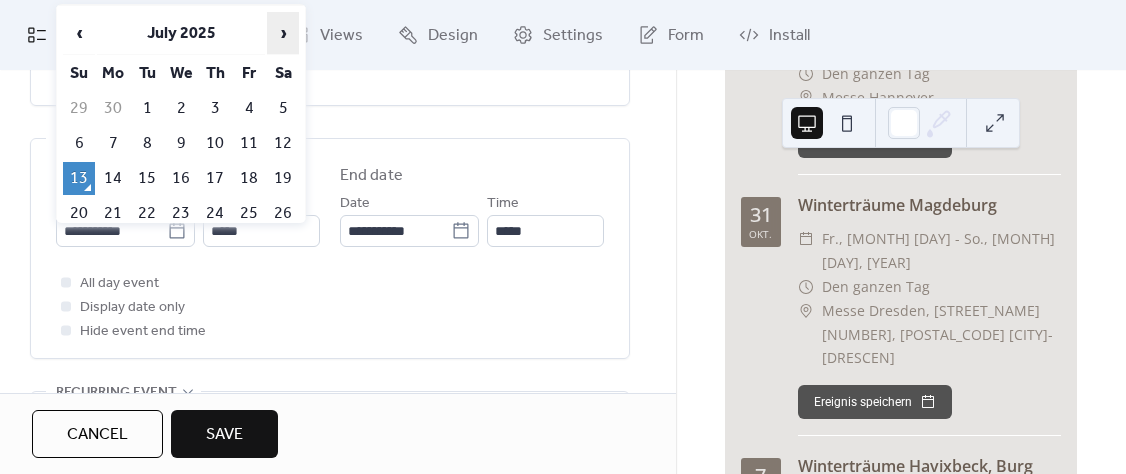 click on "›" at bounding box center (283, 33) 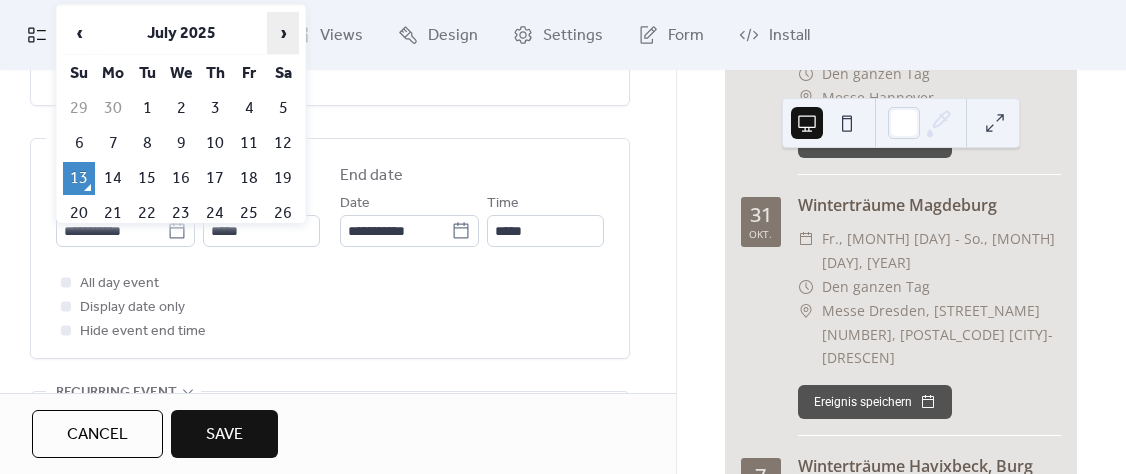 click on "›" at bounding box center (283, 33) 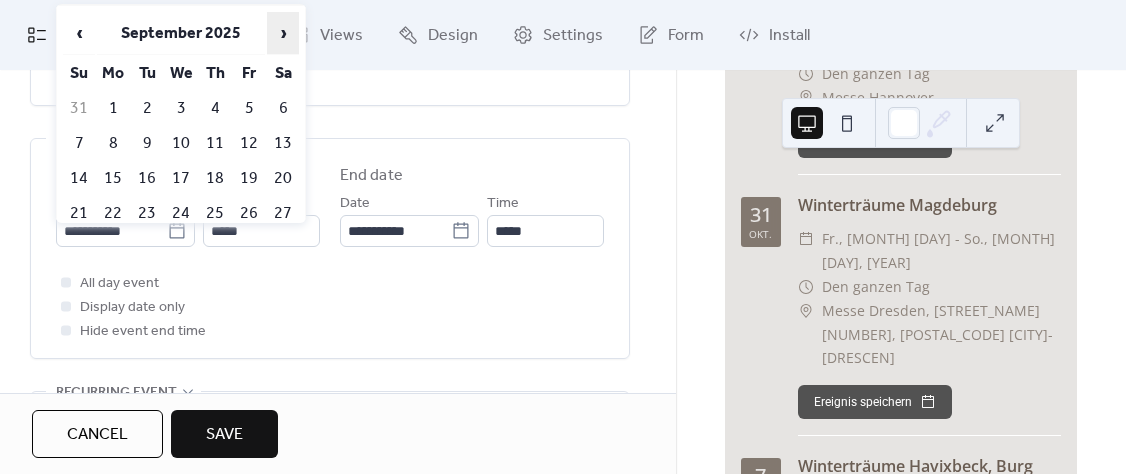 click on "›" at bounding box center [283, 33] 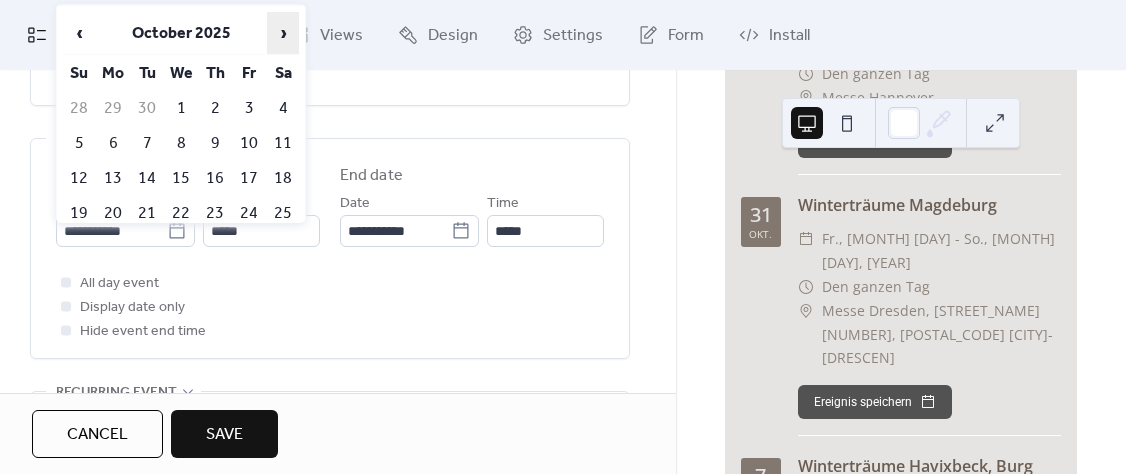 click on "›" at bounding box center [283, 33] 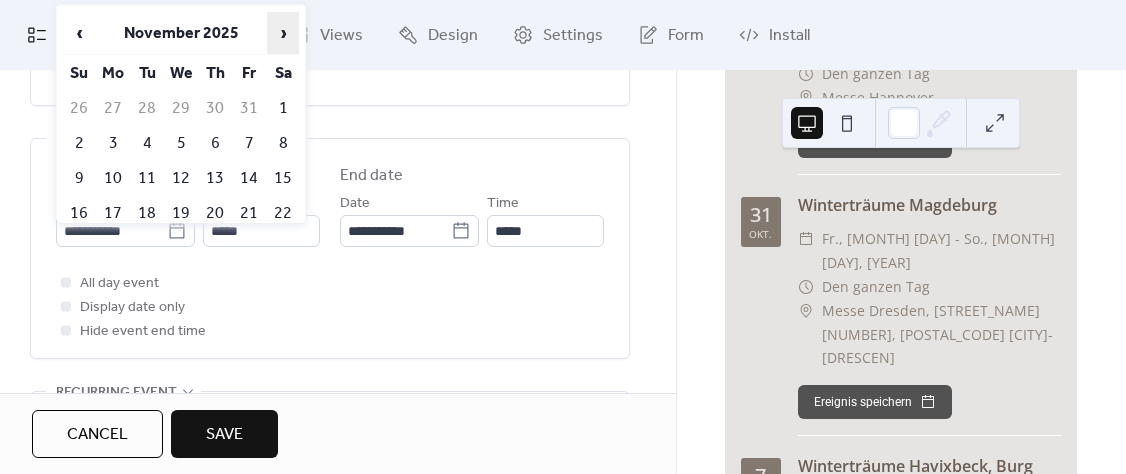 click on "›" at bounding box center (283, 33) 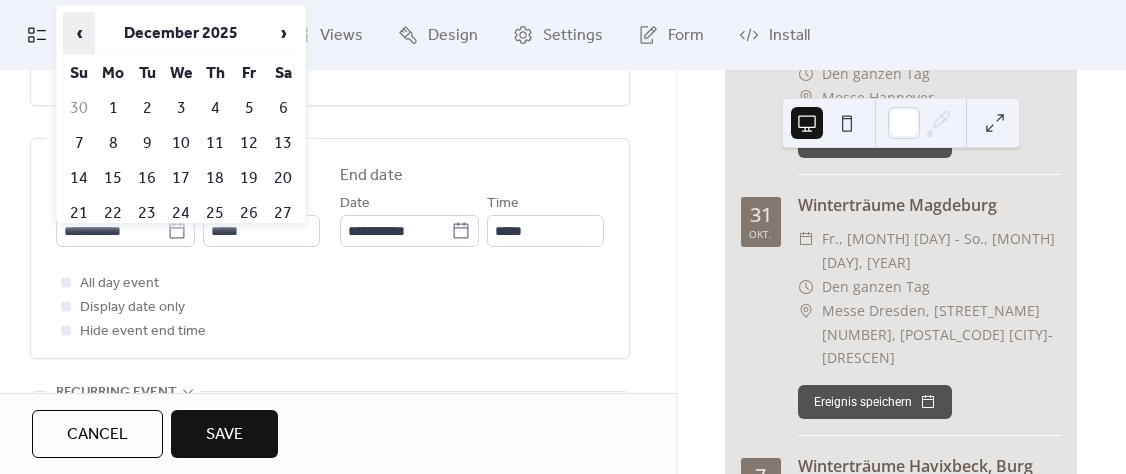 click on "‹" at bounding box center (79, 33) 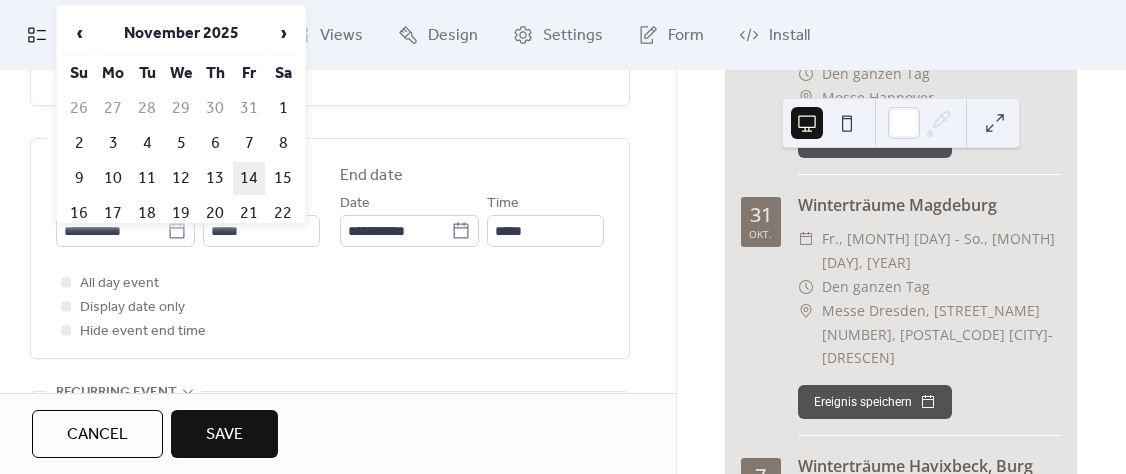 click on "14" at bounding box center (249, 178) 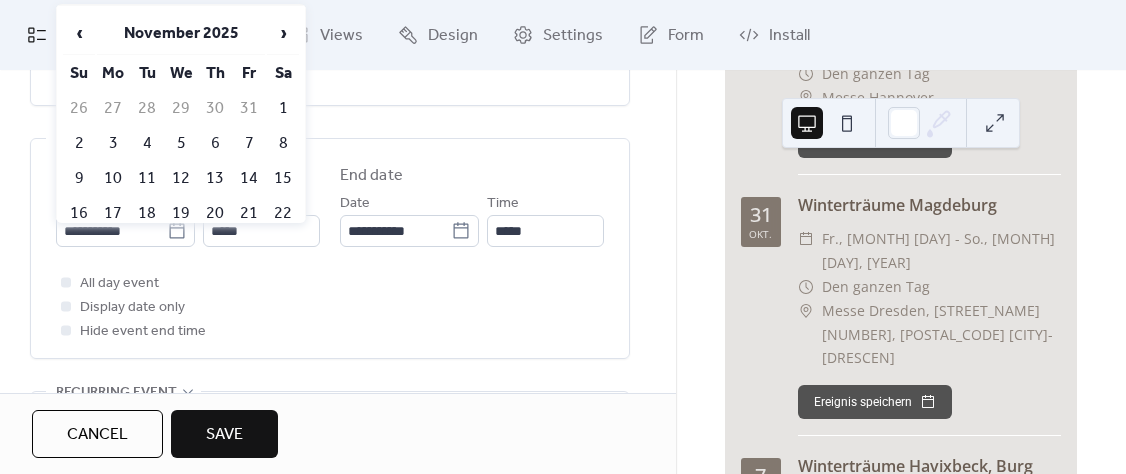 type on "**********" 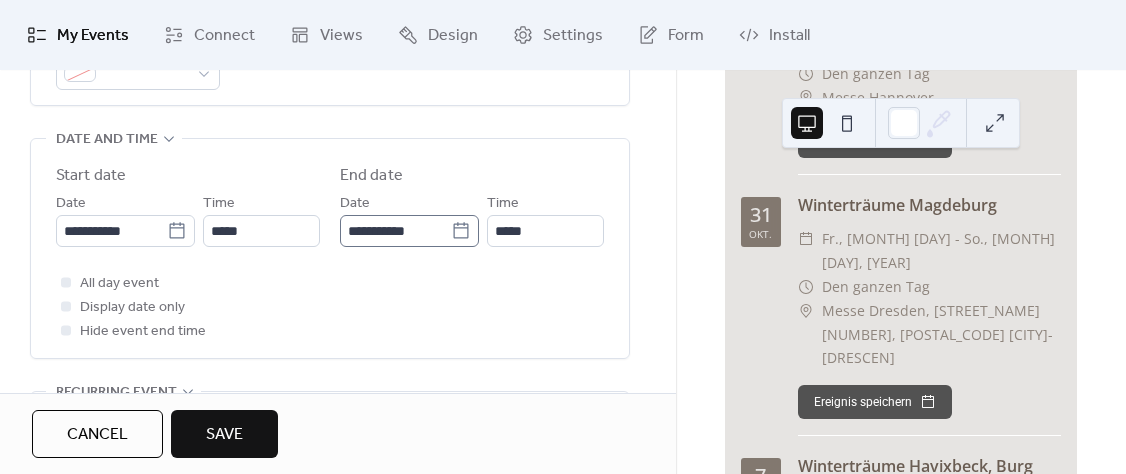 click 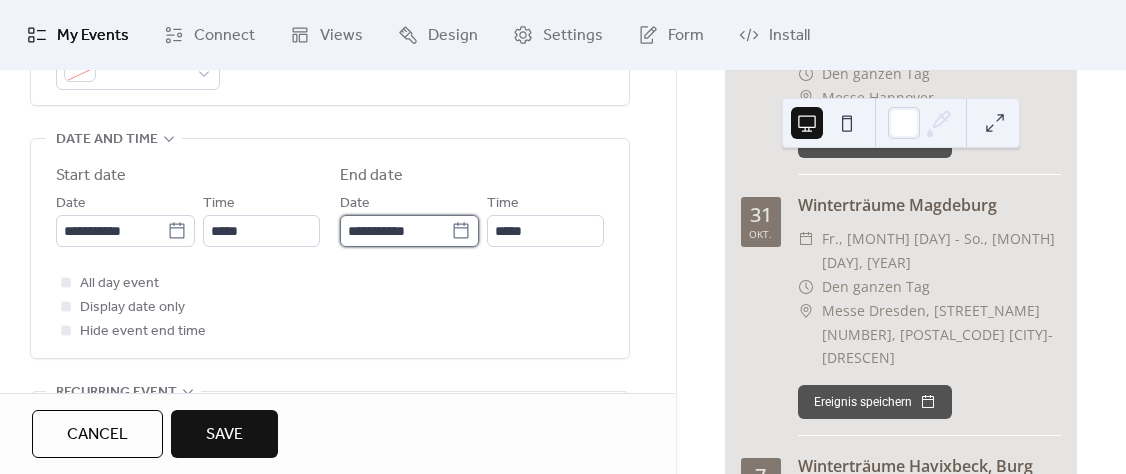 click on "**********" at bounding box center (395, 231) 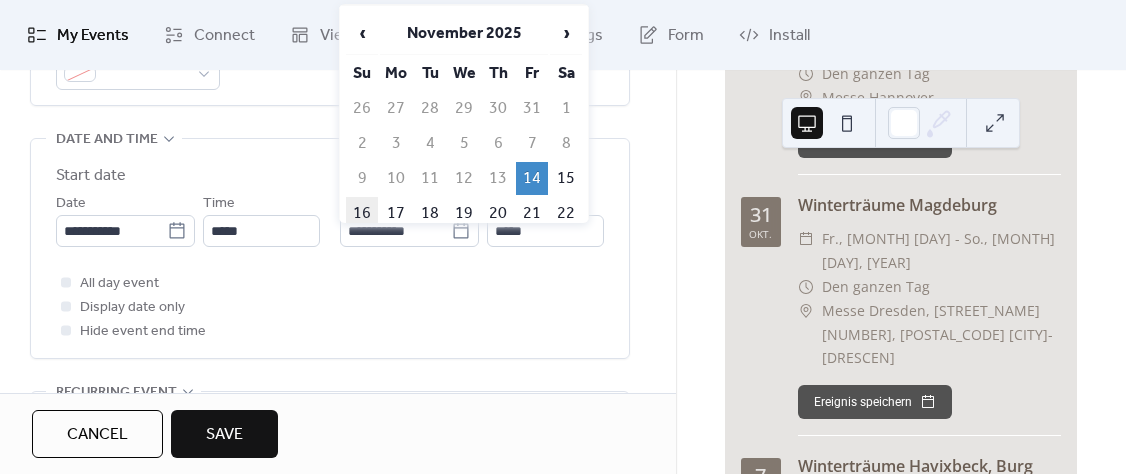 click on "16" at bounding box center [362, 213] 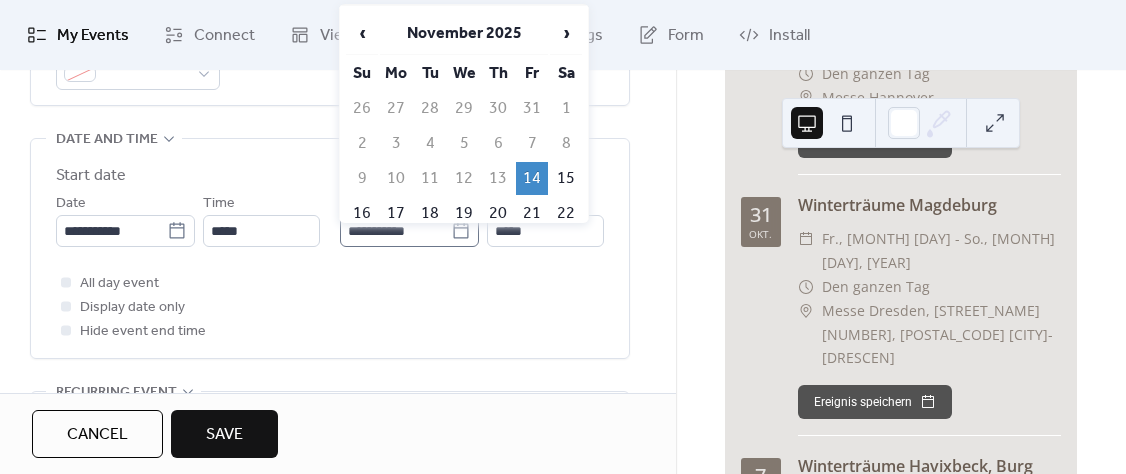 type on "**********" 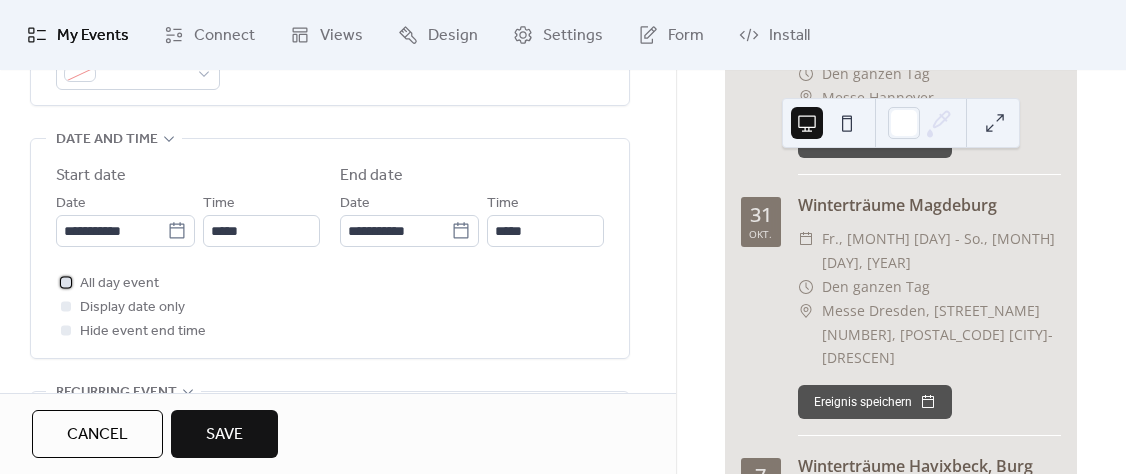 click at bounding box center [66, 282] 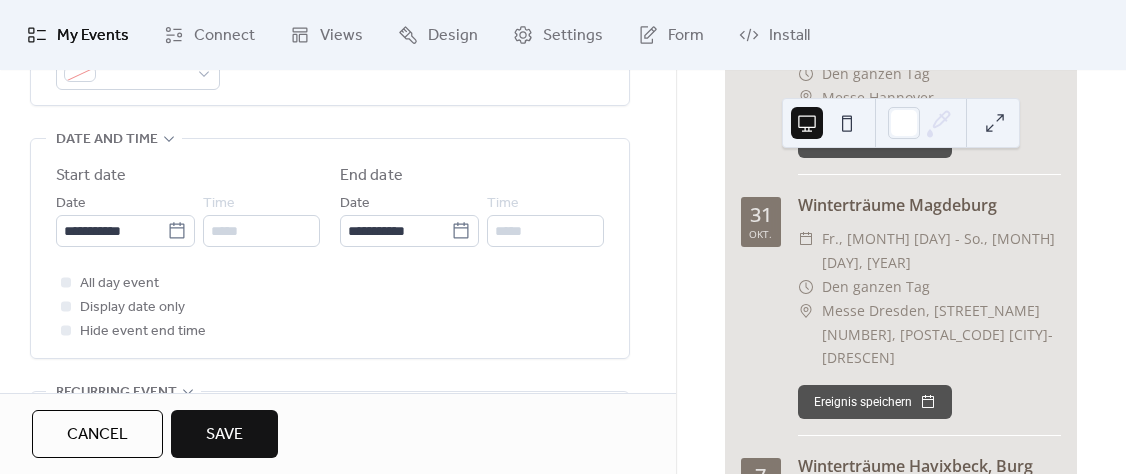 click on "Save" at bounding box center [224, 435] 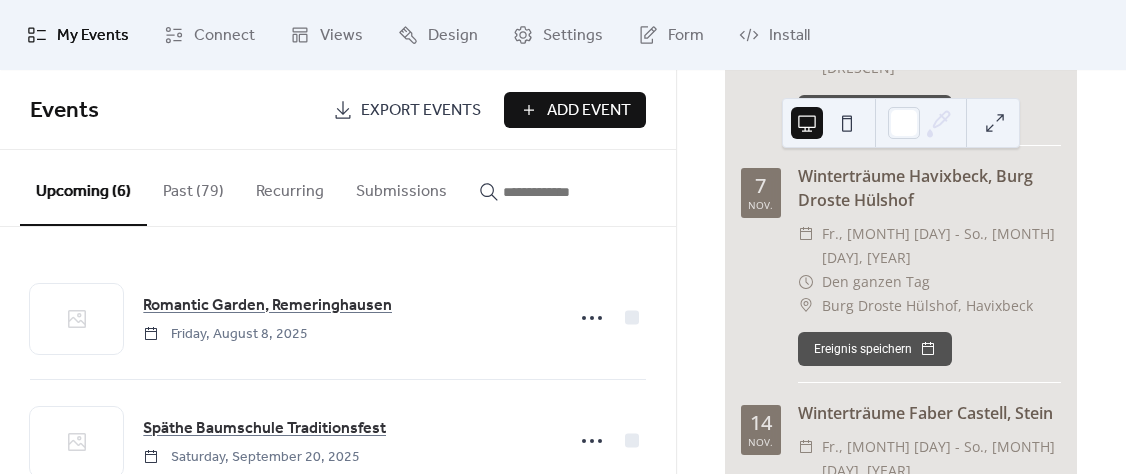 scroll, scrollTop: 1179, scrollLeft: 0, axis: vertical 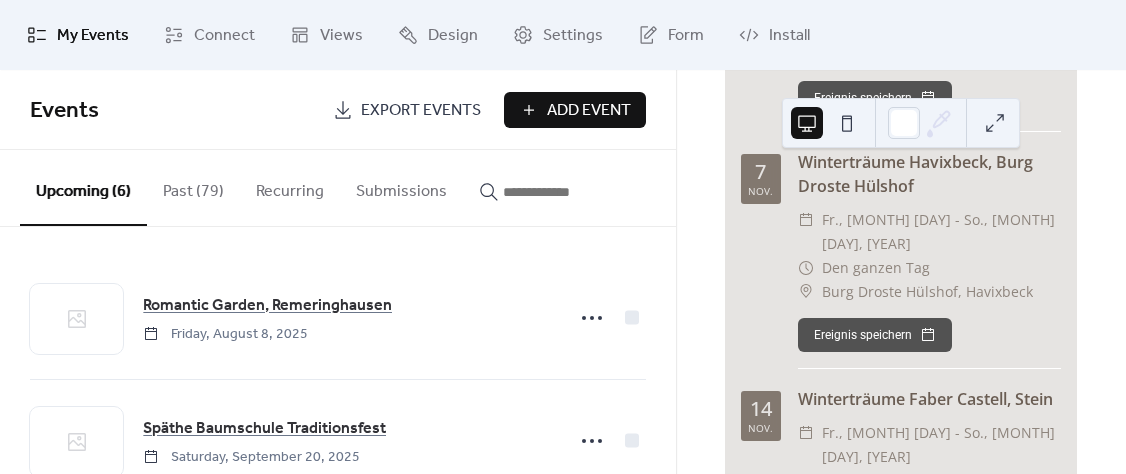 click on "Add Event" at bounding box center (589, 111) 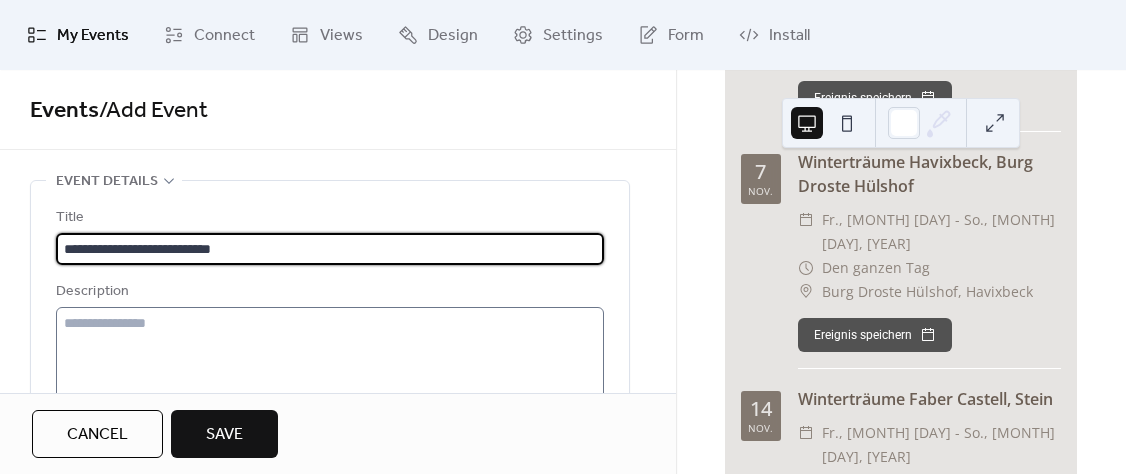 type on "**********" 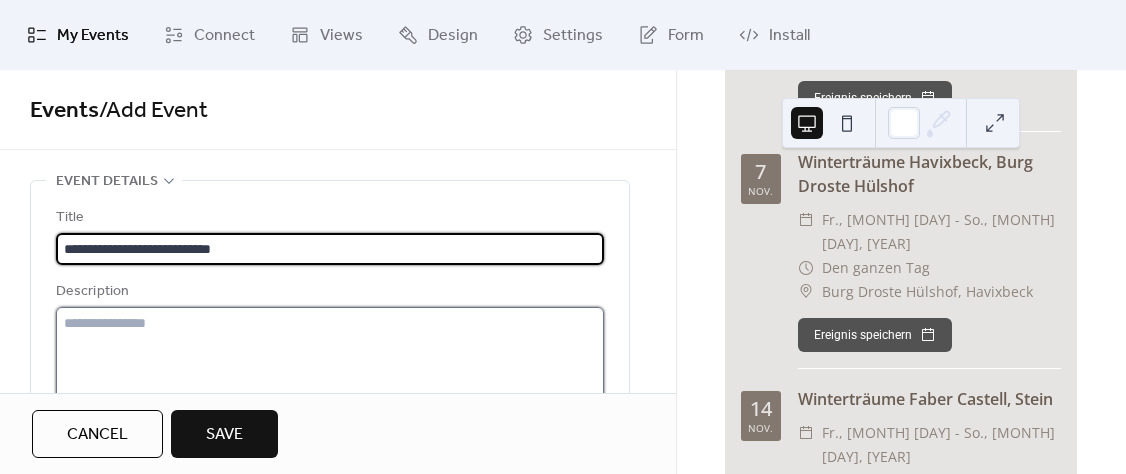 click at bounding box center (330, 383) 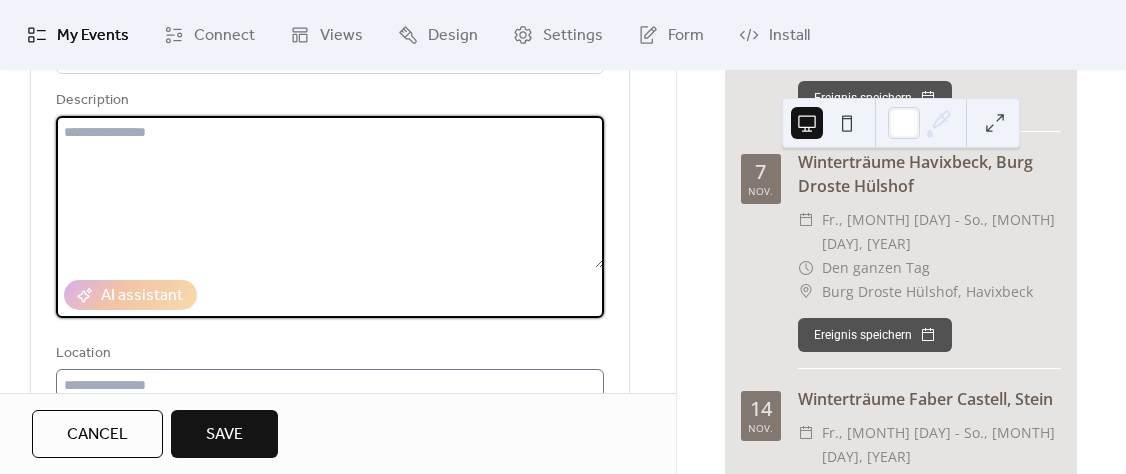 scroll, scrollTop: 312, scrollLeft: 0, axis: vertical 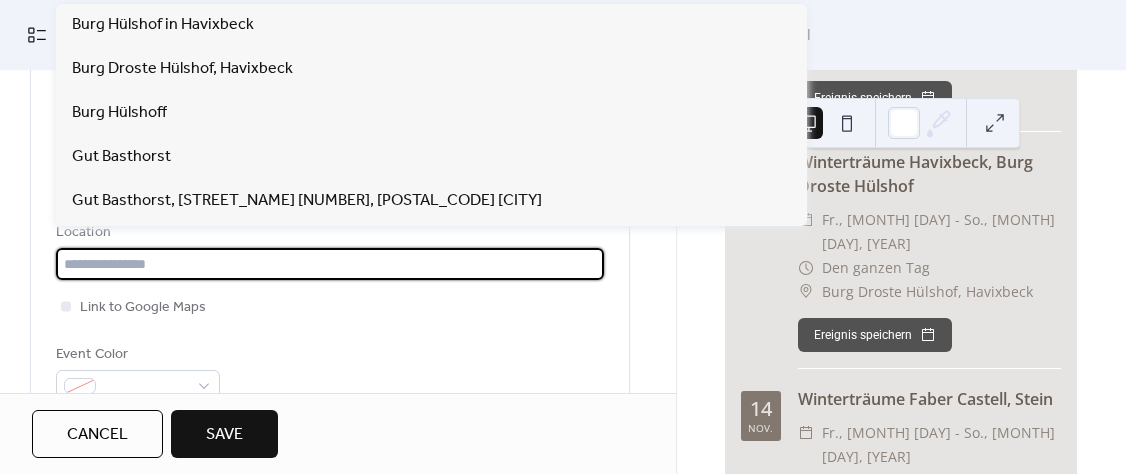 click at bounding box center [330, 264] 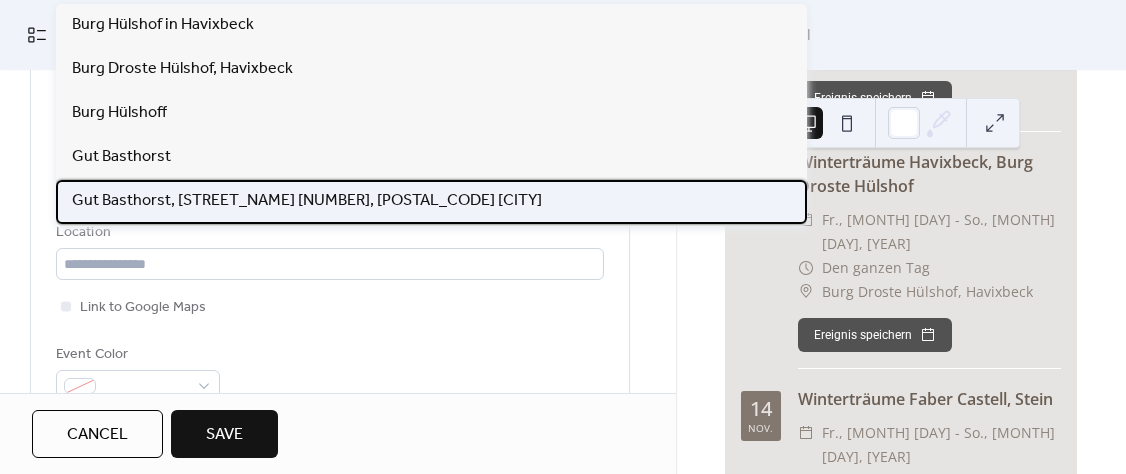 click on "Gut Basthorst, [STREET_NAME] [NUMBER], [POSTAL_CODE] [CITY]" at bounding box center [307, 201] 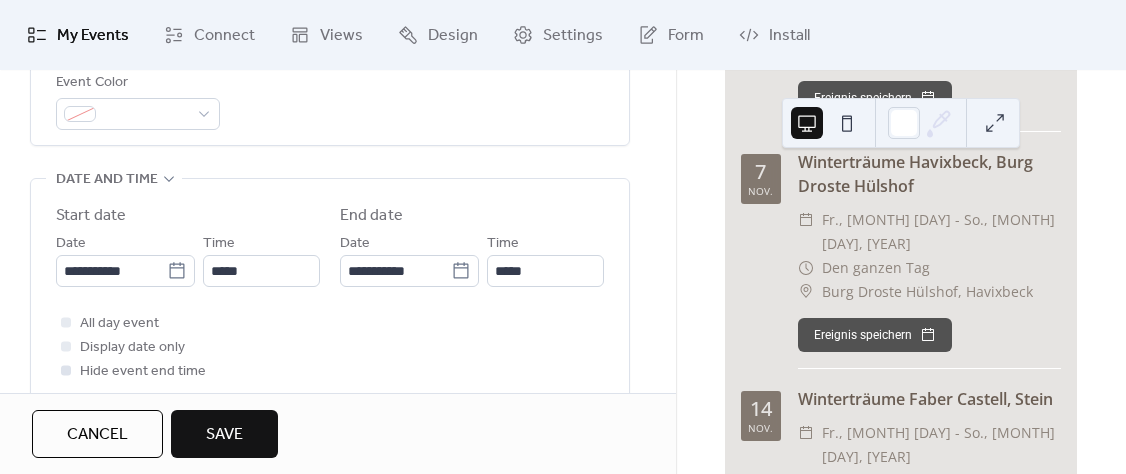 scroll, scrollTop: 624, scrollLeft: 0, axis: vertical 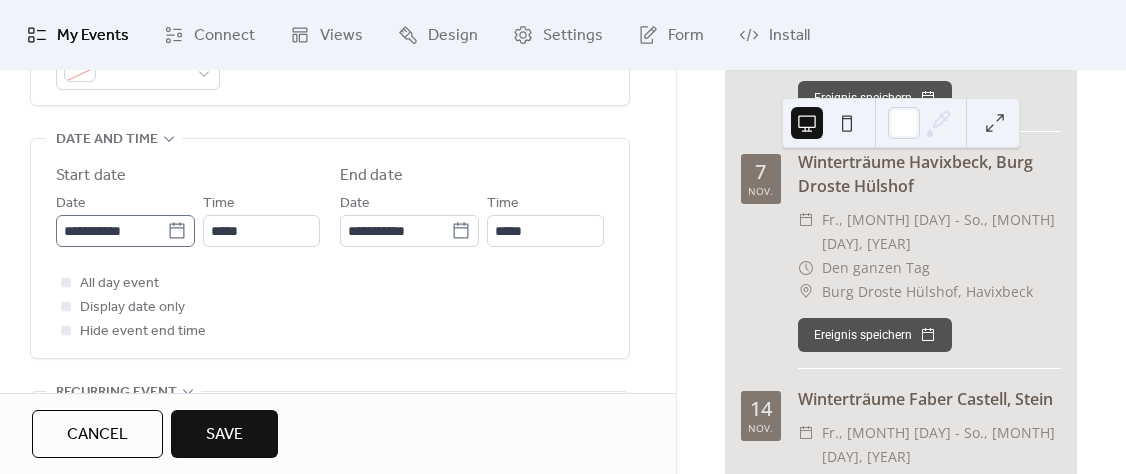 click 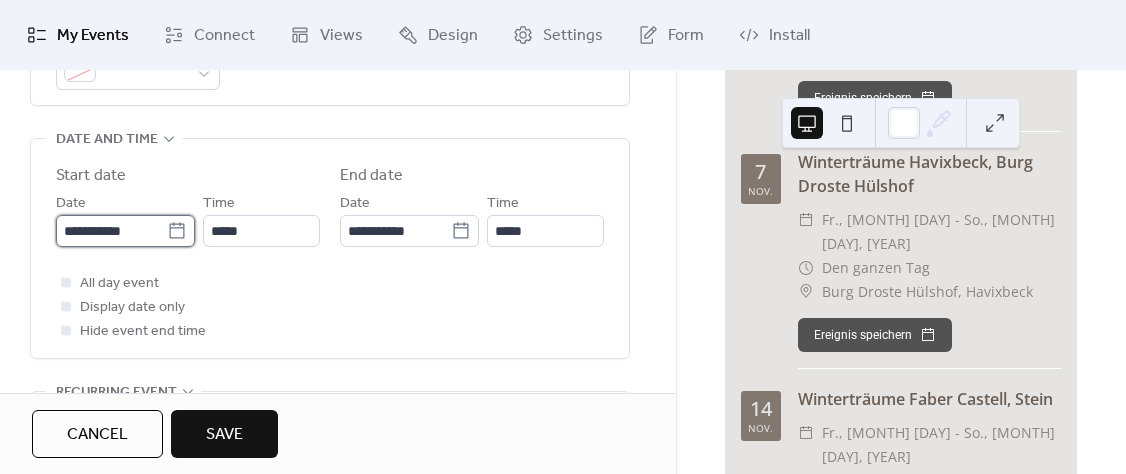 click on "**********" at bounding box center [111, 231] 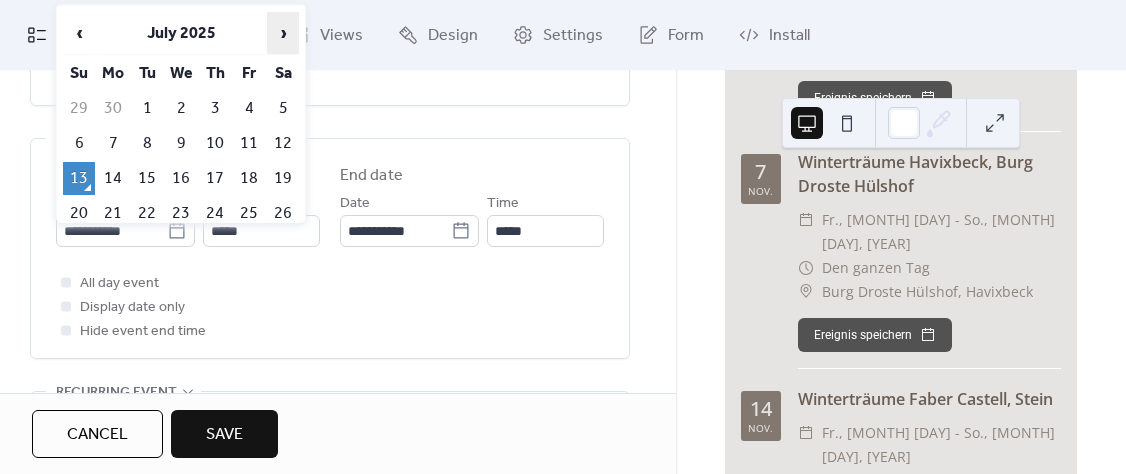 click on "›" at bounding box center (283, 33) 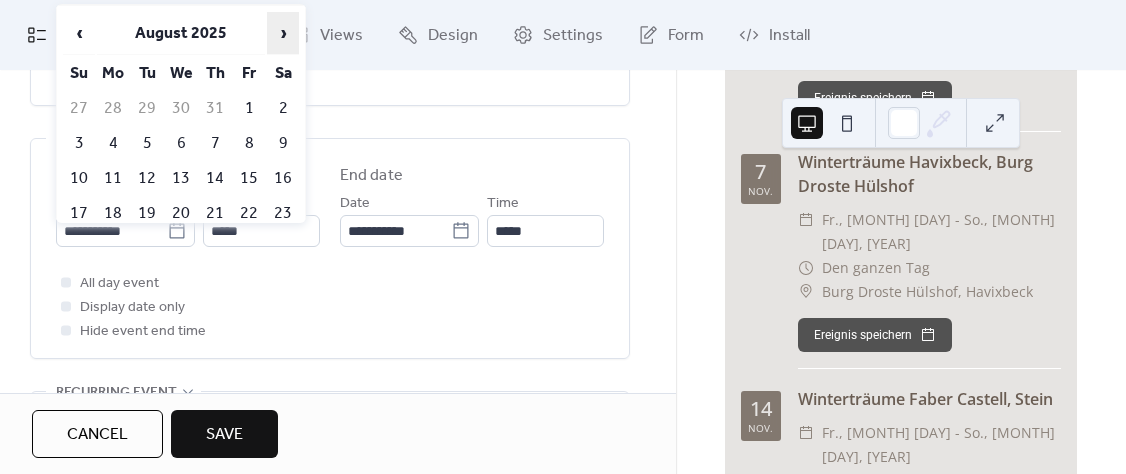 click on "›" at bounding box center (283, 33) 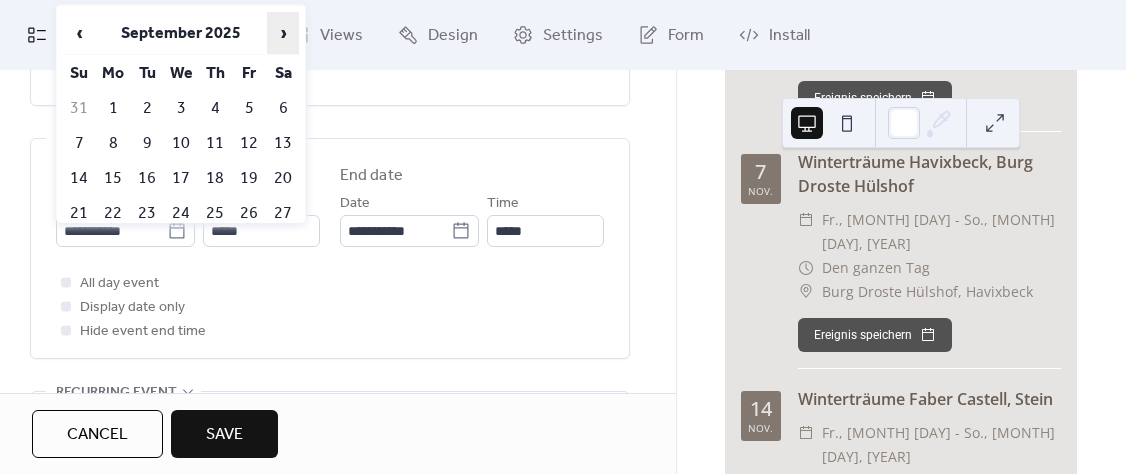 click on "›" at bounding box center [283, 33] 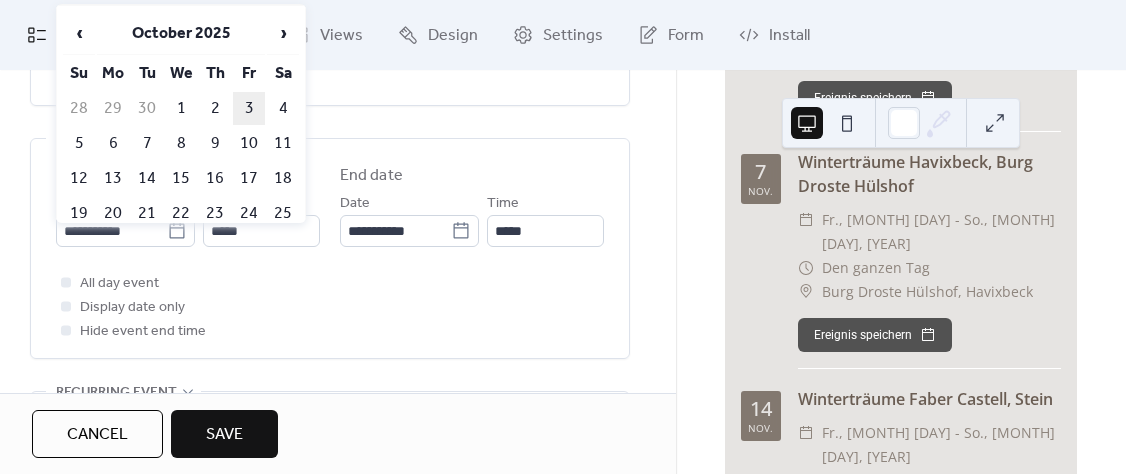 click on "3" at bounding box center (249, 108) 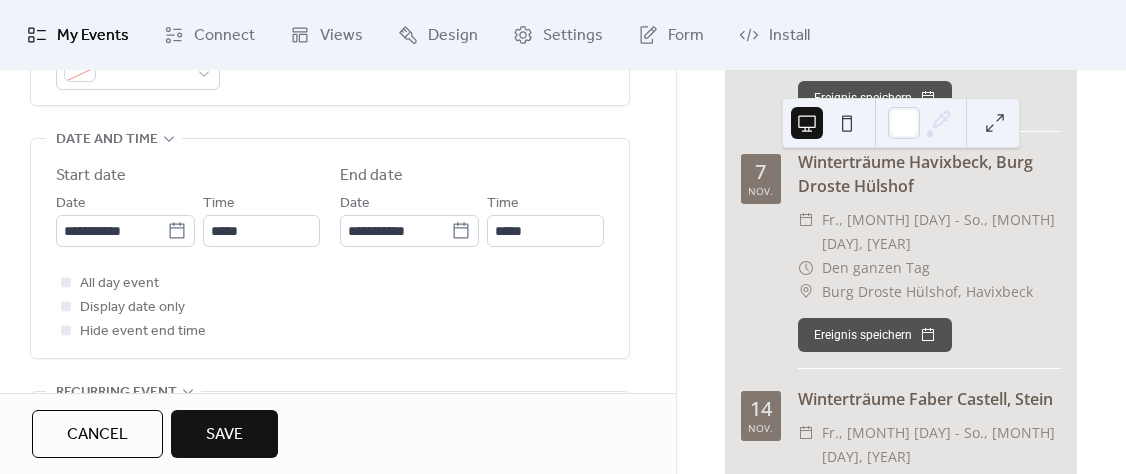 type on "**********" 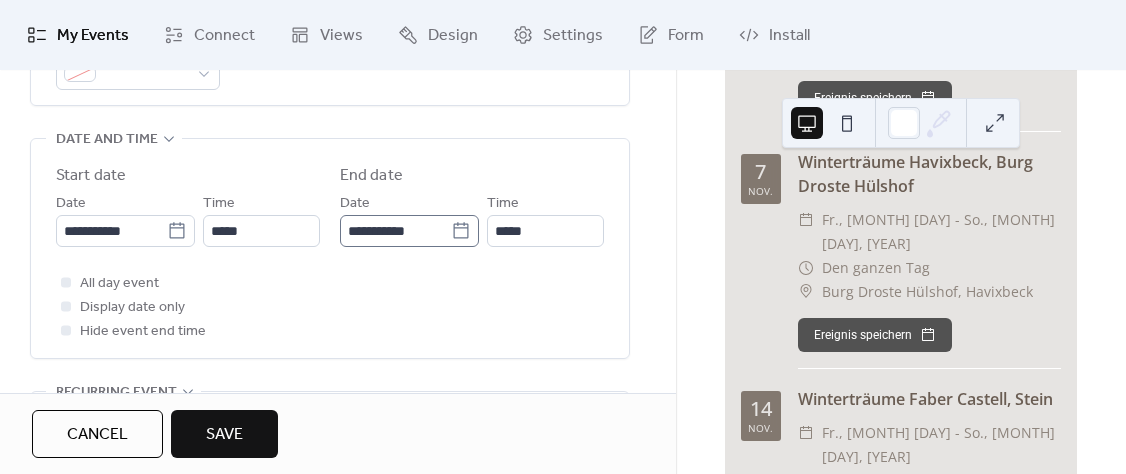 click 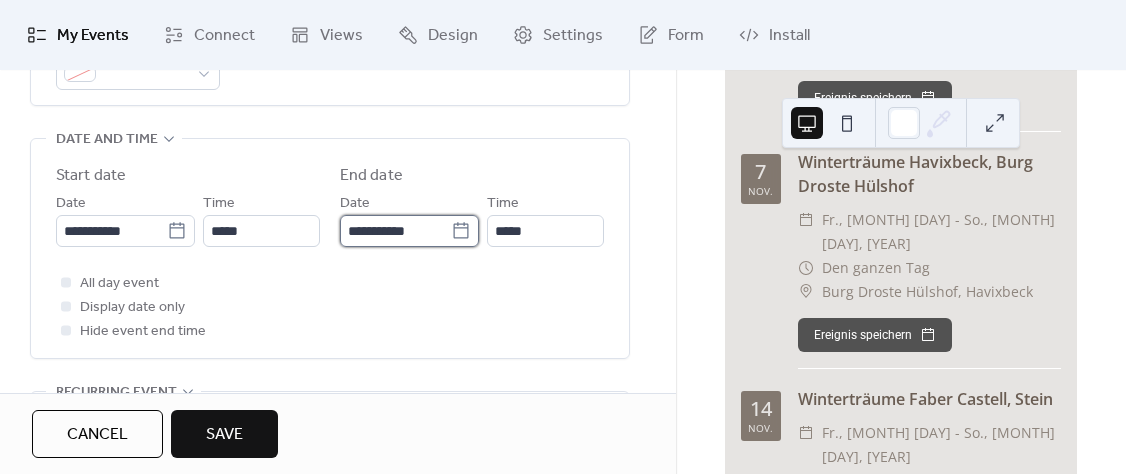 click on "**********" at bounding box center [395, 231] 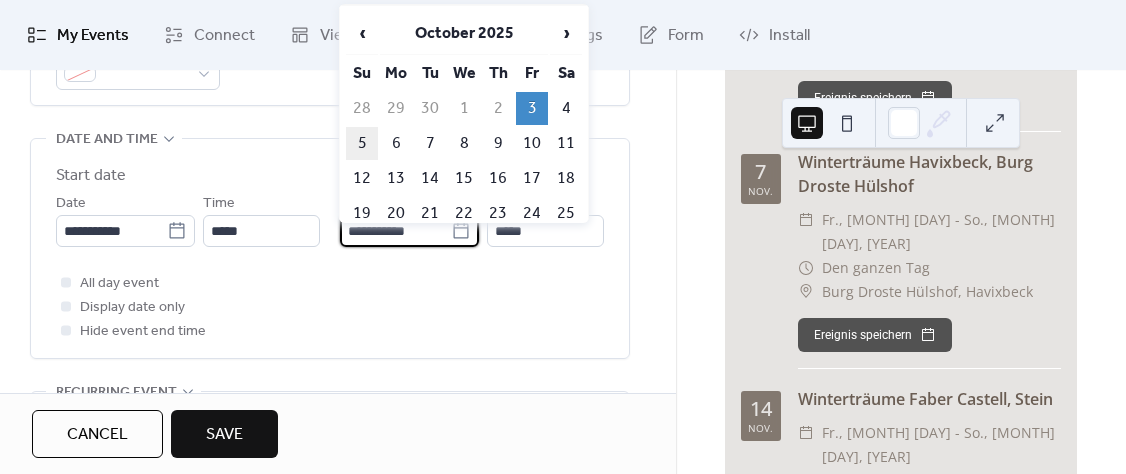 click on "5" at bounding box center [362, 143] 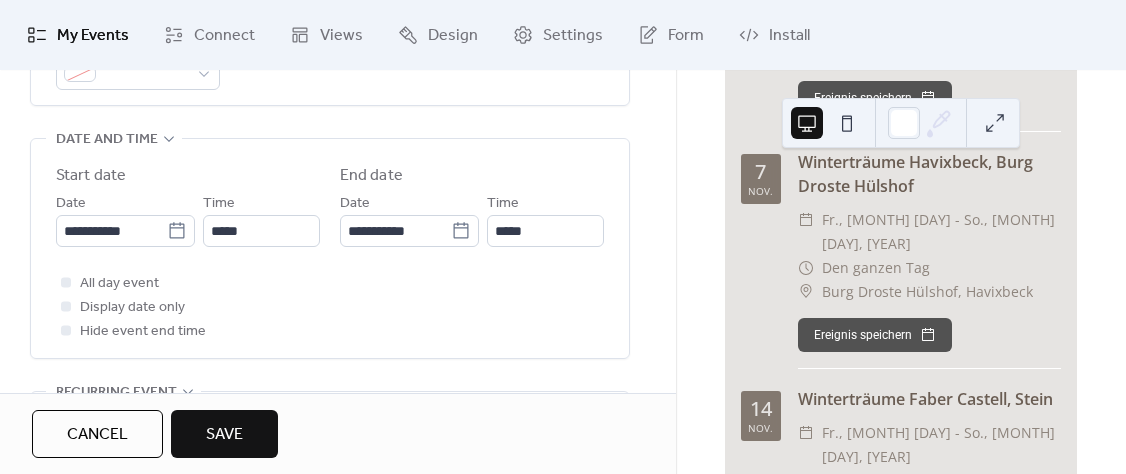 type on "**********" 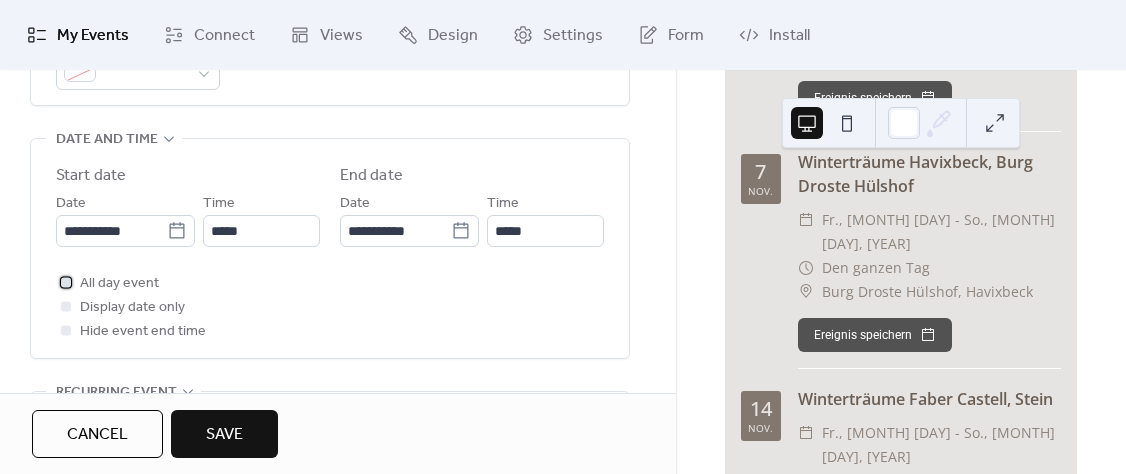 click at bounding box center (66, 282) 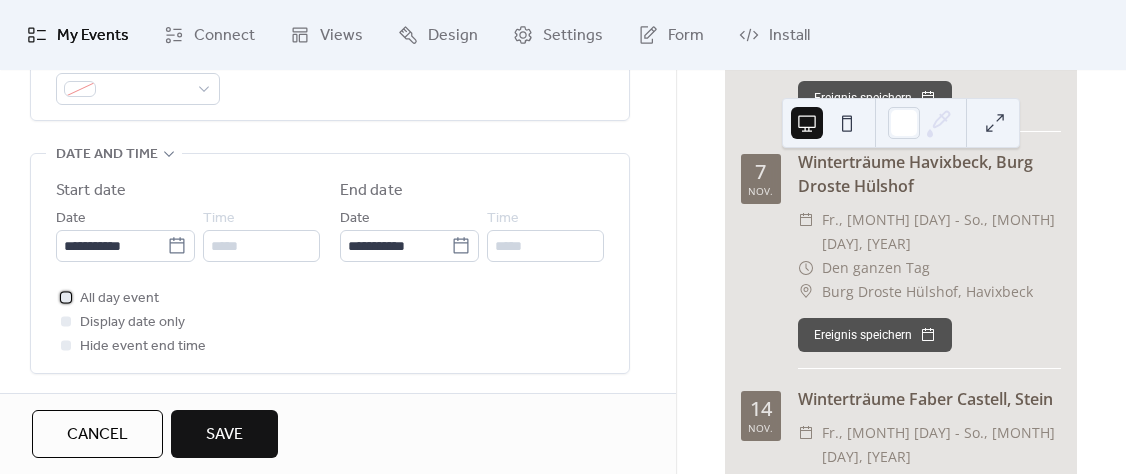 scroll, scrollTop: 624, scrollLeft: 0, axis: vertical 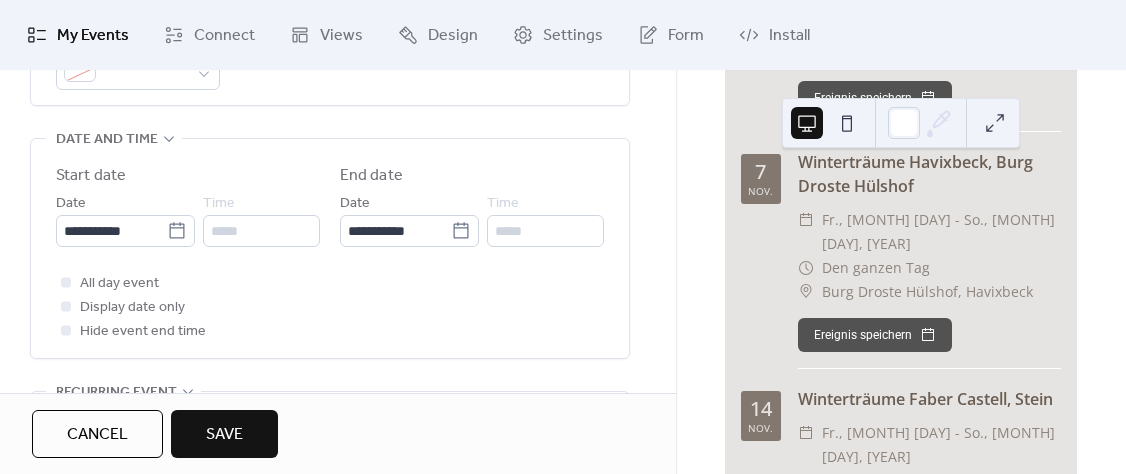 click on "Save" at bounding box center (224, 435) 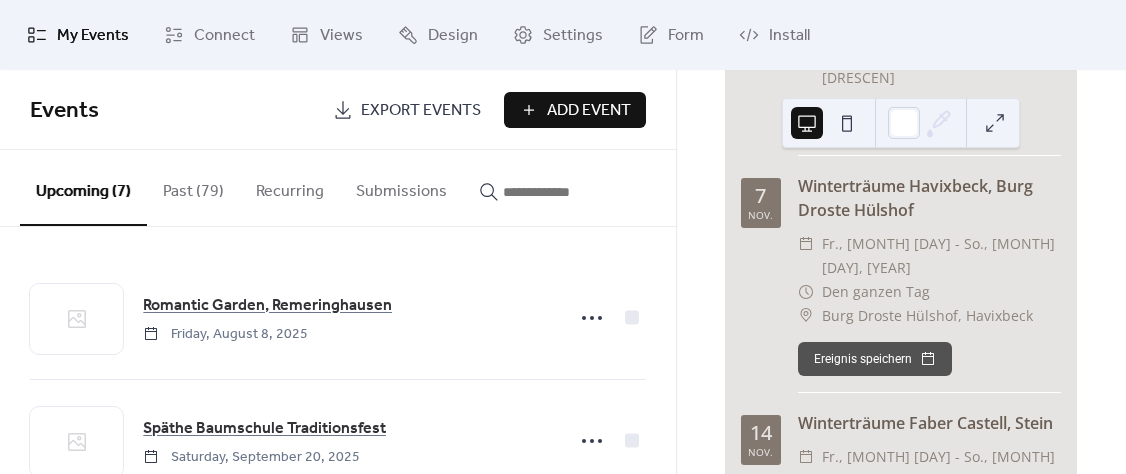 scroll, scrollTop: 1393, scrollLeft: 0, axis: vertical 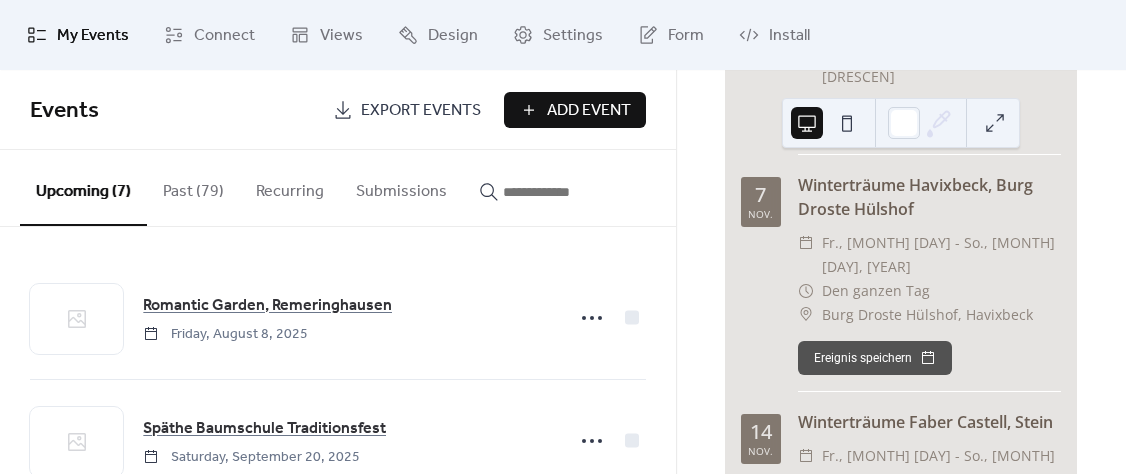 click on "Winterträume Faber Castell, Stein" at bounding box center [929, 422] 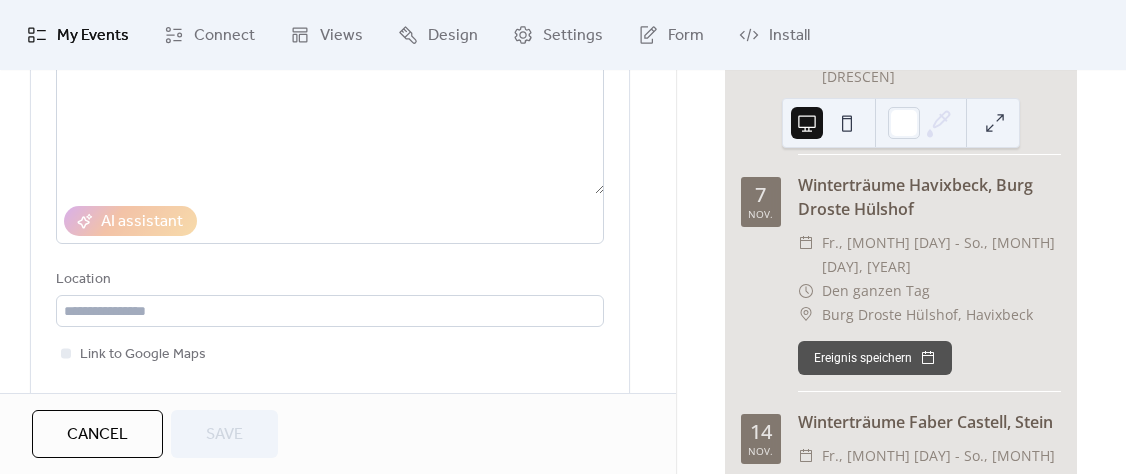 scroll, scrollTop: 312, scrollLeft: 0, axis: vertical 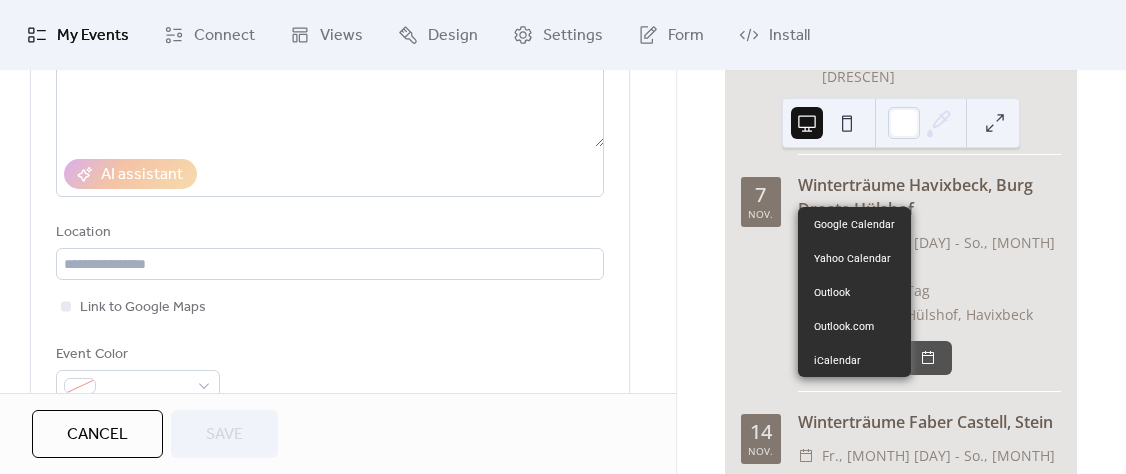 click on "Ereignis speichern" at bounding box center [875, 643] 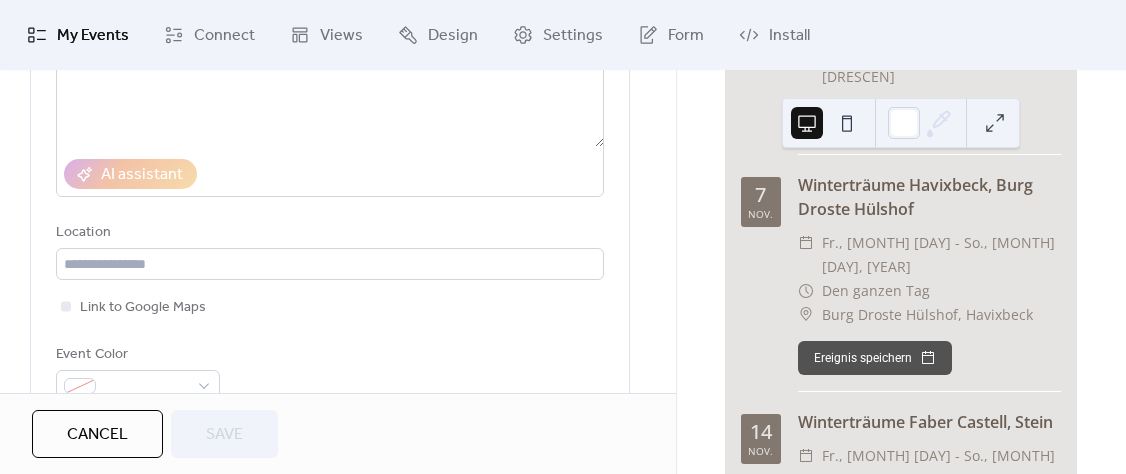click on "14" at bounding box center (761, 432) 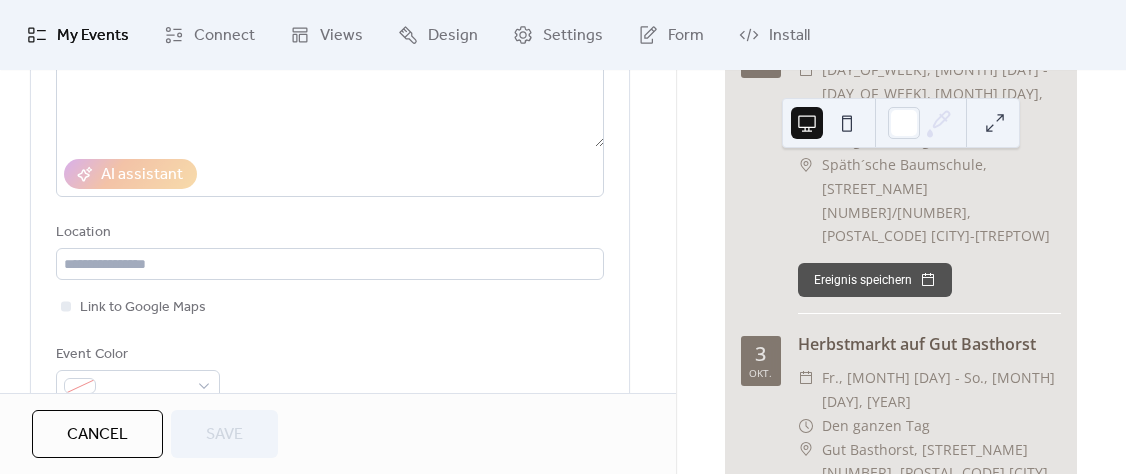 scroll, scrollTop: 643, scrollLeft: 0, axis: vertical 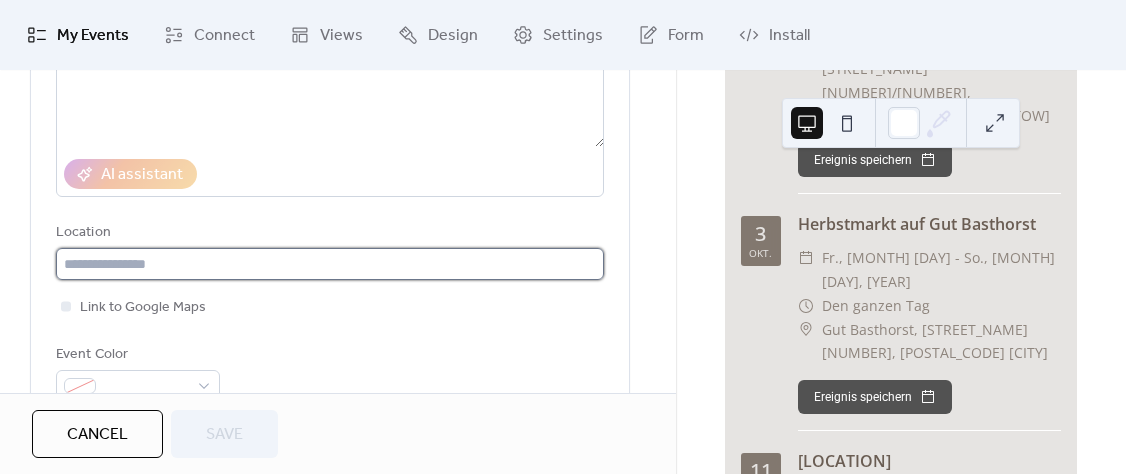 click at bounding box center (330, 264) 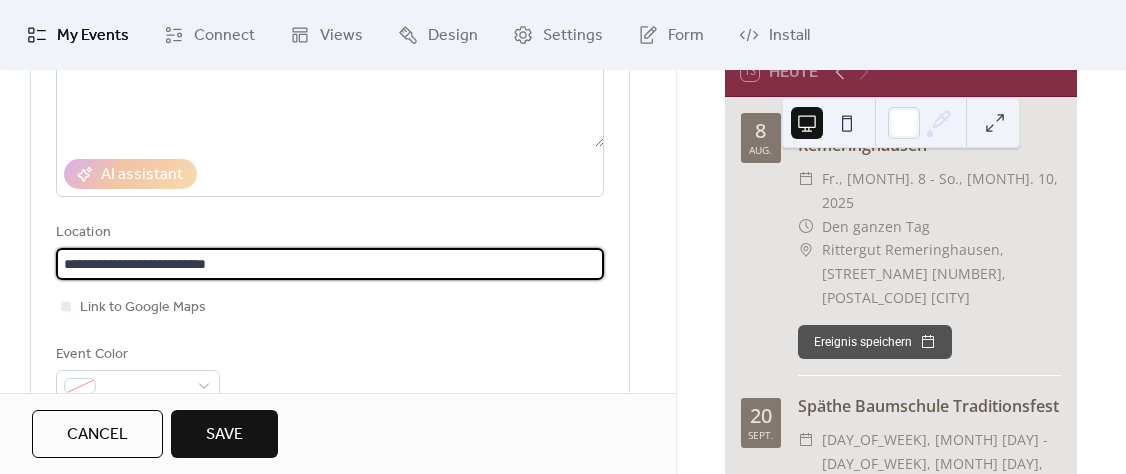 scroll, scrollTop: 163, scrollLeft: 0, axis: vertical 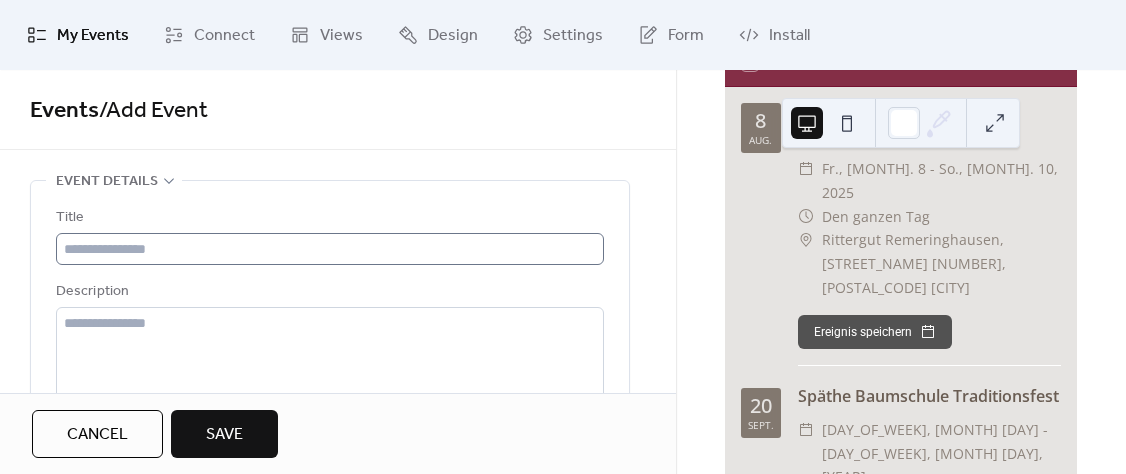 type on "**********" 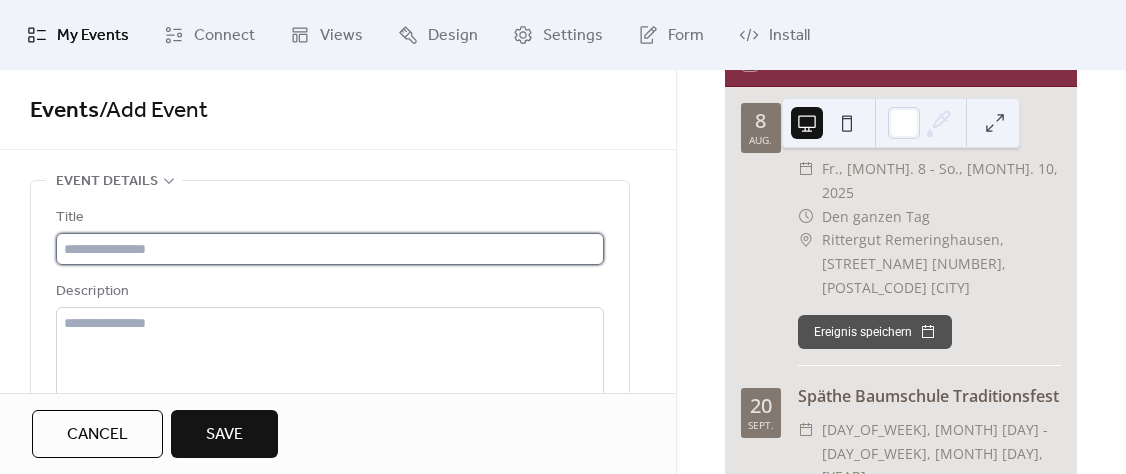 click at bounding box center [330, 249] 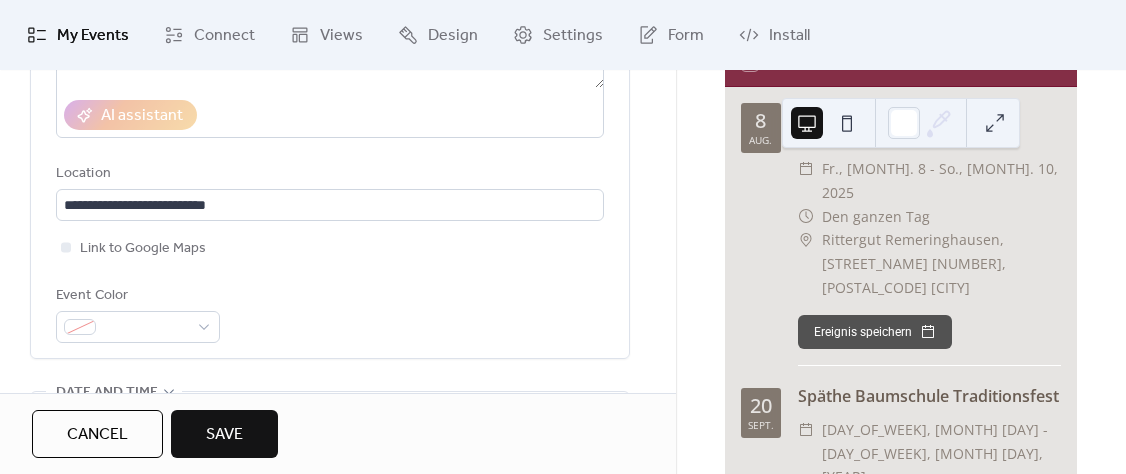 scroll, scrollTop: 390, scrollLeft: 0, axis: vertical 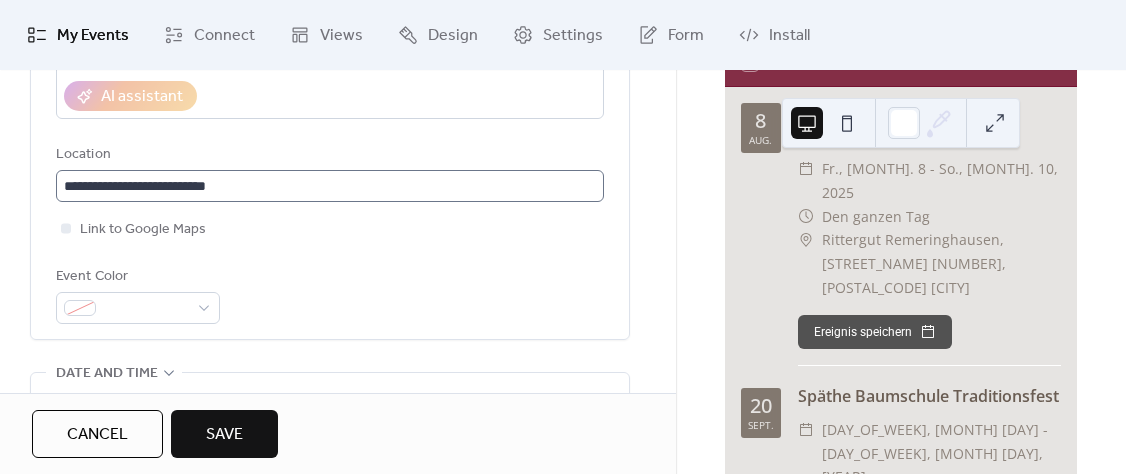 type on "**********" 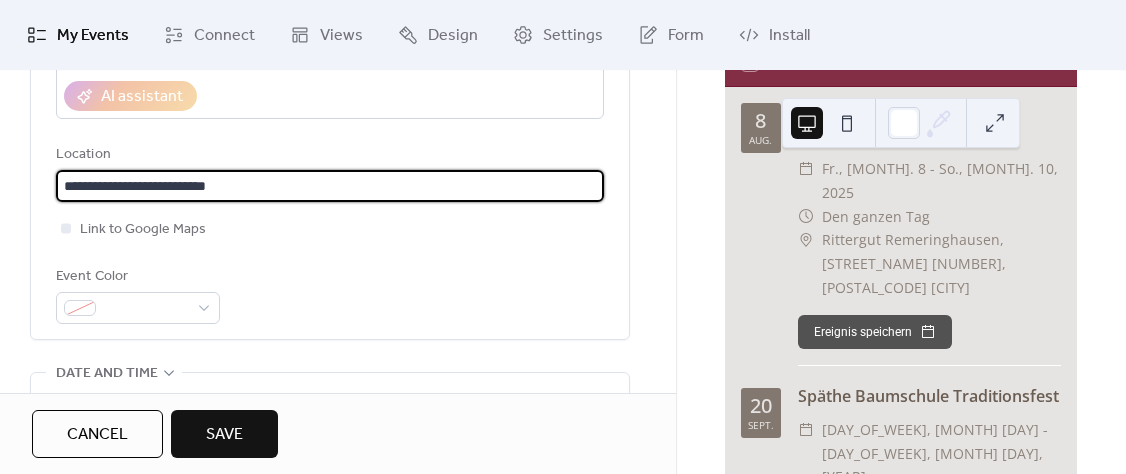 click on "**********" at bounding box center [330, 186] 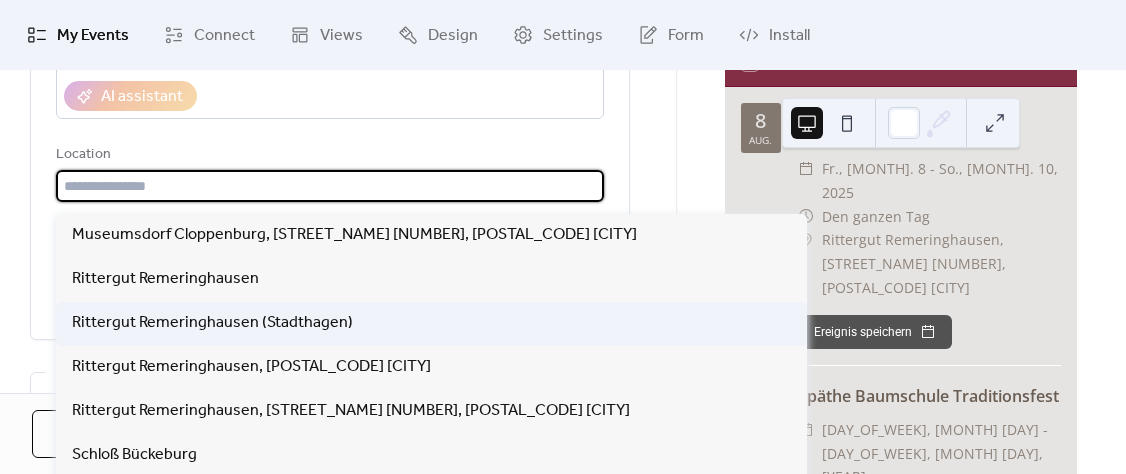 scroll, scrollTop: 798, scrollLeft: 0, axis: vertical 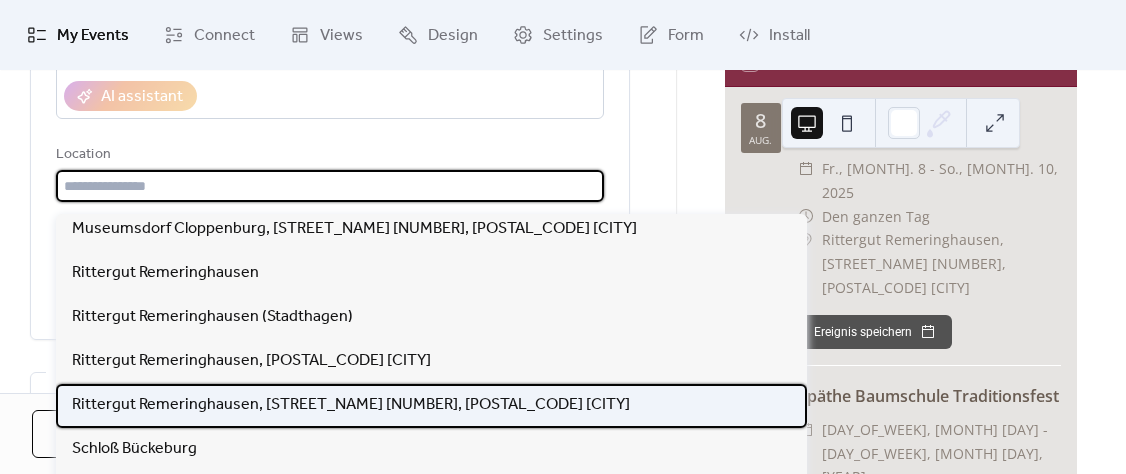 click on "Rittergut Remeringhausen, [STREET_NAME] [NUMBER], [POSTAL_CODE] [CITY]" at bounding box center [351, 405] 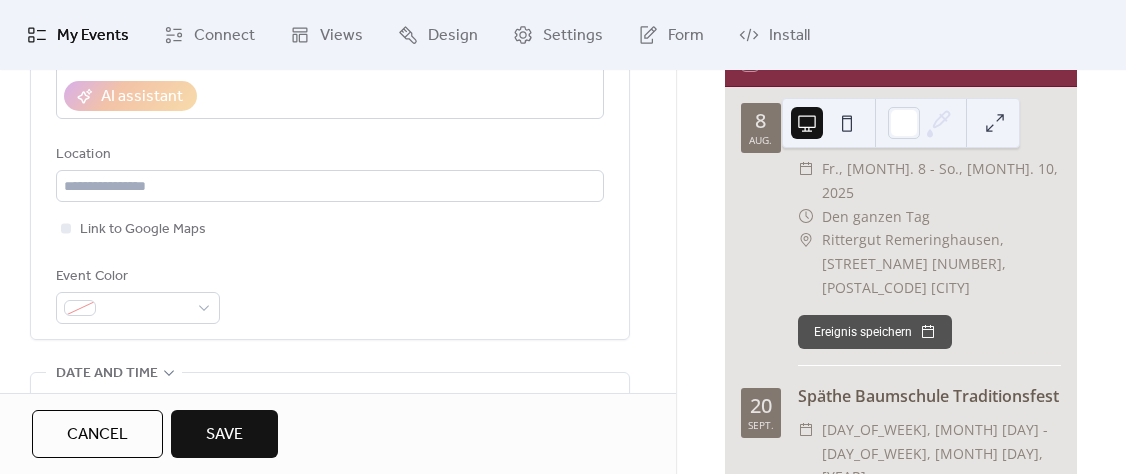type on "**********" 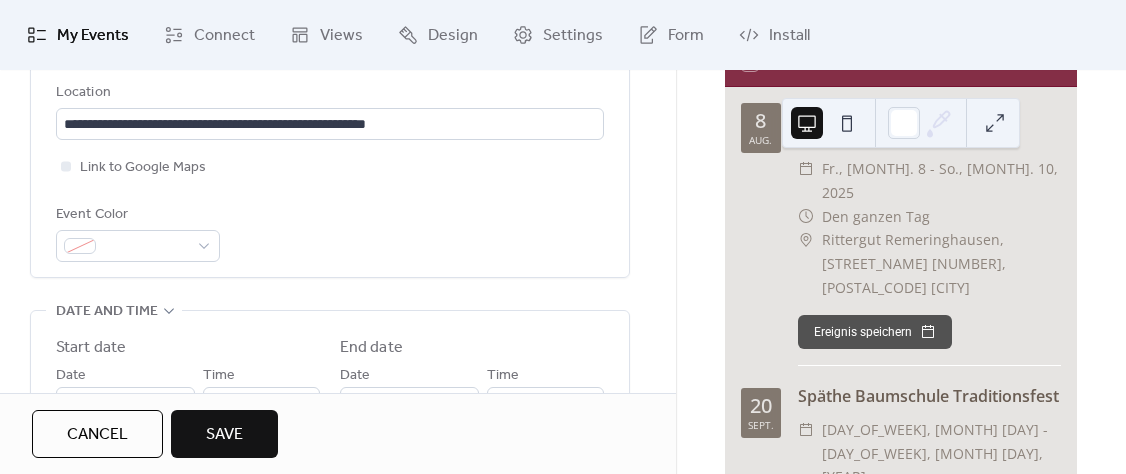 scroll, scrollTop: 624, scrollLeft: 0, axis: vertical 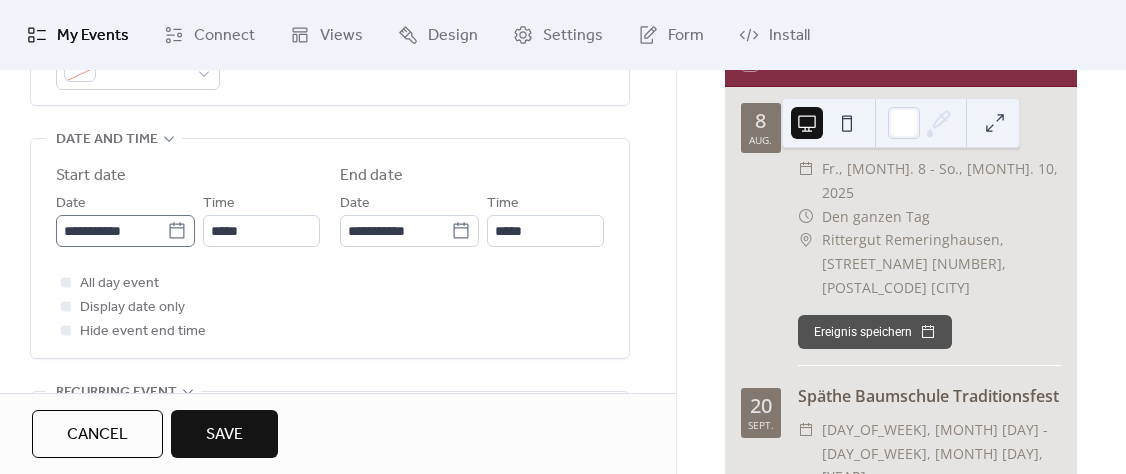 click 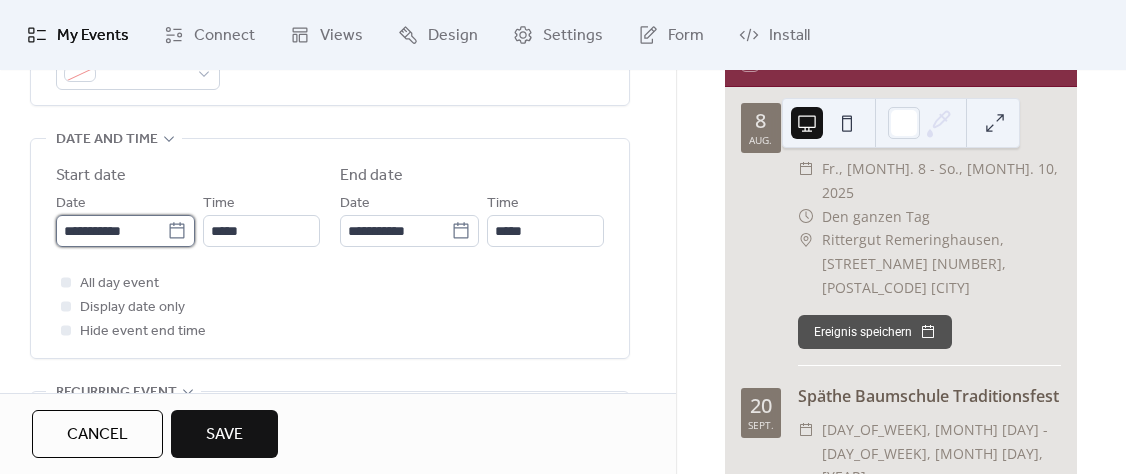 click on "**********" at bounding box center (111, 231) 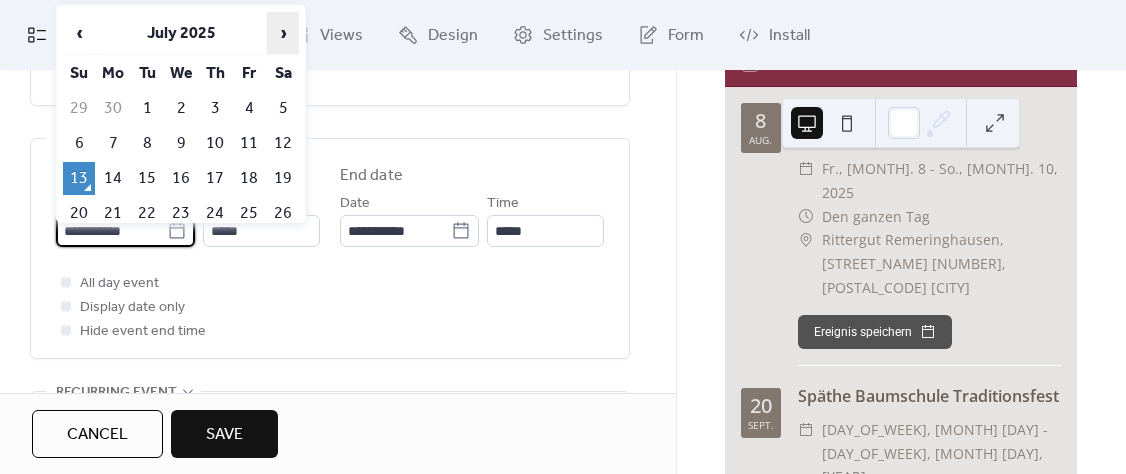 click on "›" at bounding box center (283, 33) 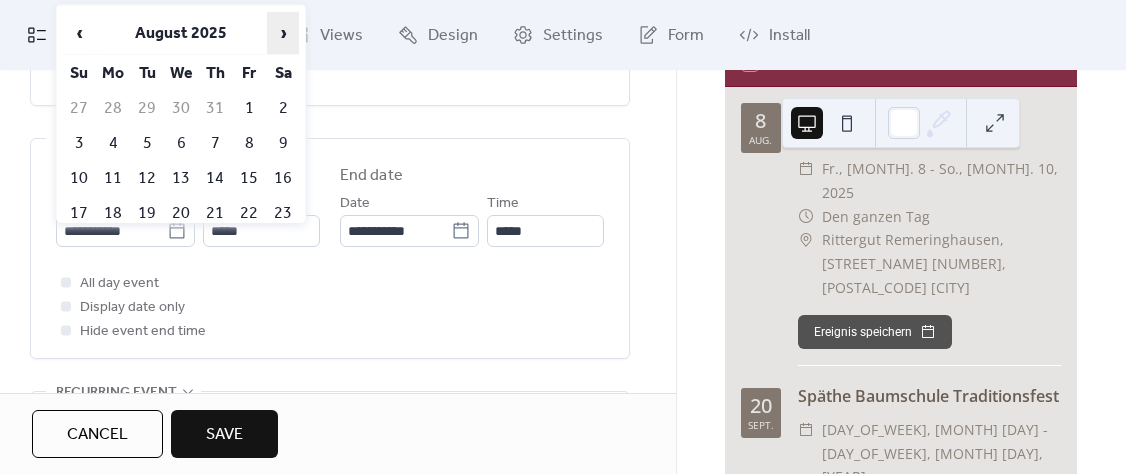 click on "›" at bounding box center [283, 33] 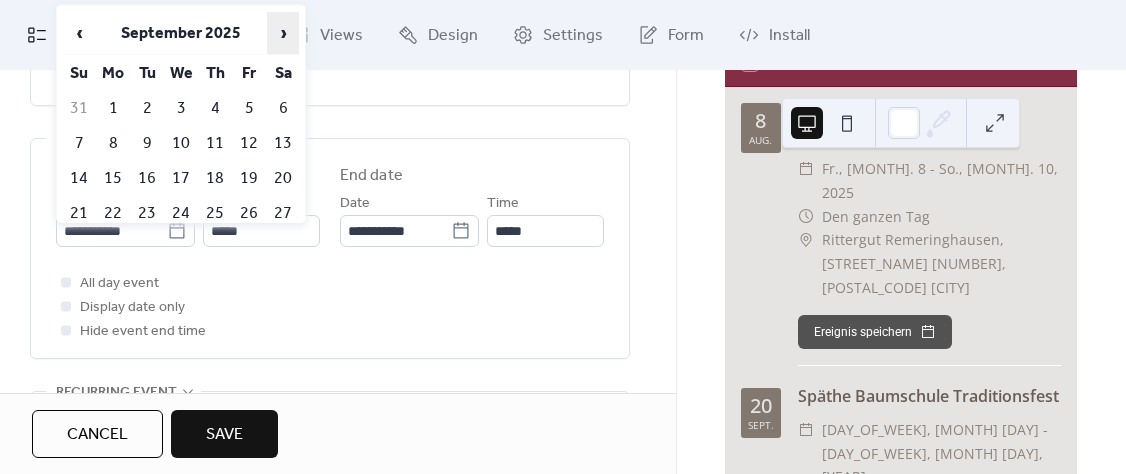 click on "›" at bounding box center [283, 33] 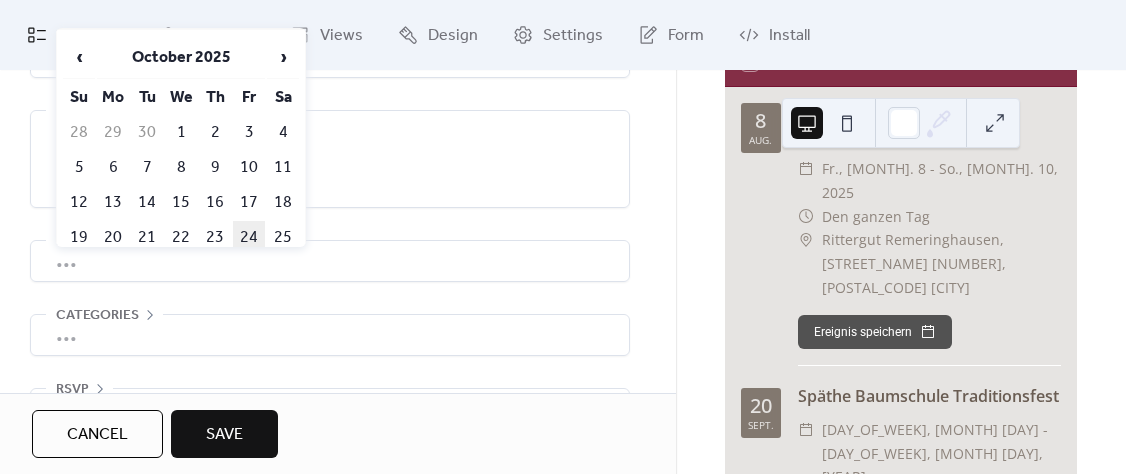 scroll, scrollTop: 1014, scrollLeft: 0, axis: vertical 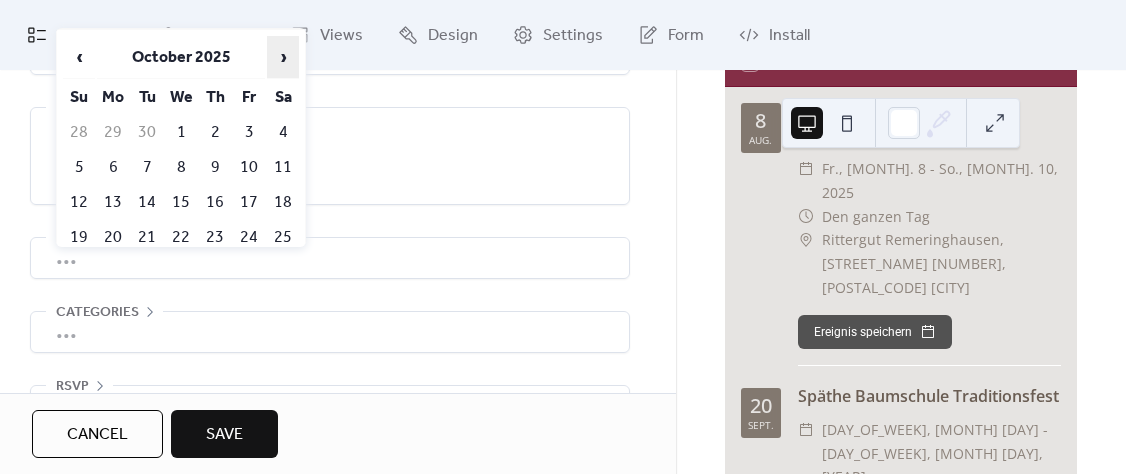 click on "›" at bounding box center (283, 57) 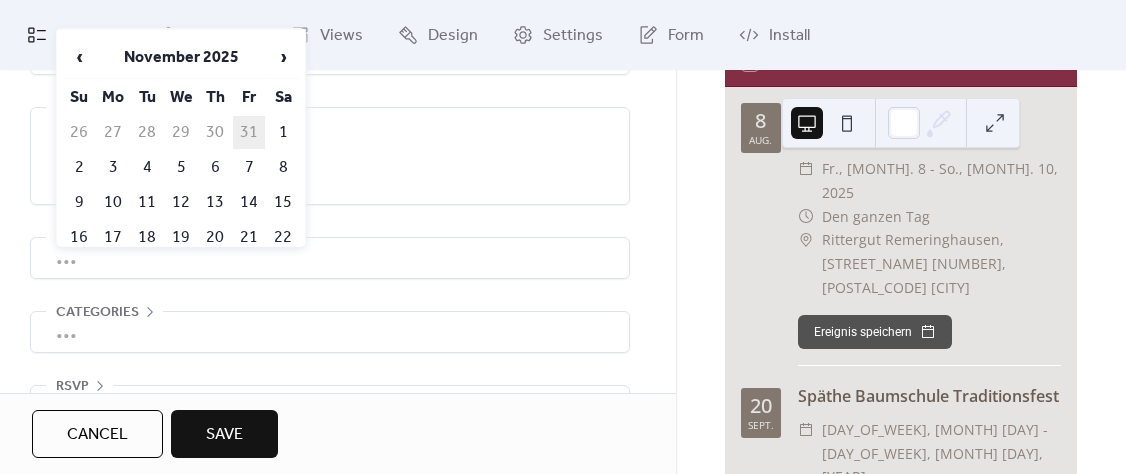 click on "31" at bounding box center [249, 132] 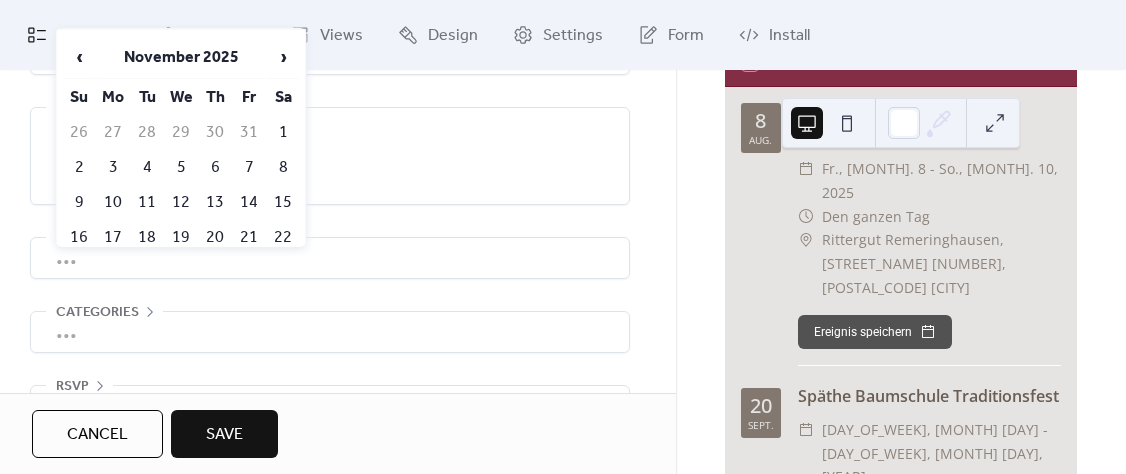 type on "**********" 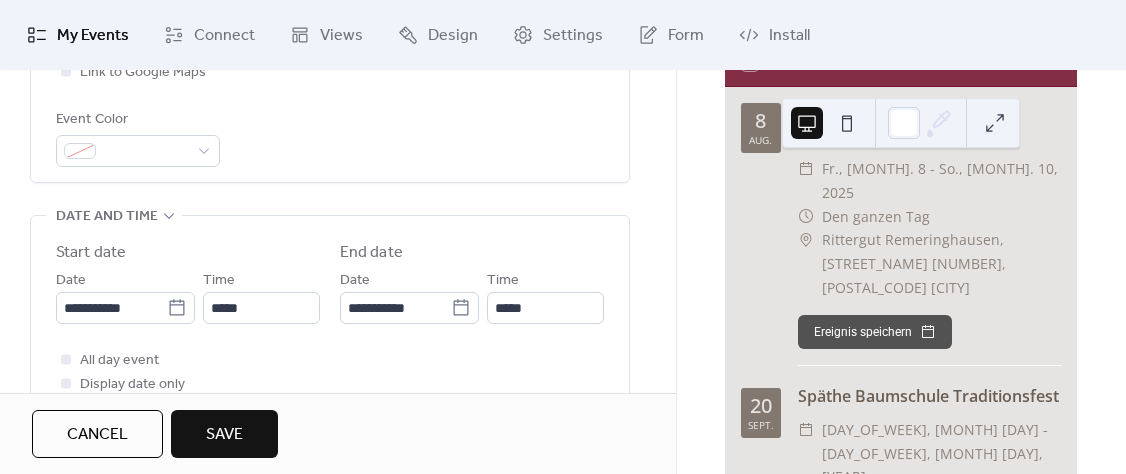 scroll, scrollTop: 546, scrollLeft: 0, axis: vertical 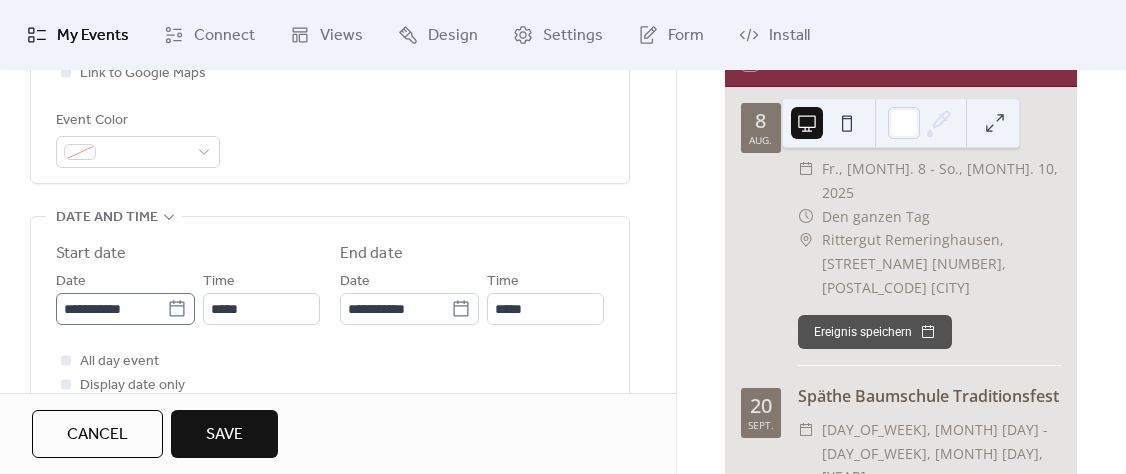 click 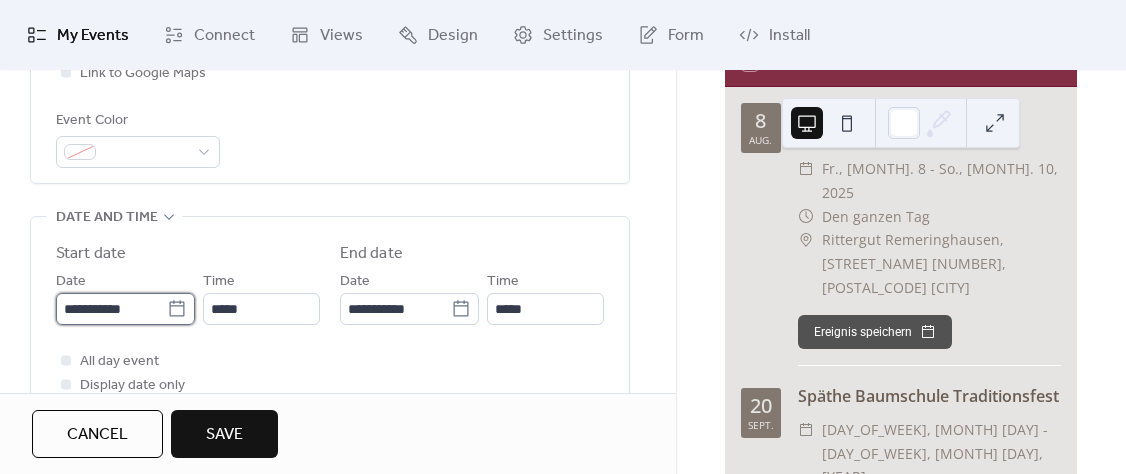 click on "**********" at bounding box center [111, 309] 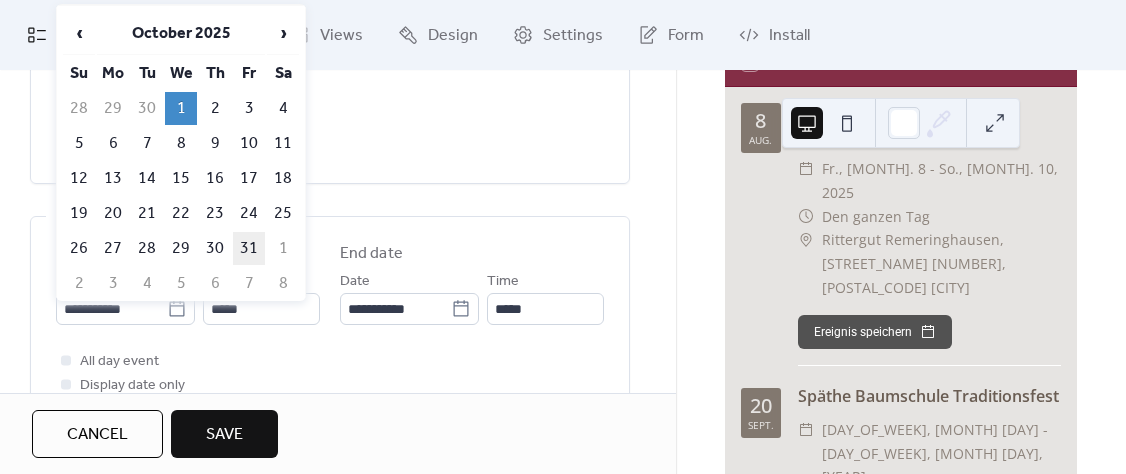 click on "31" at bounding box center (249, 248) 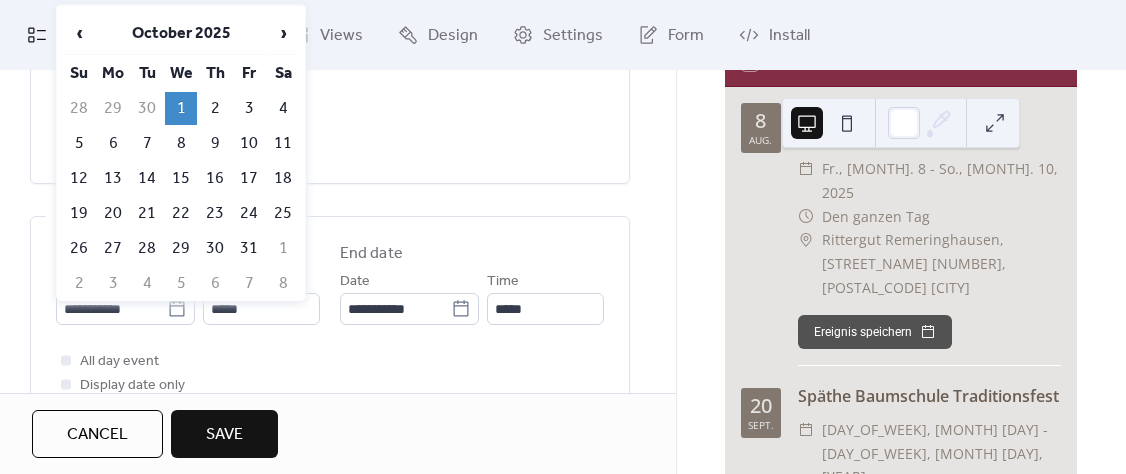 type on "**********" 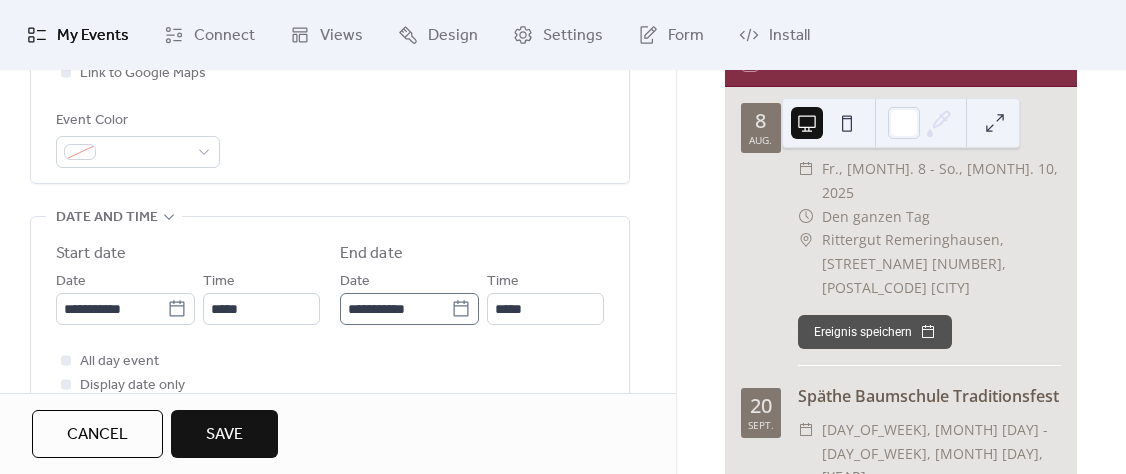 click 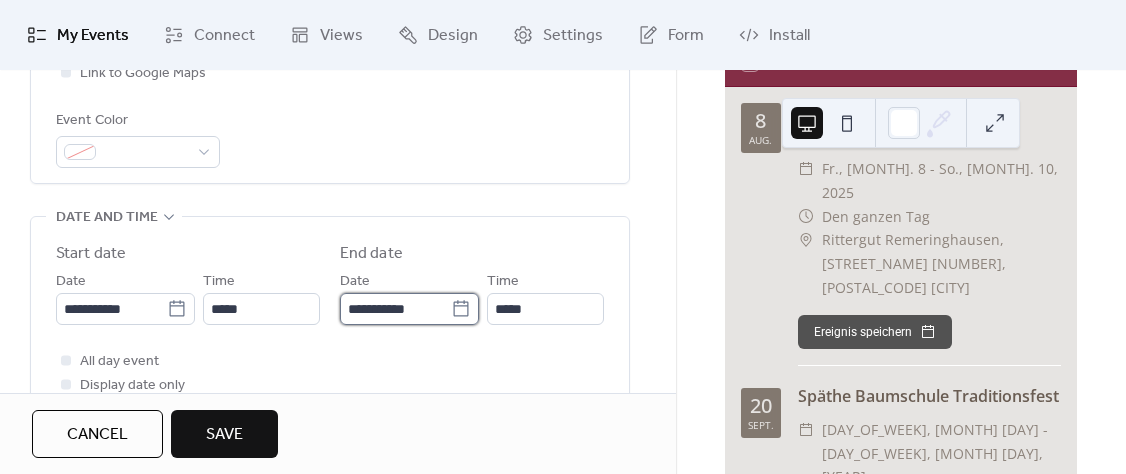click on "**********" at bounding box center [395, 309] 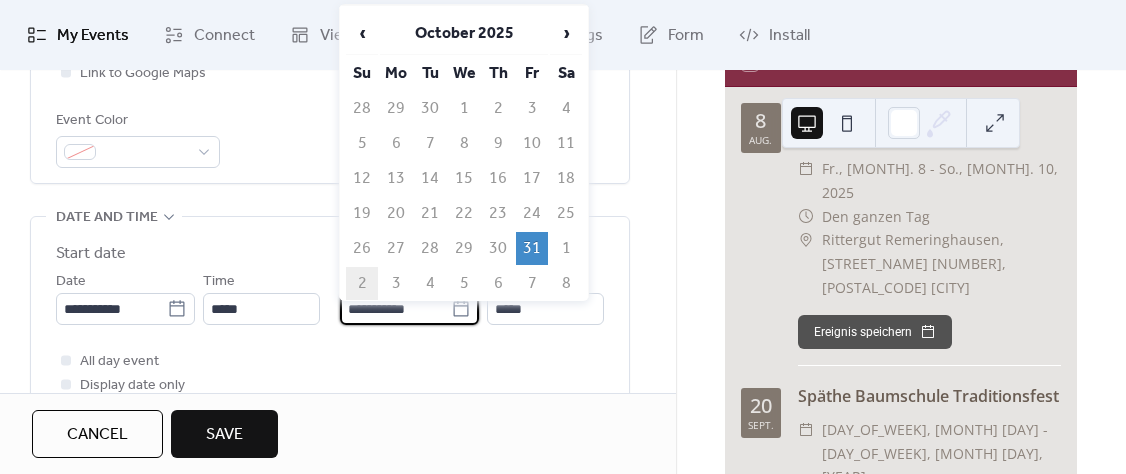 click on "2" at bounding box center [362, 283] 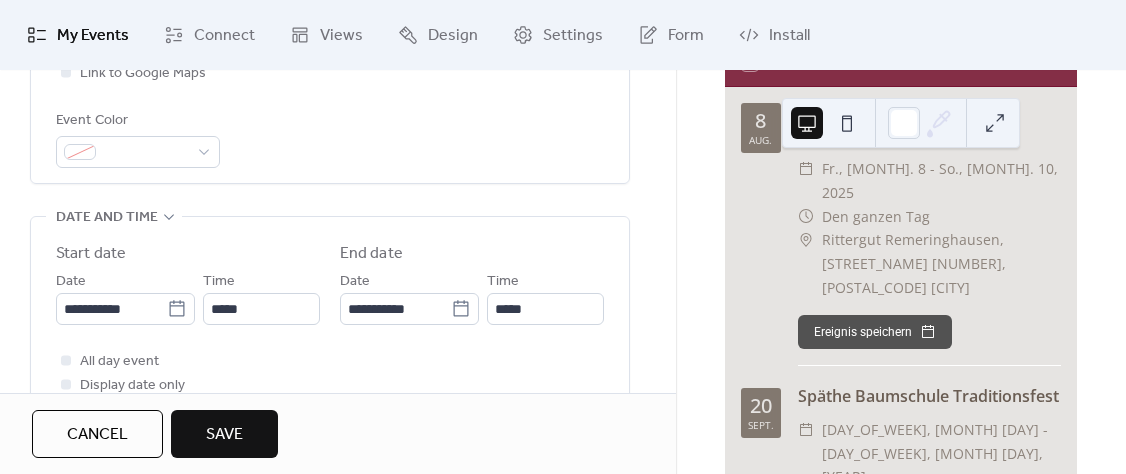 type on "**********" 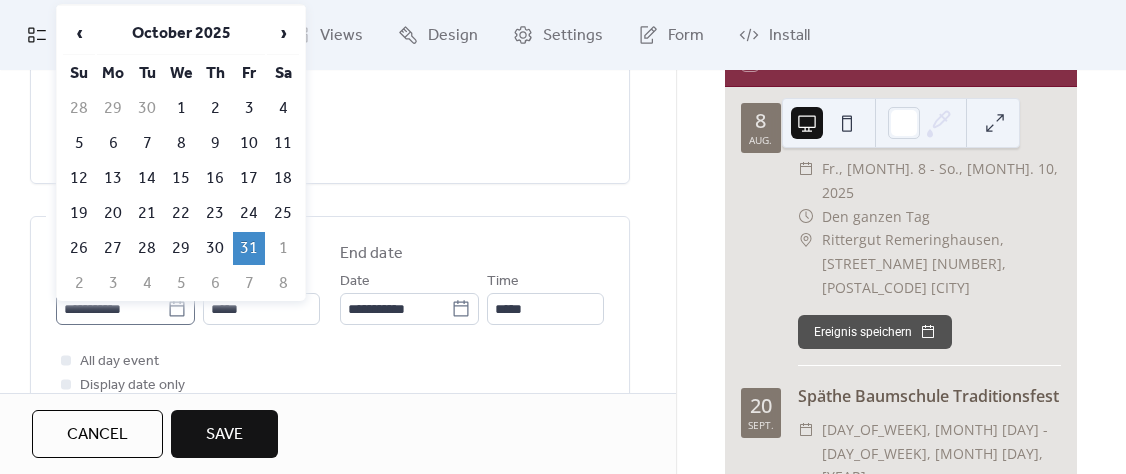 click 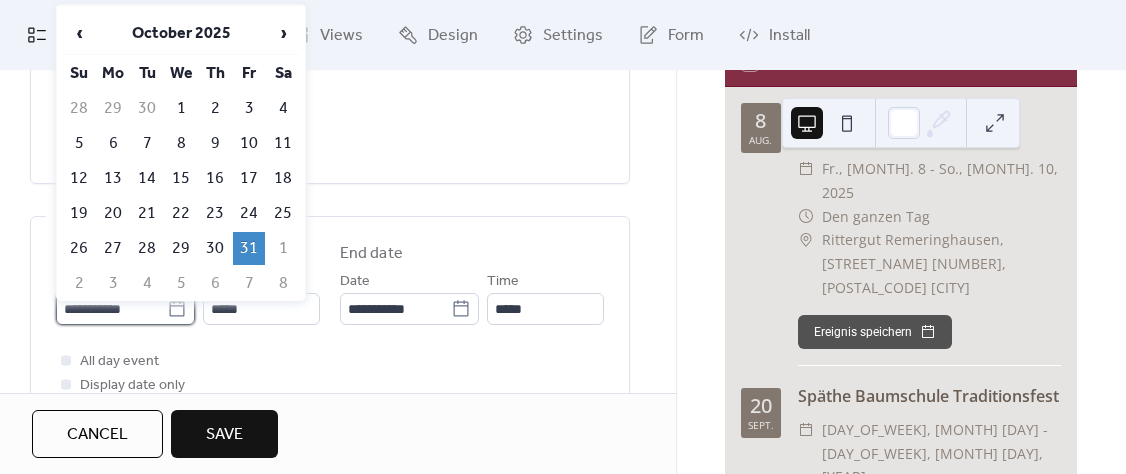 click on "**********" at bounding box center (111, 309) 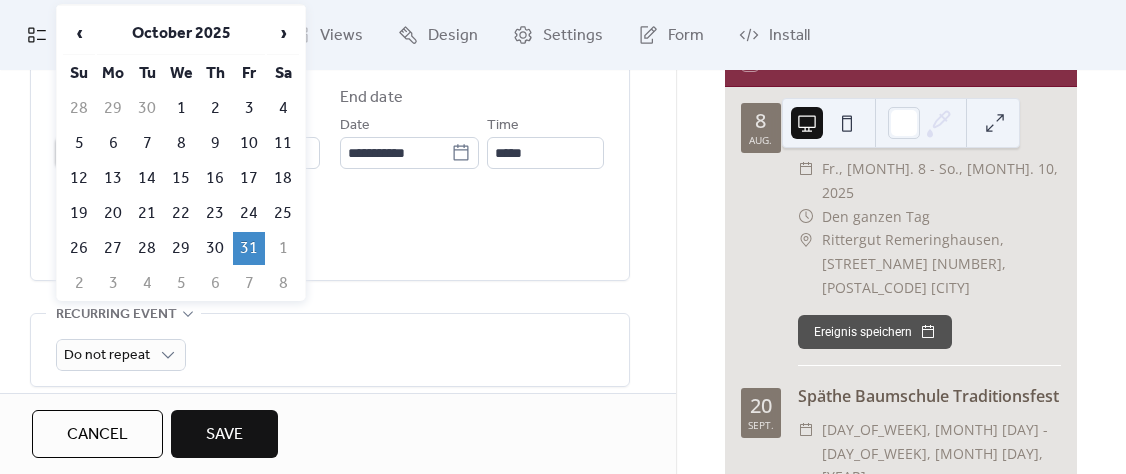 scroll, scrollTop: 546, scrollLeft: 0, axis: vertical 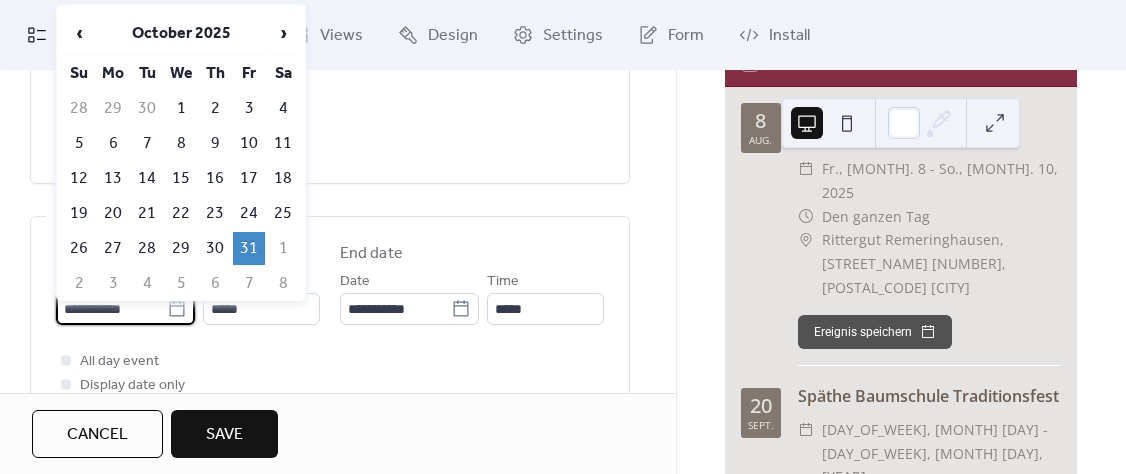 click on "**********" at bounding box center (330, 331) 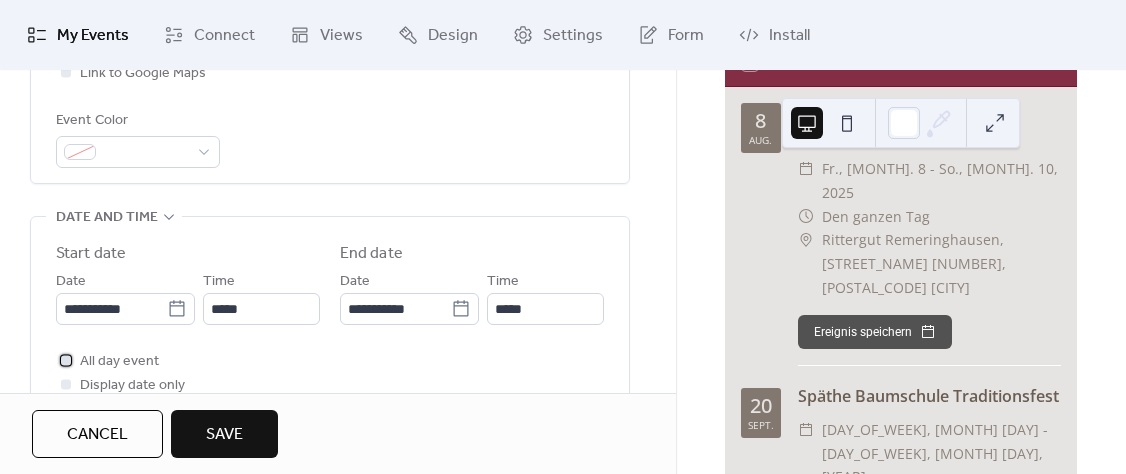 click at bounding box center (66, 360) 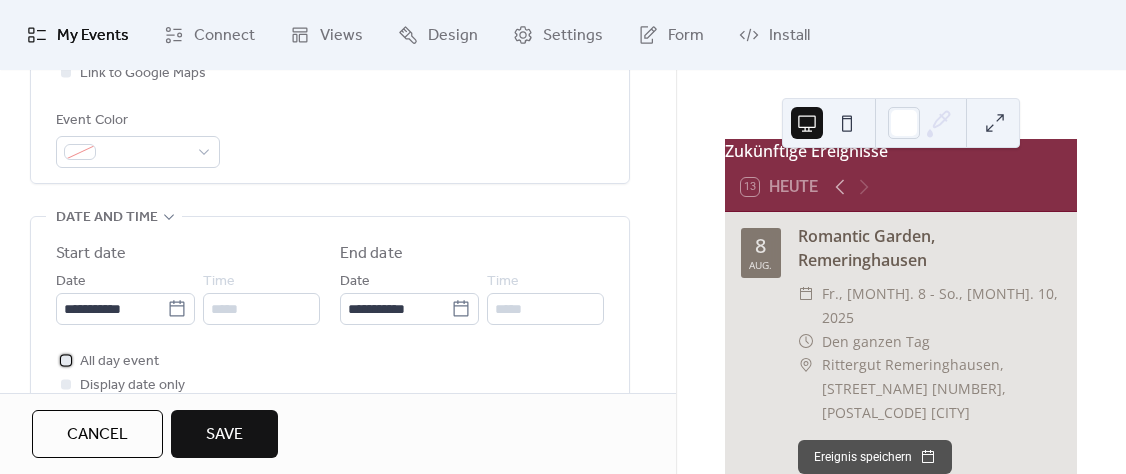 scroll, scrollTop: 0, scrollLeft: 0, axis: both 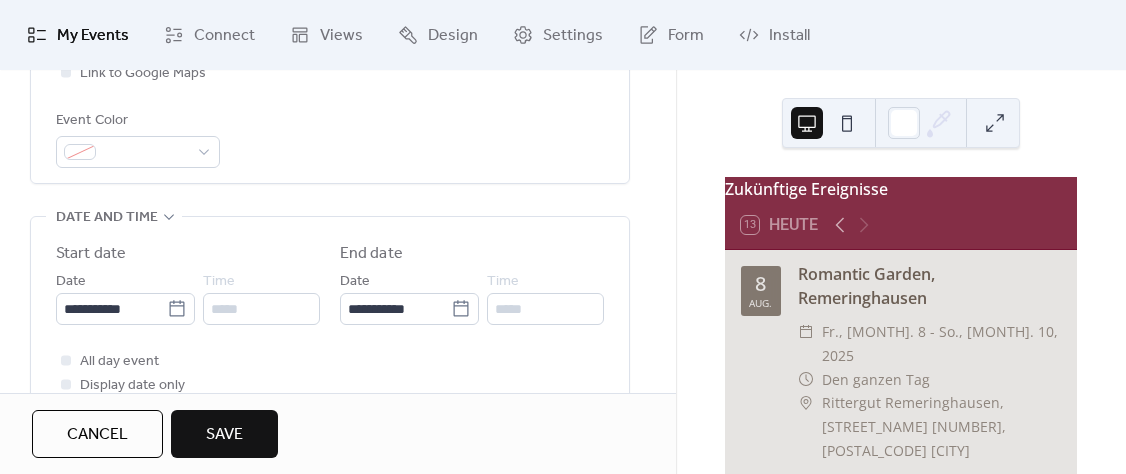 click on "Save" at bounding box center (224, 435) 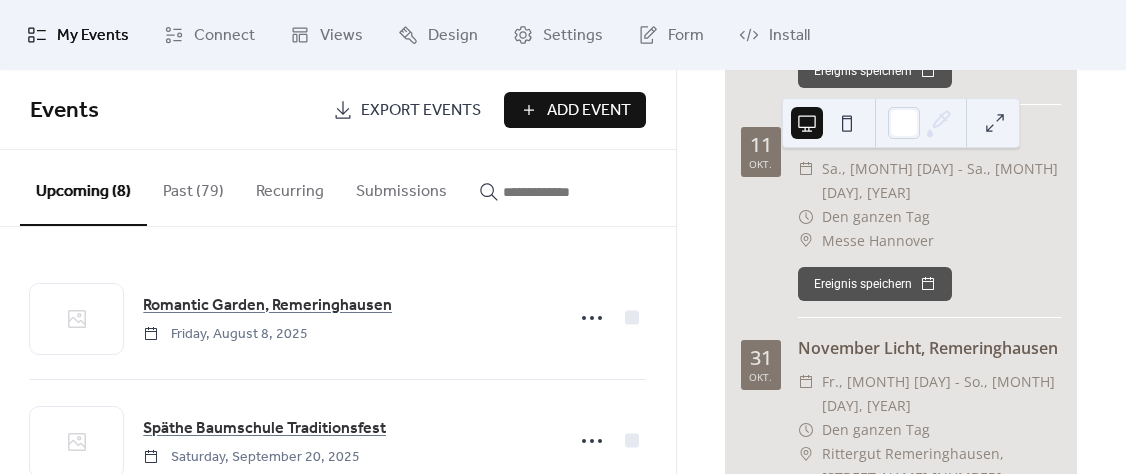 scroll, scrollTop: 1050, scrollLeft: 0, axis: vertical 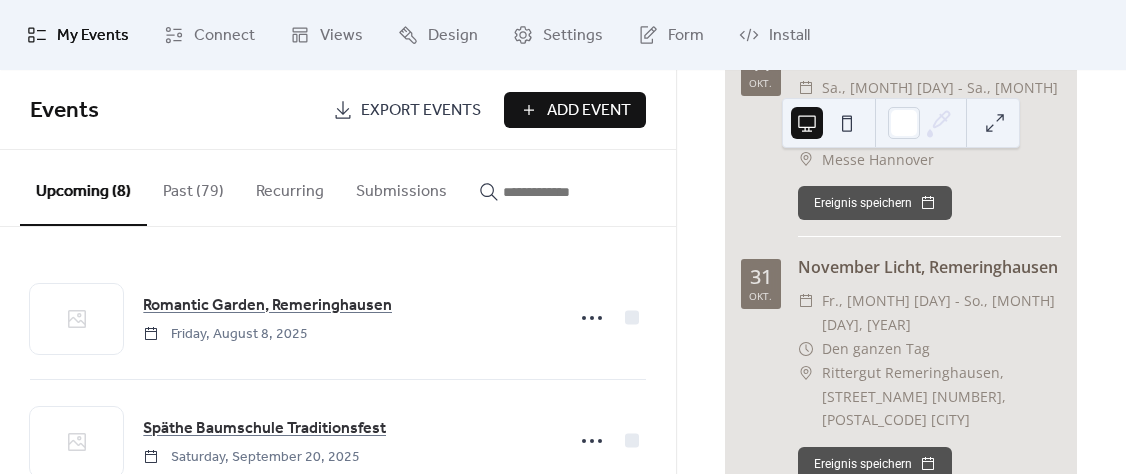 click on "Add Event" at bounding box center [589, 111] 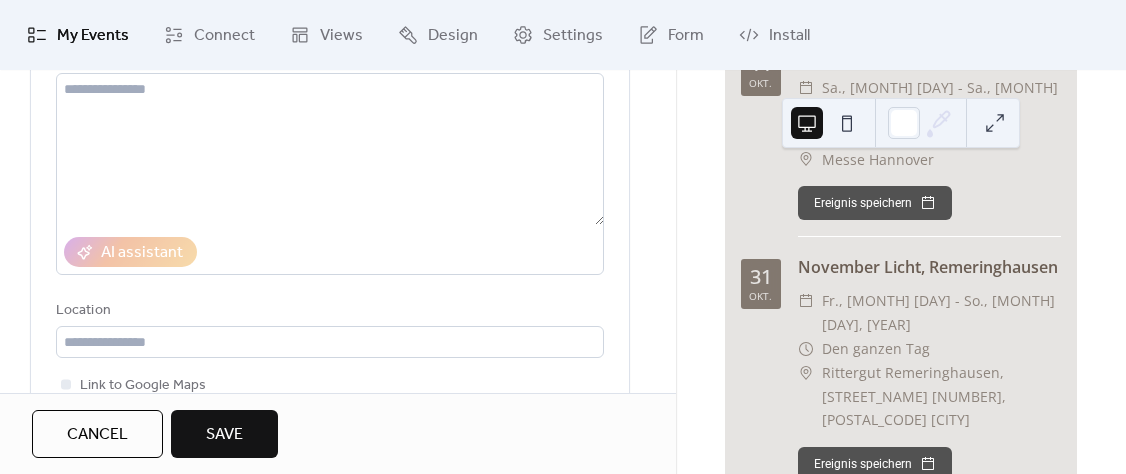 scroll, scrollTop: 390, scrollLeft: 0, axis: vertical 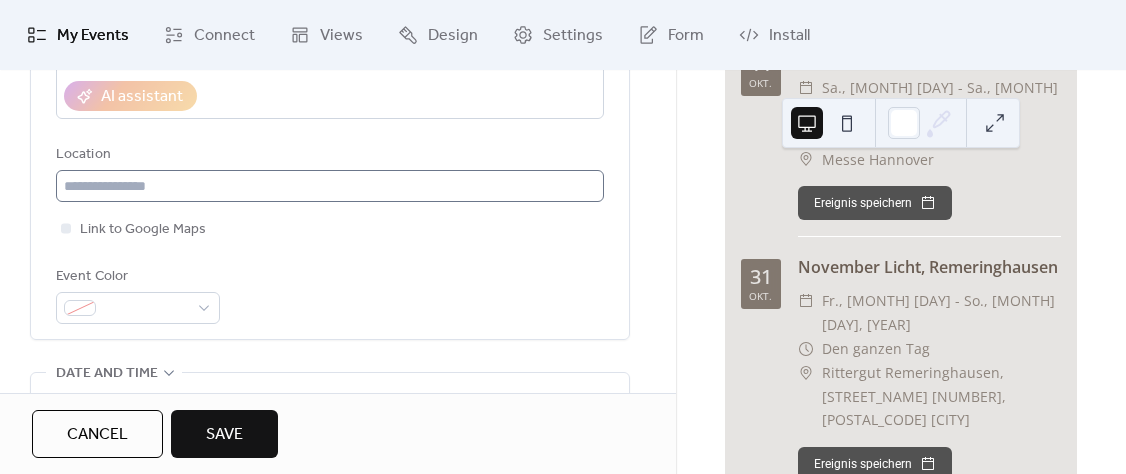 type on "**********" 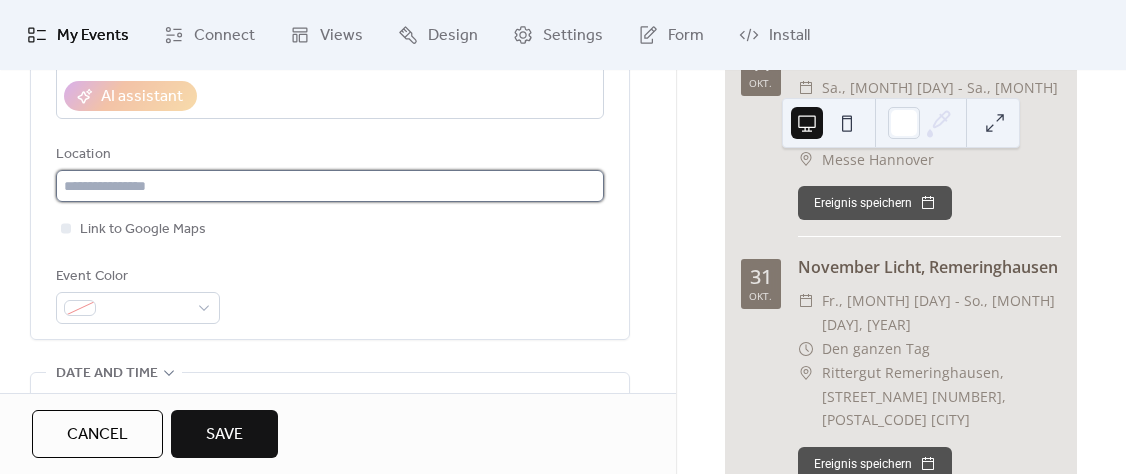 click at bounding box center (330, 186) 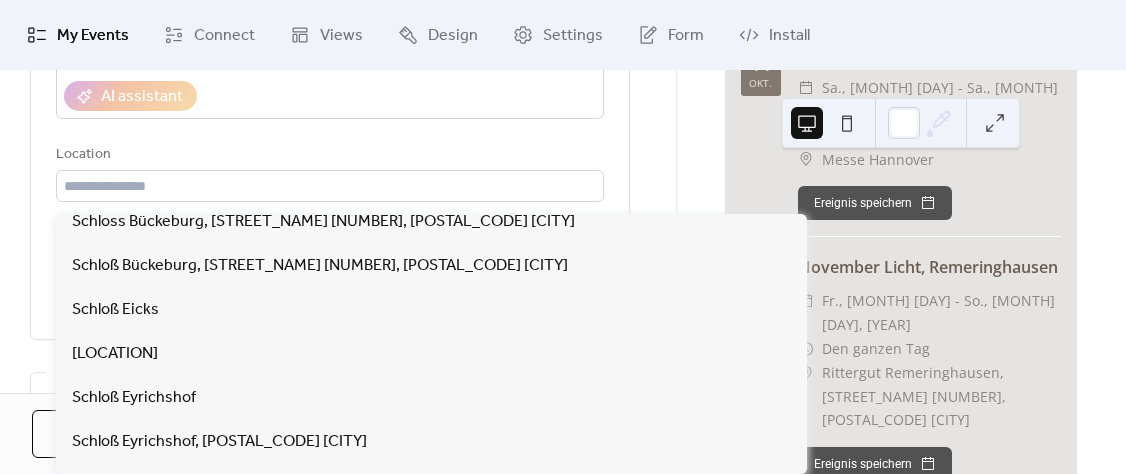 scroll, scrollTop: 1083, scrollLeft: 0, axis: vertical 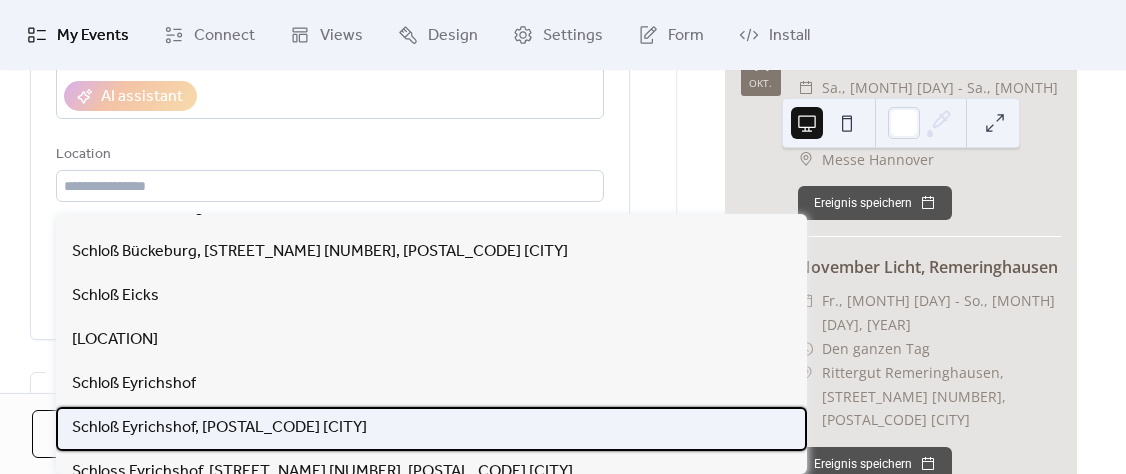 click on "Schloß Eyrichshof, [POSTAL_CODE] [CITY]" at bounding box center [219, 428] 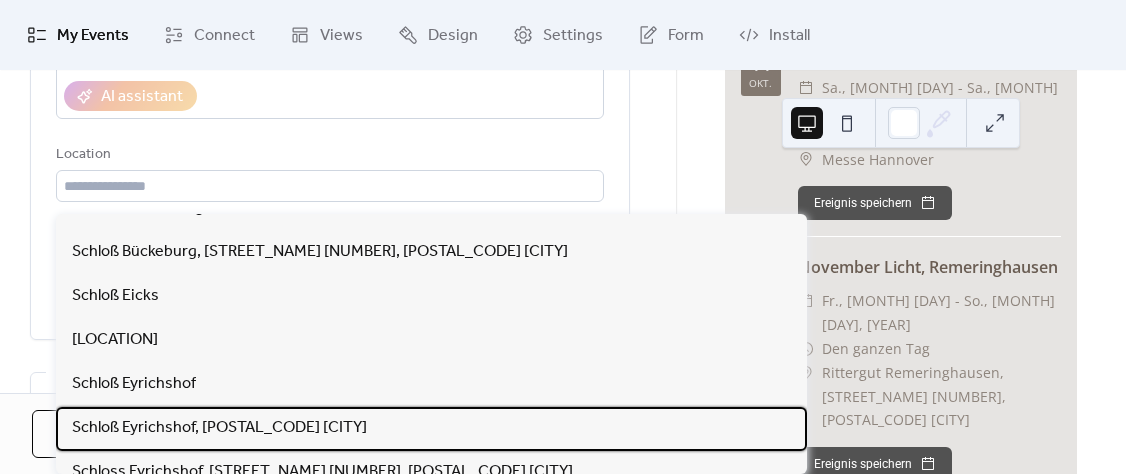 type on "**********" 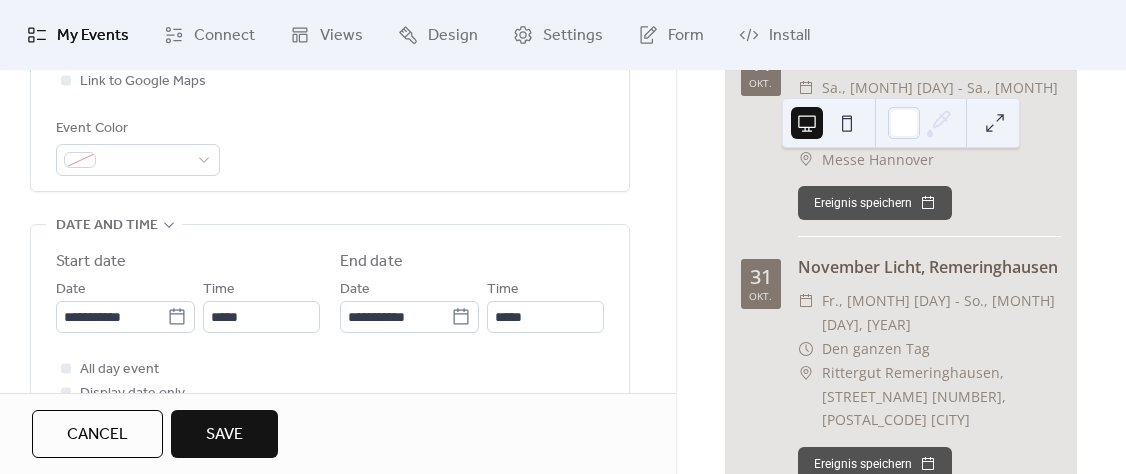 scroll, scrollTop: 546, scrollLeft: 0, axis: vertical 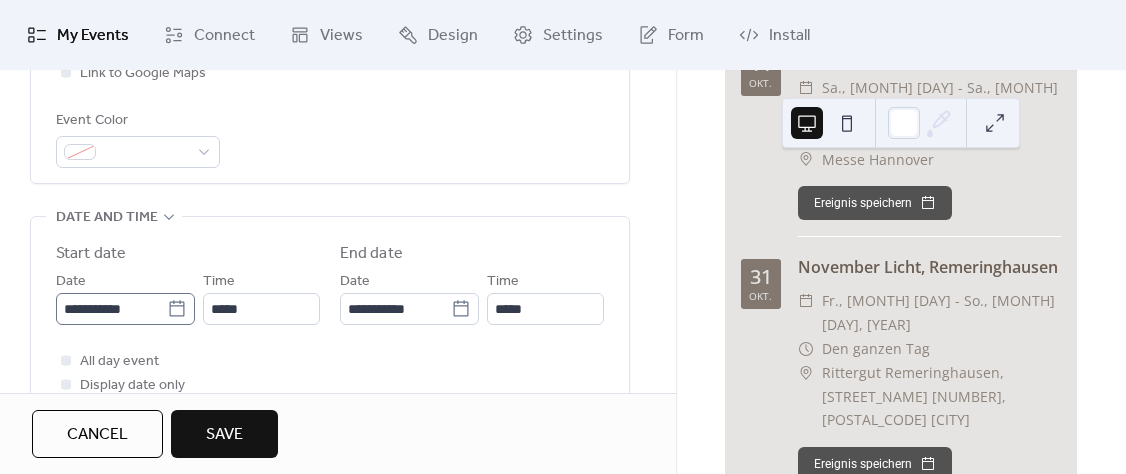 click 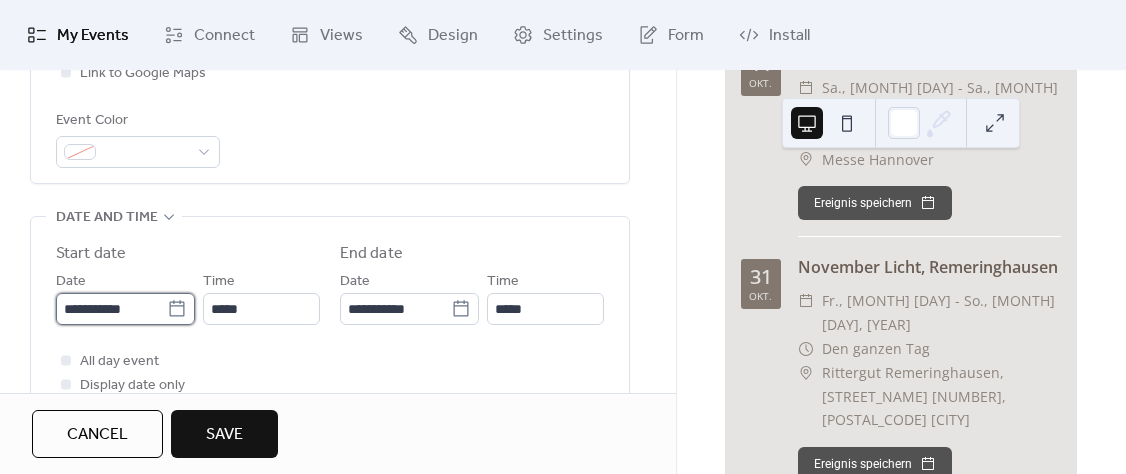 click on "**********" at bounding box center [111, 309] 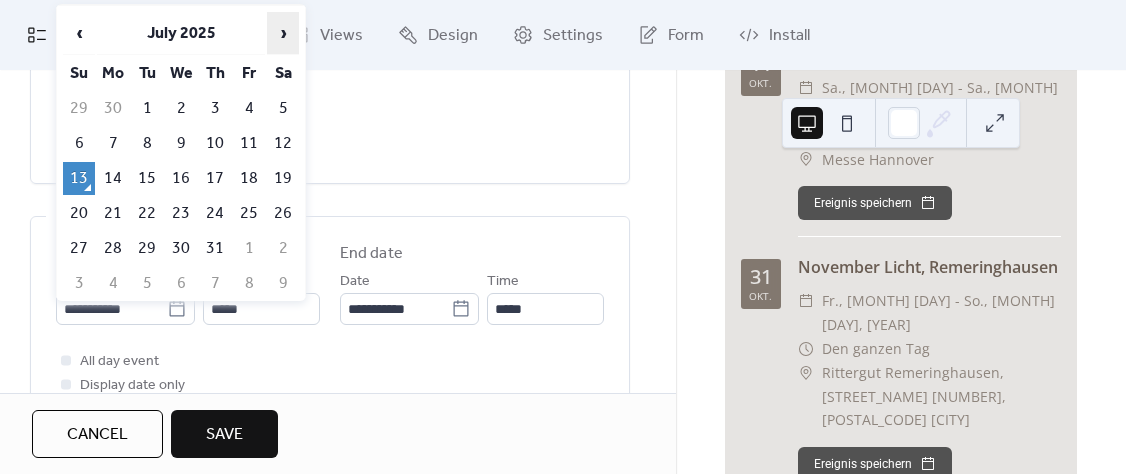 click on "›" at bounding box center (283, 33) 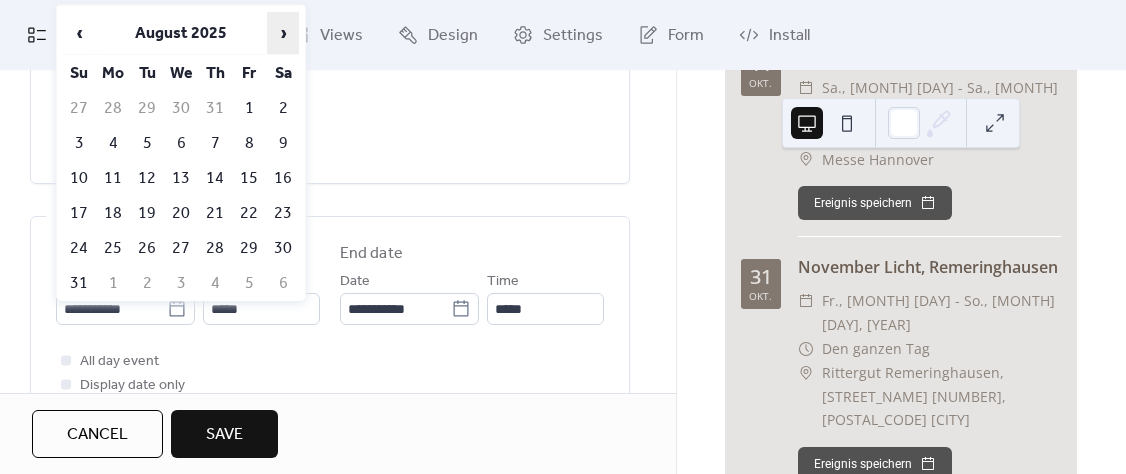 click on "›" at bounding box center (283, 33) 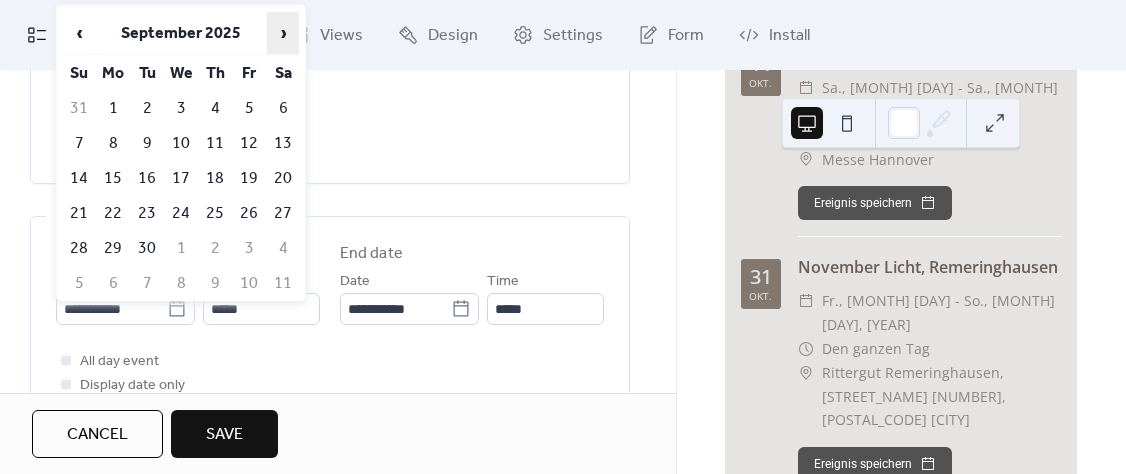 click on "›" at bounding box center [283, 33] 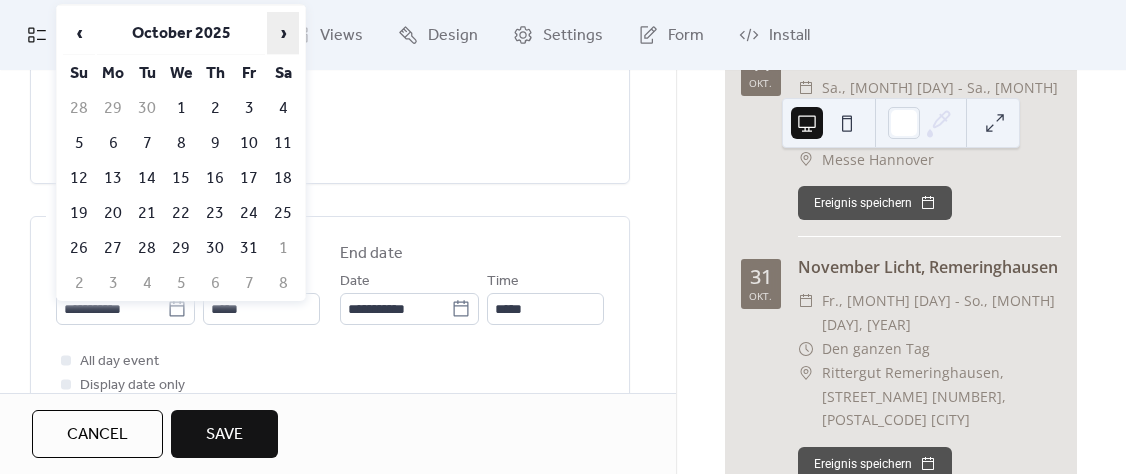 click on "›" at bounding box center [283, 33] 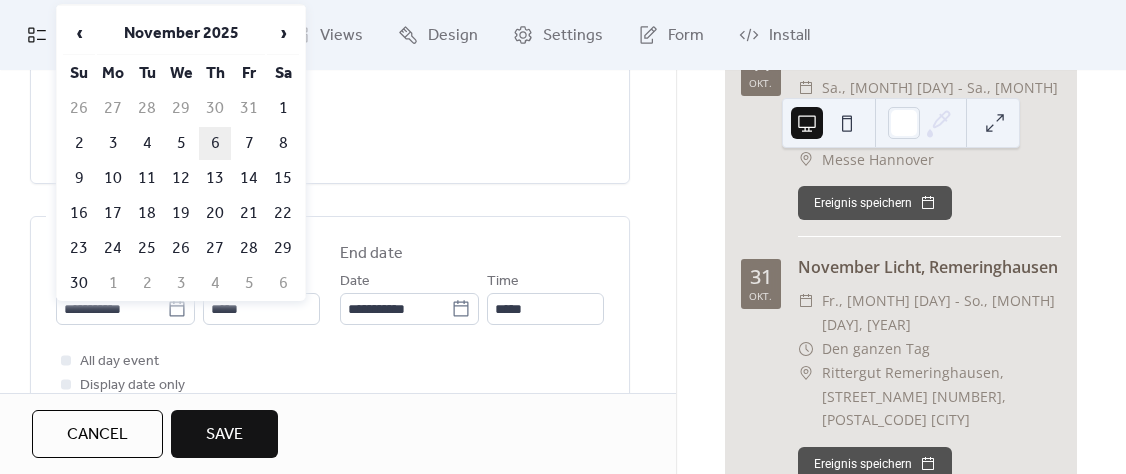click on "6" at bounding box center (215, 143) 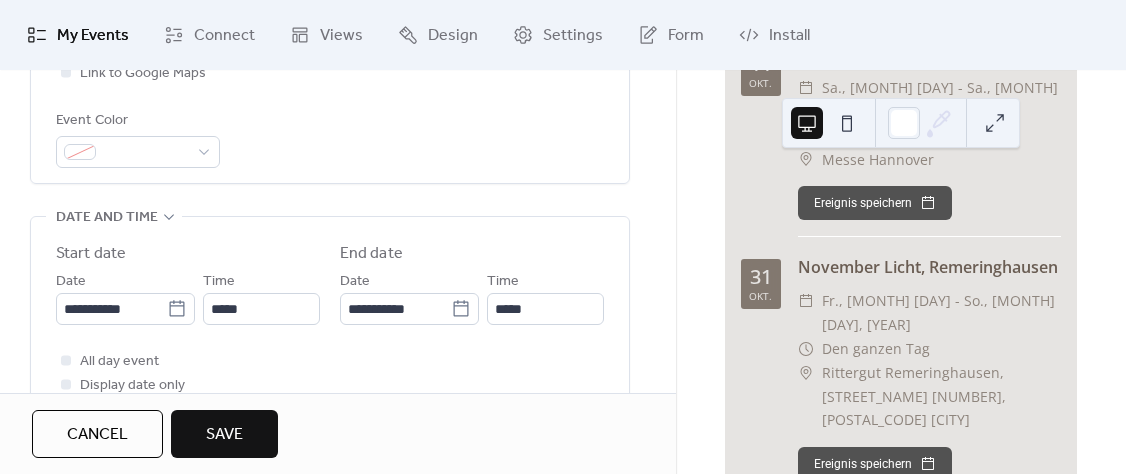 type on "**********" 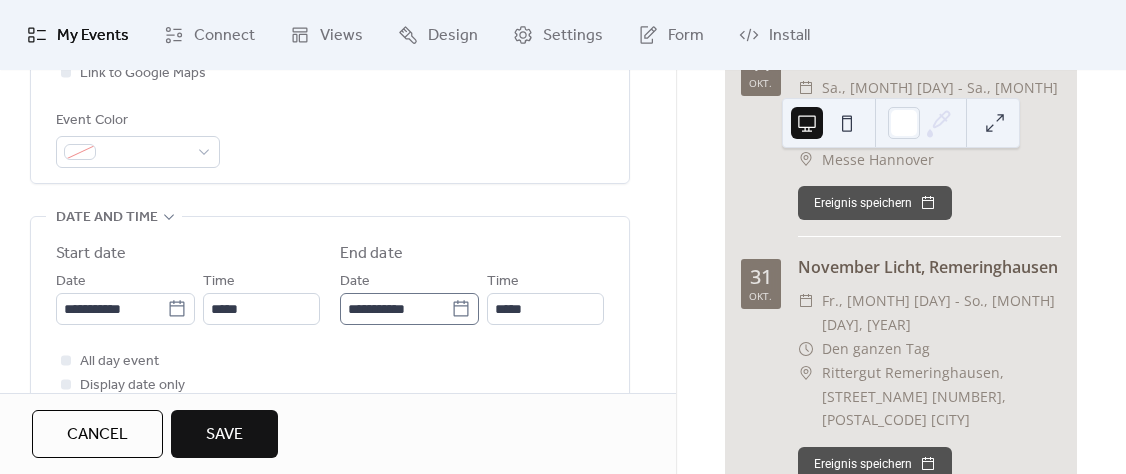 click 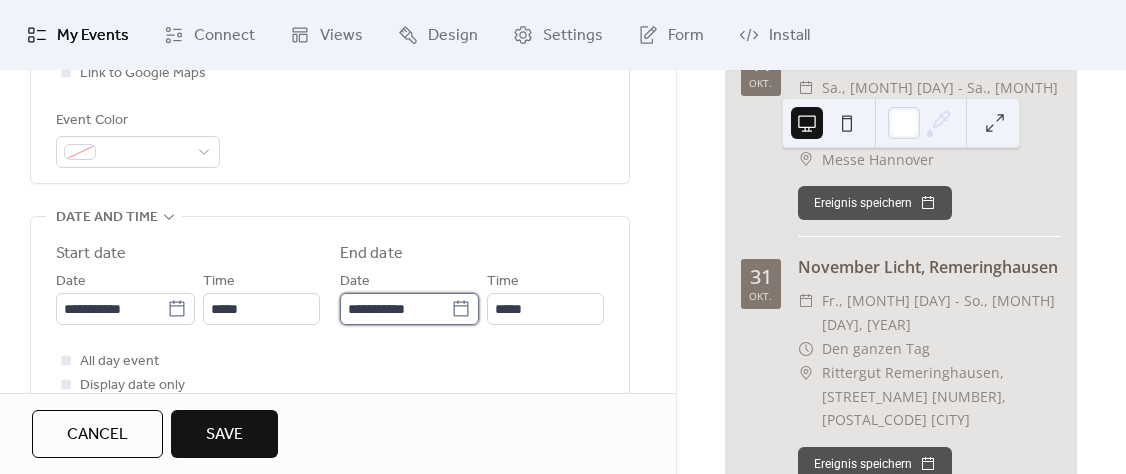 click on "**********" at bounding box center (395, 309) 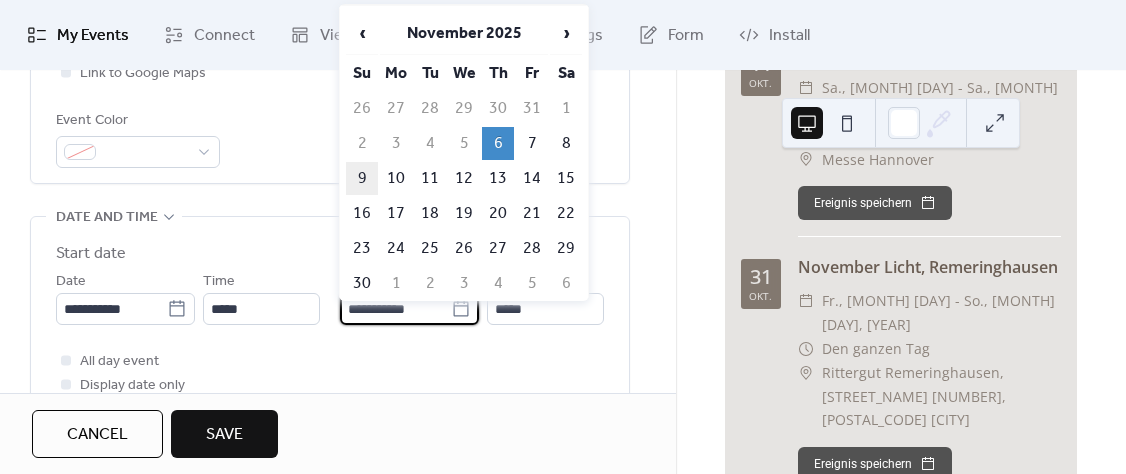 click on "9" at bounding box center (362, 178) 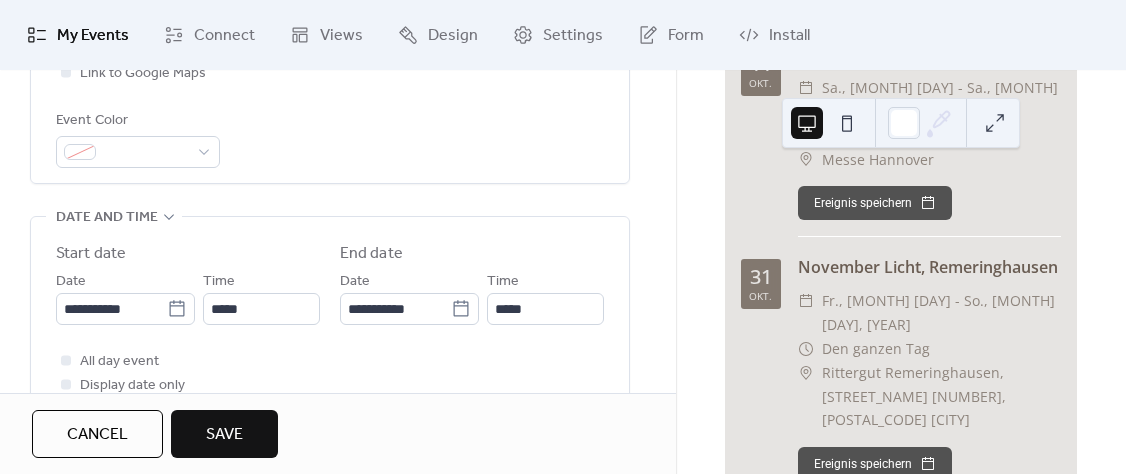 type on "**********" 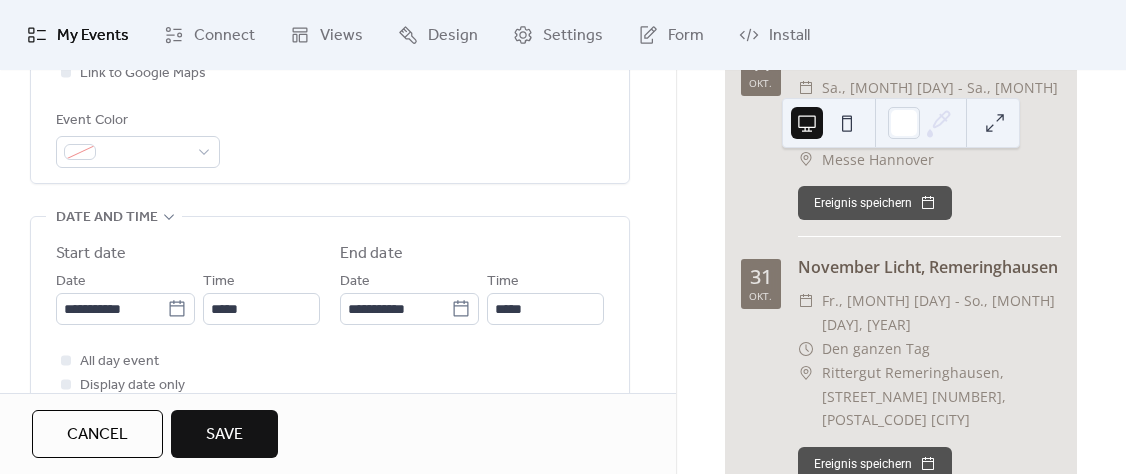 click on "Save" at bounding box center (224, 435) 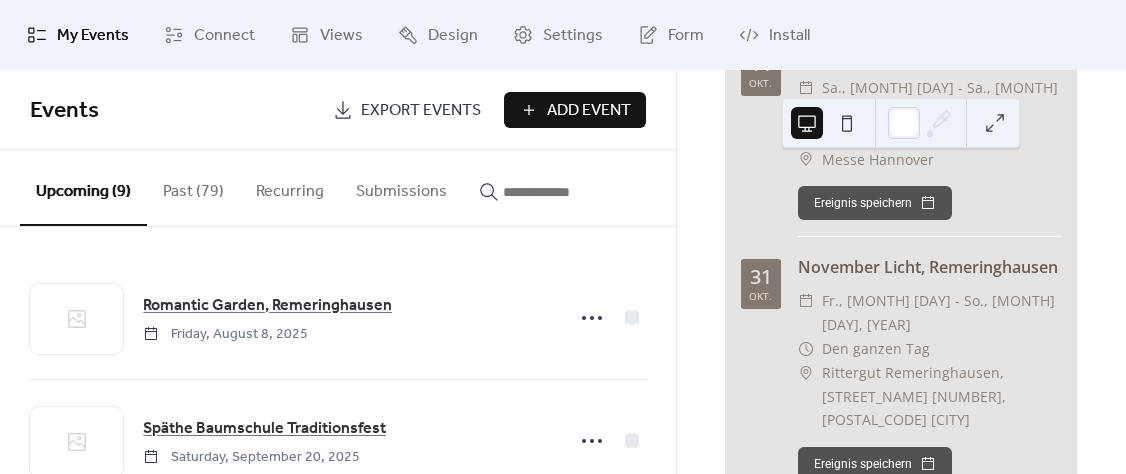 click on "Add Event" at bounding box center [589, 111] 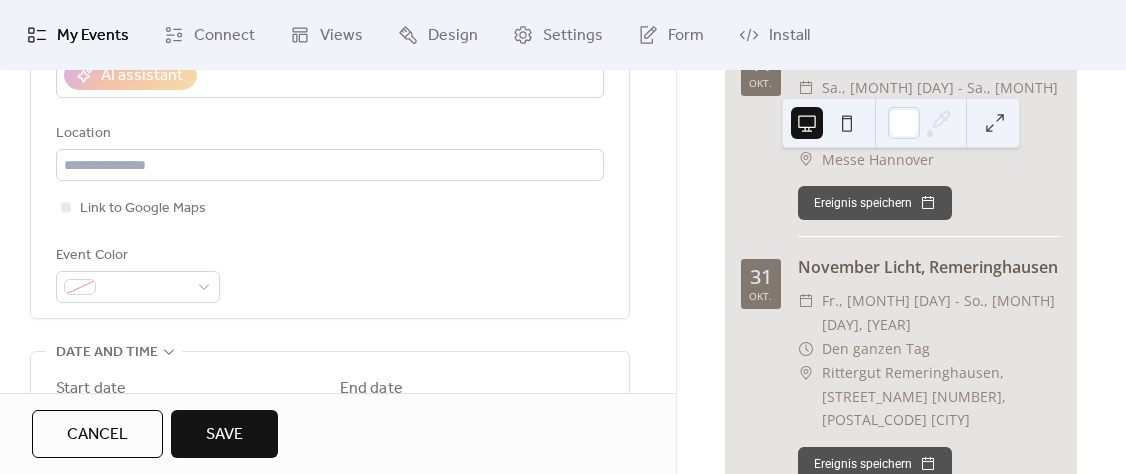 scroll, scrollTop: 468, scrollLeft: 0, axis: vertical 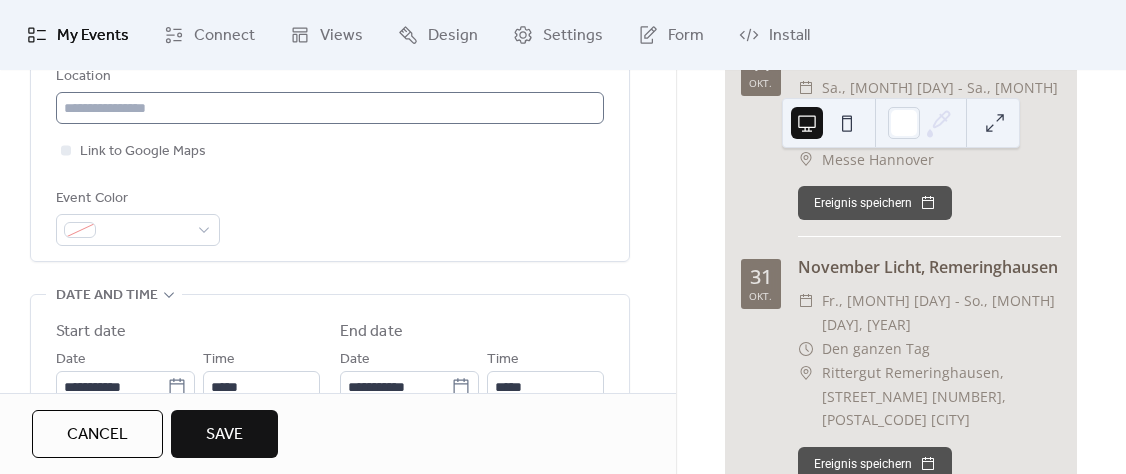 type on "**********" 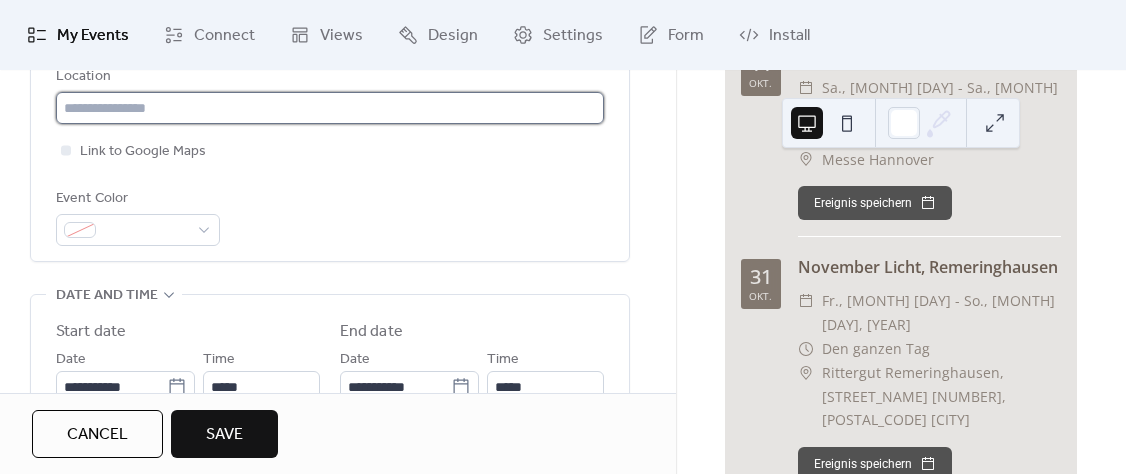 click at bounding box center (330, 108) 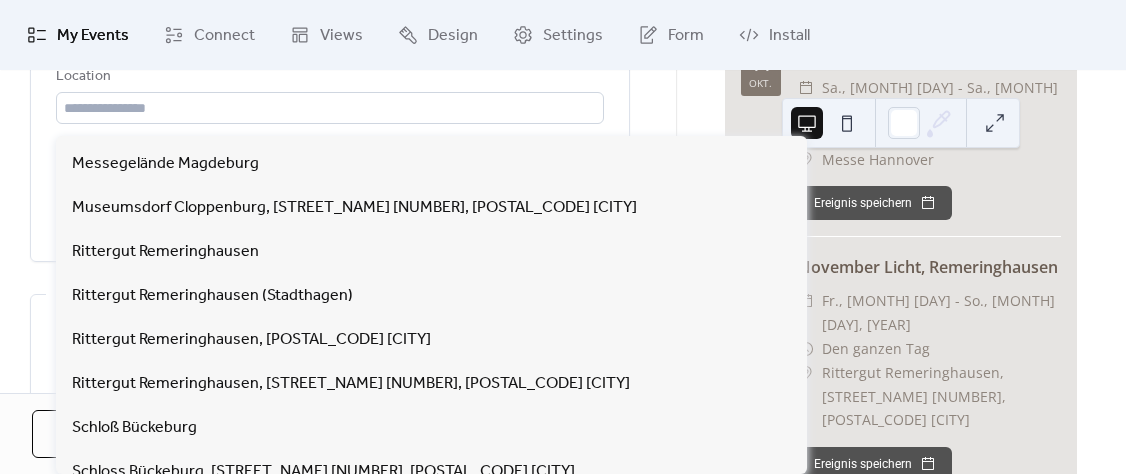 scroll, scrollTop: 798, scrollLeft: 0, axis: vertical 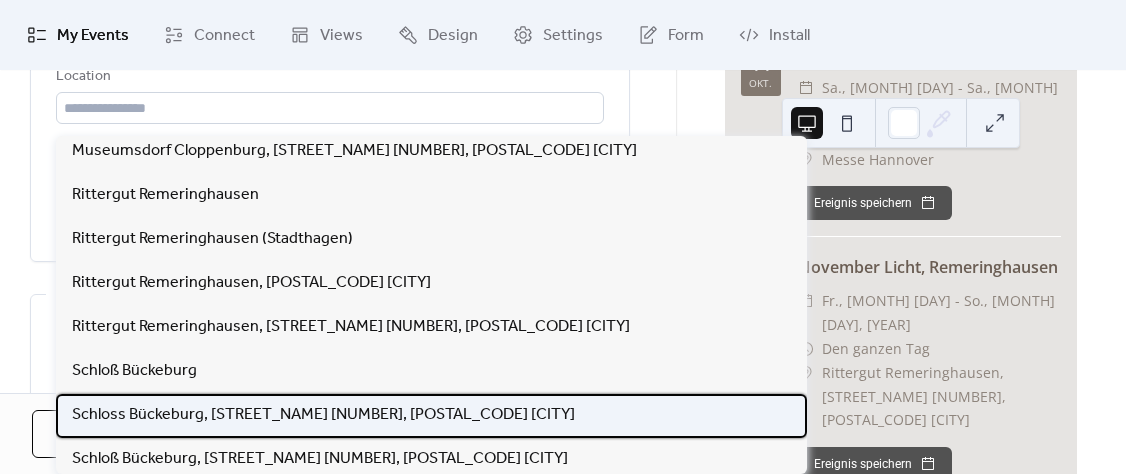 click on "Schloss Bückeburg, [STREET_NAME] [NUMBER], [POSTAL_CODE] [CITY]" at bounding box center [323, 415] 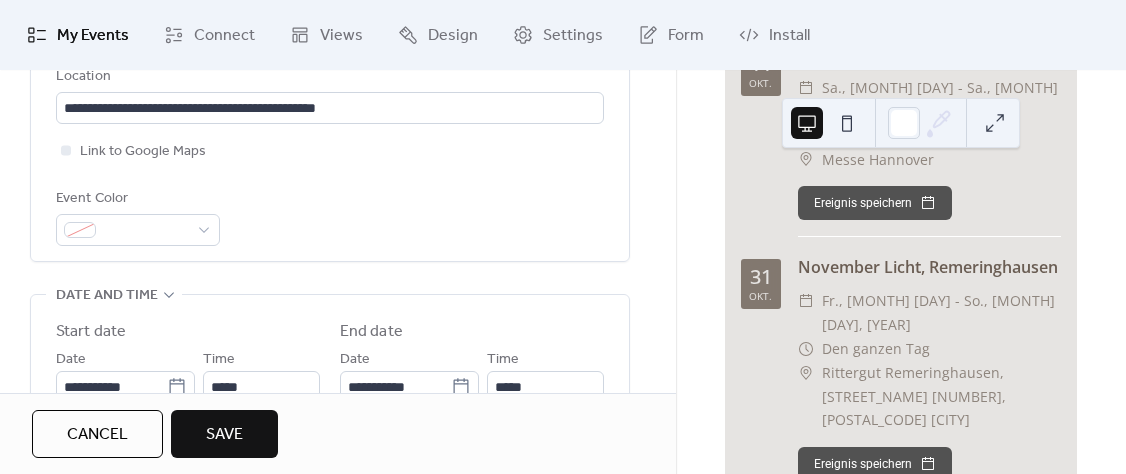 type on "**********" 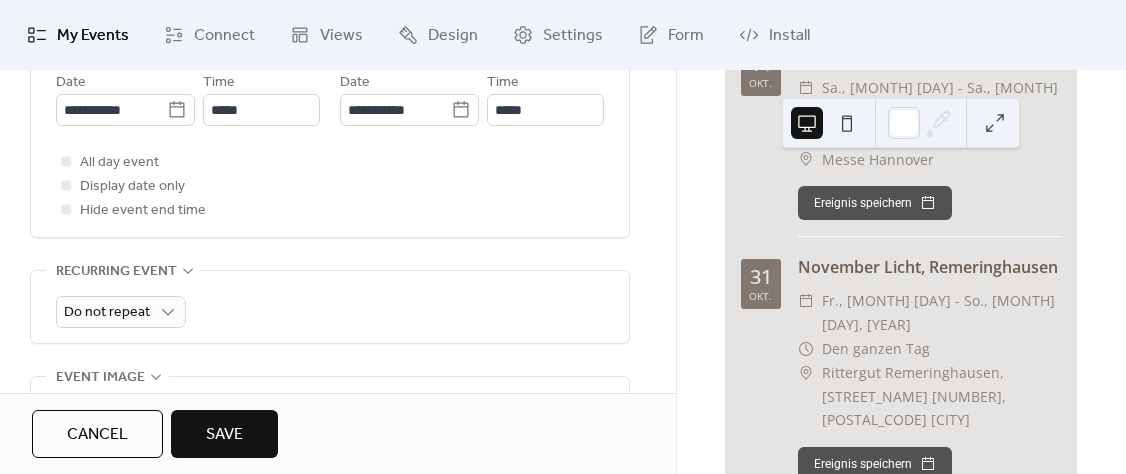 scroll, scrollTop: 702, scrollLeft: 0, axis: vertical 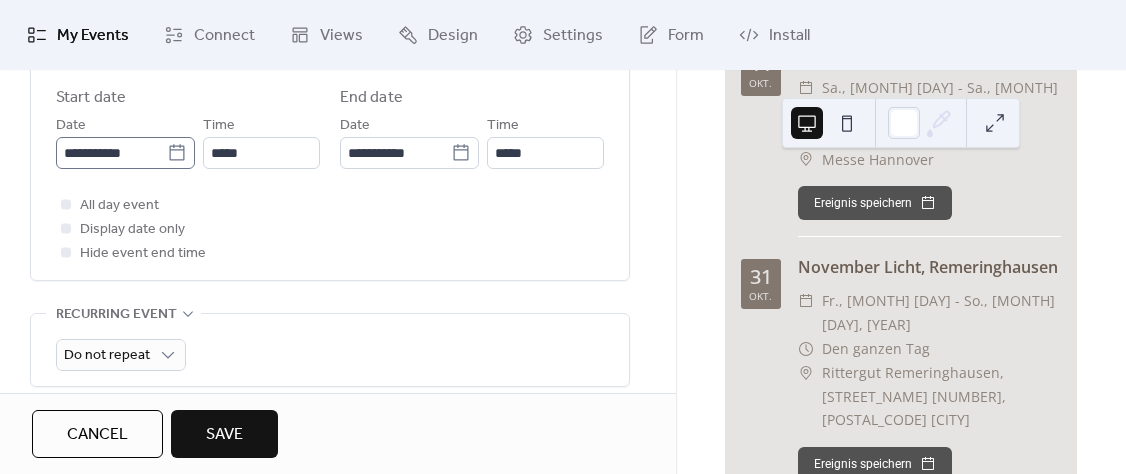 click 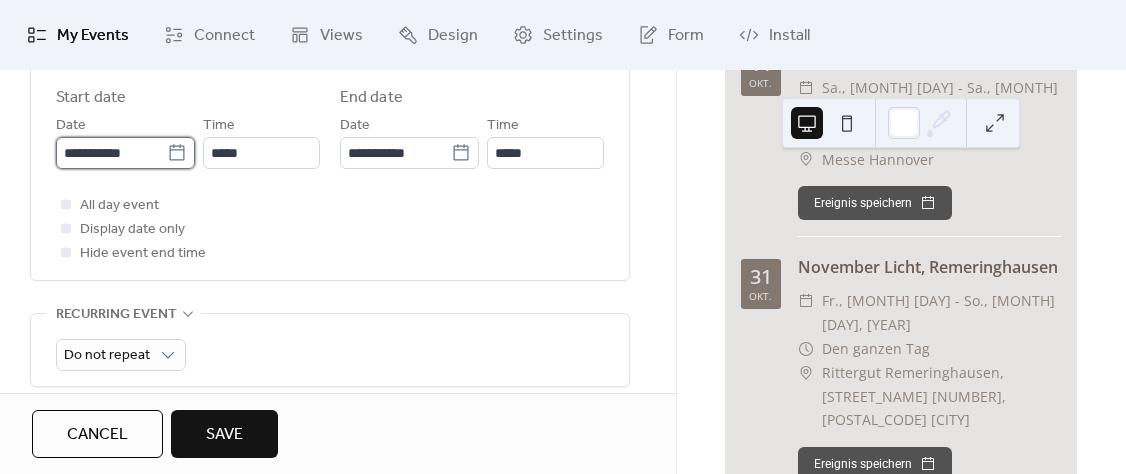 click on "**********" at bounding box center [111, 153] 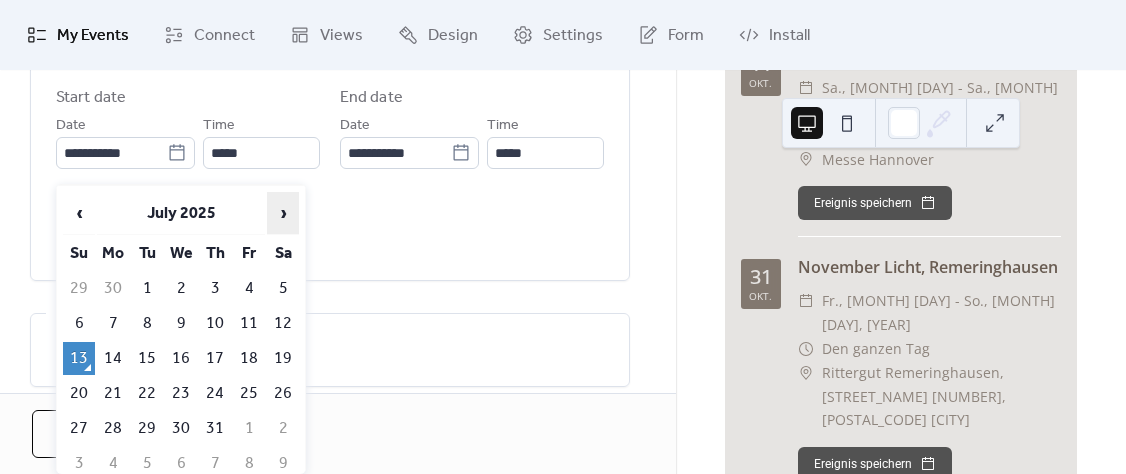 click on "›" at bounding box center [283, 213] 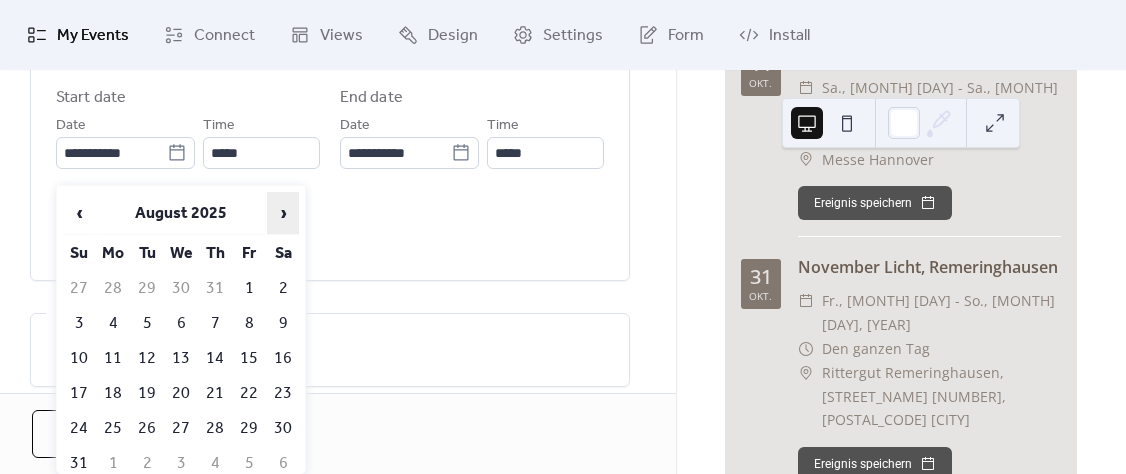 click on "›" at bounding box center (283, 213) 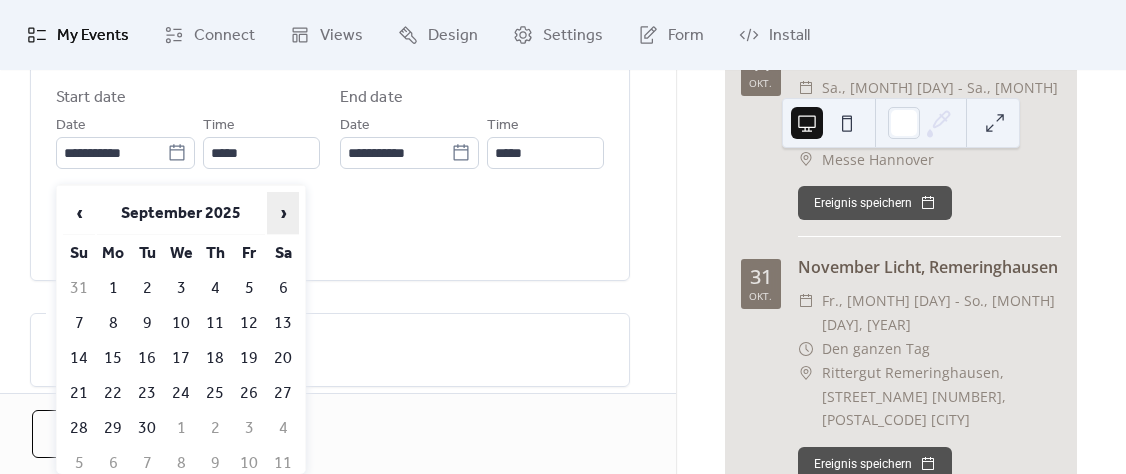 click on "›" at bounding box center (283, 213) 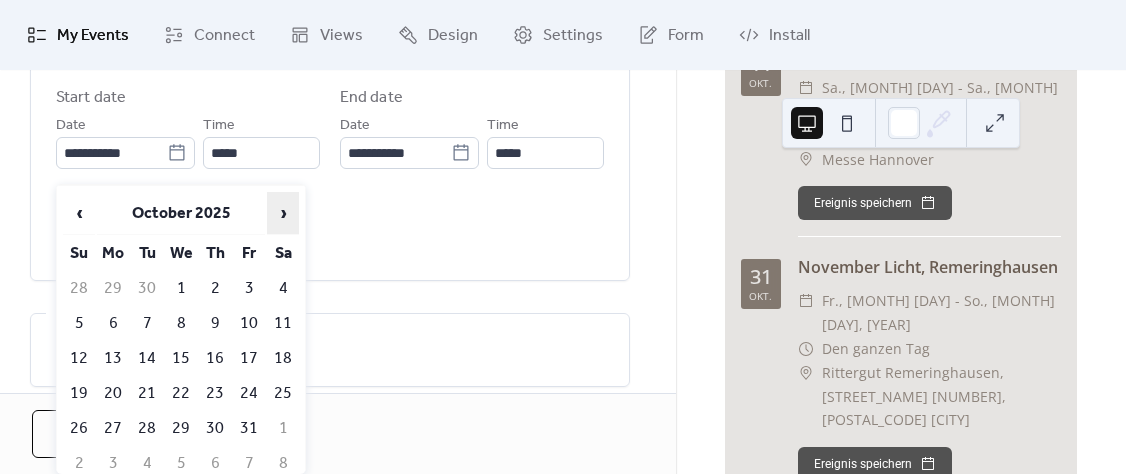 click on "›" at bounding box center (283, 213) 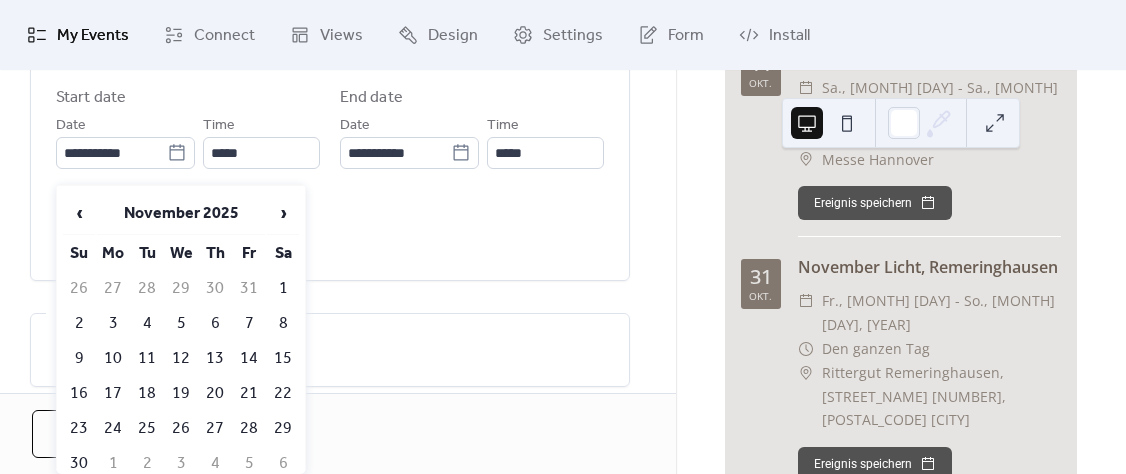 click on "27" at bounding box center [215, 428] 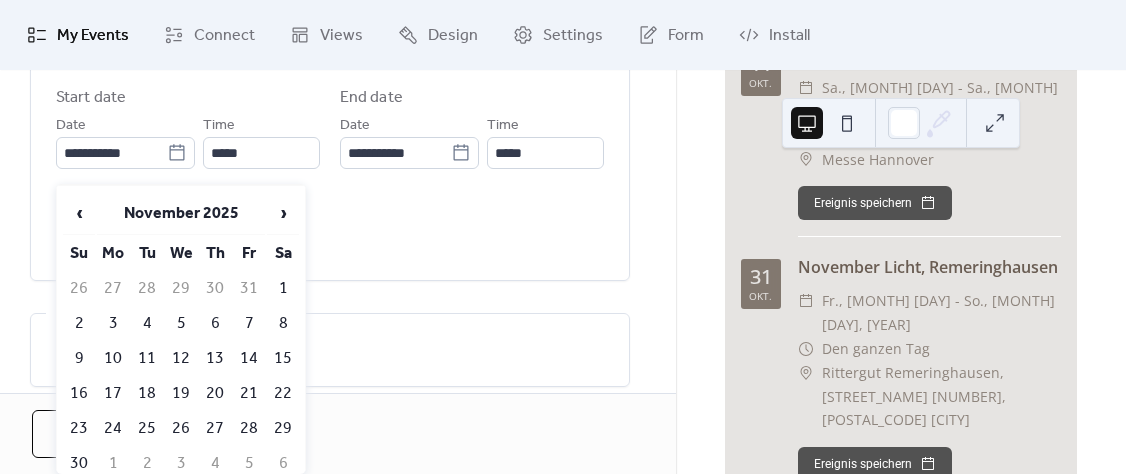 type on "**********" 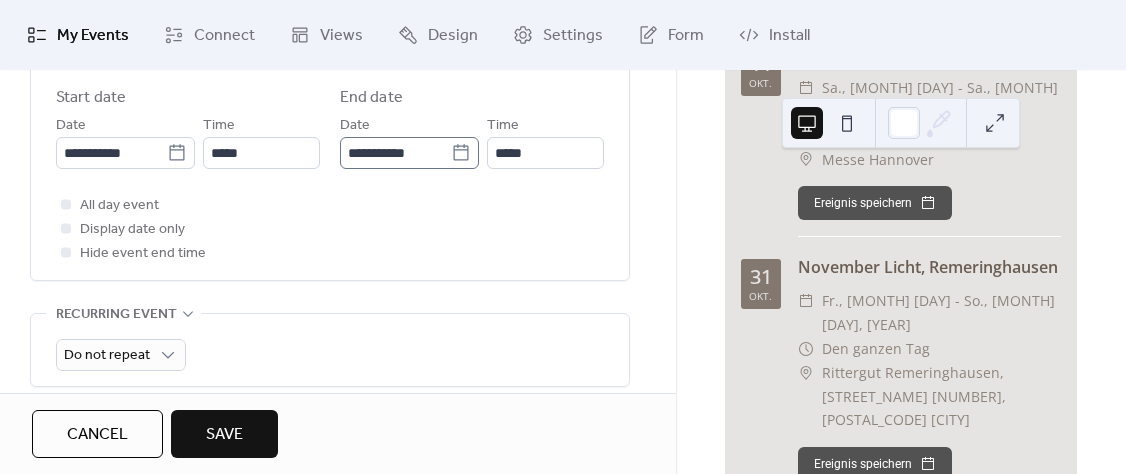 click 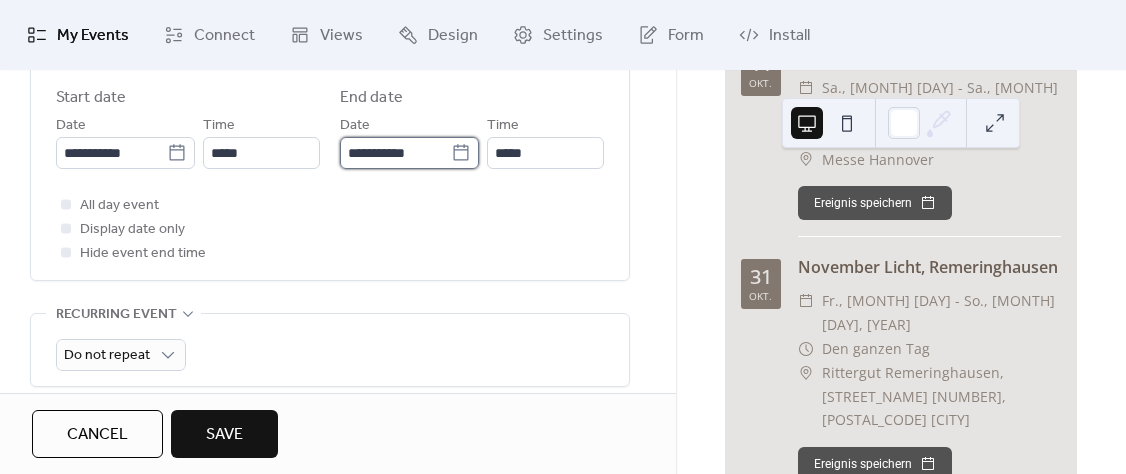 click on "**********" at bounding box center (395, 153) 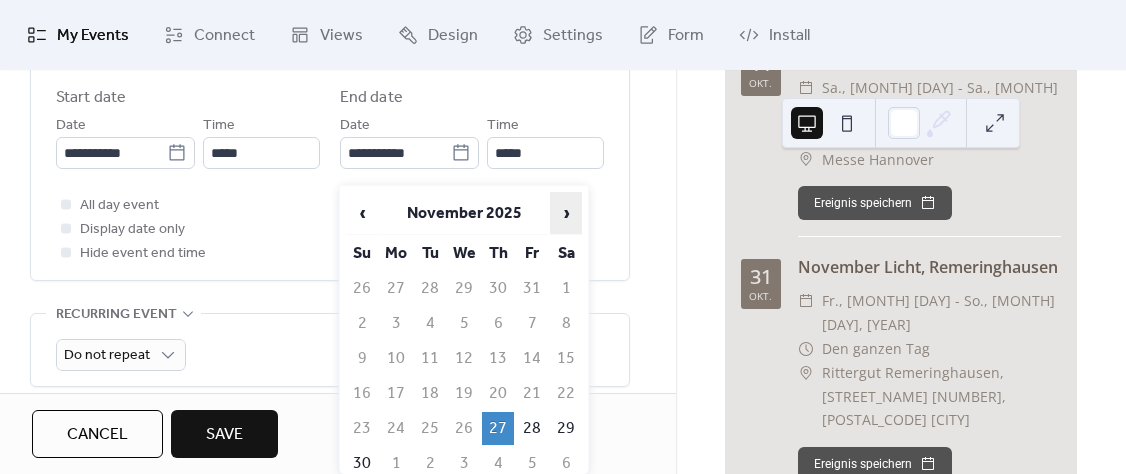 click on "›" at bounding box center [566, 213] 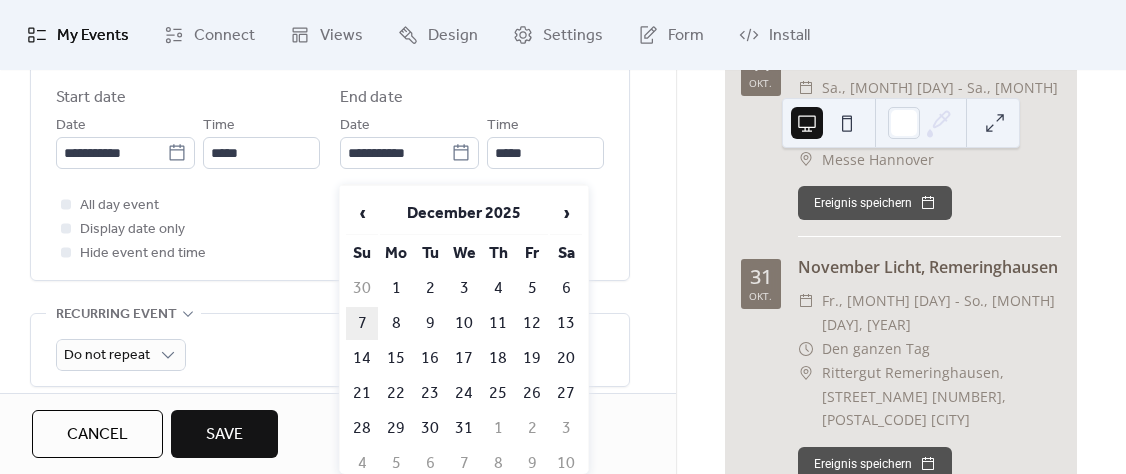 click on "7" at bounding box center (362, 323) 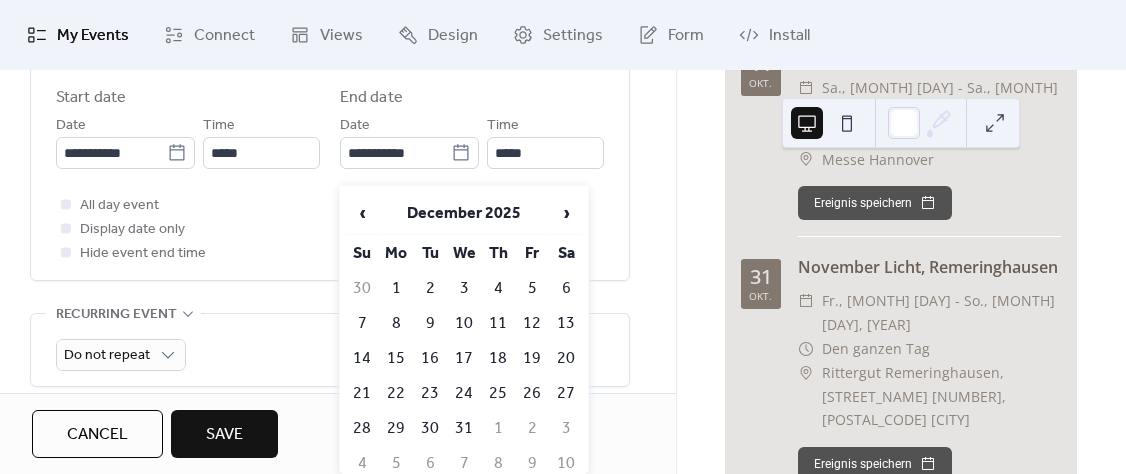 type on "**********" 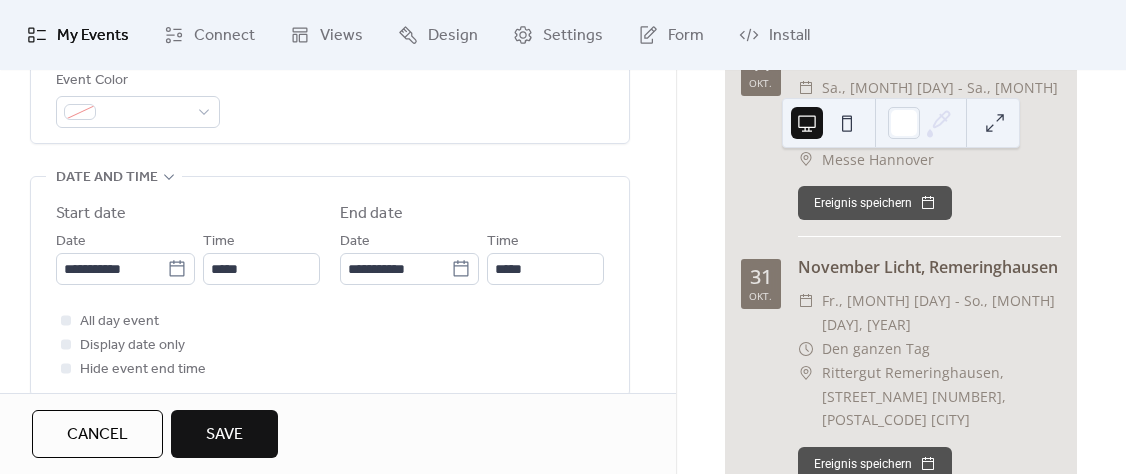 scroll, scrollTop: 624, scrollLeft: 0, axis: vertical 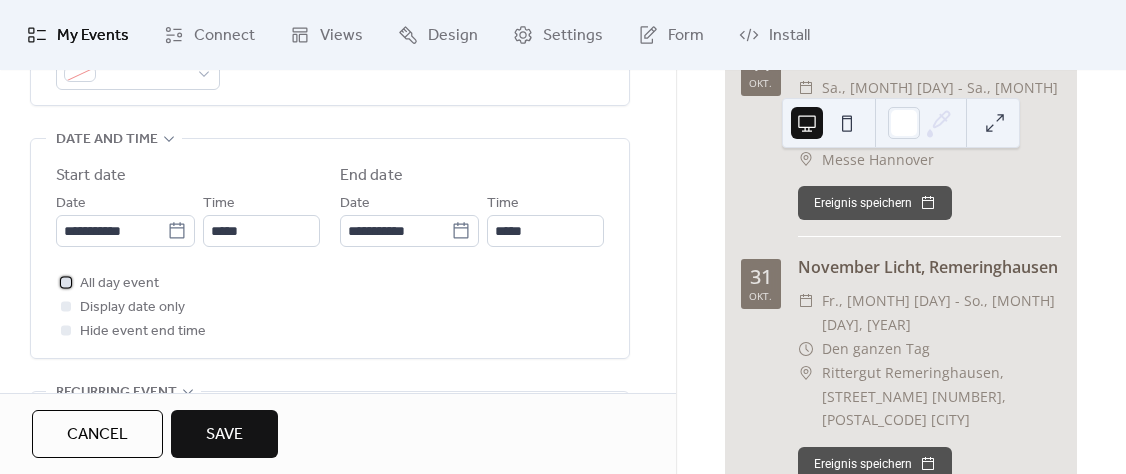 click at bounding box center [66, 282] 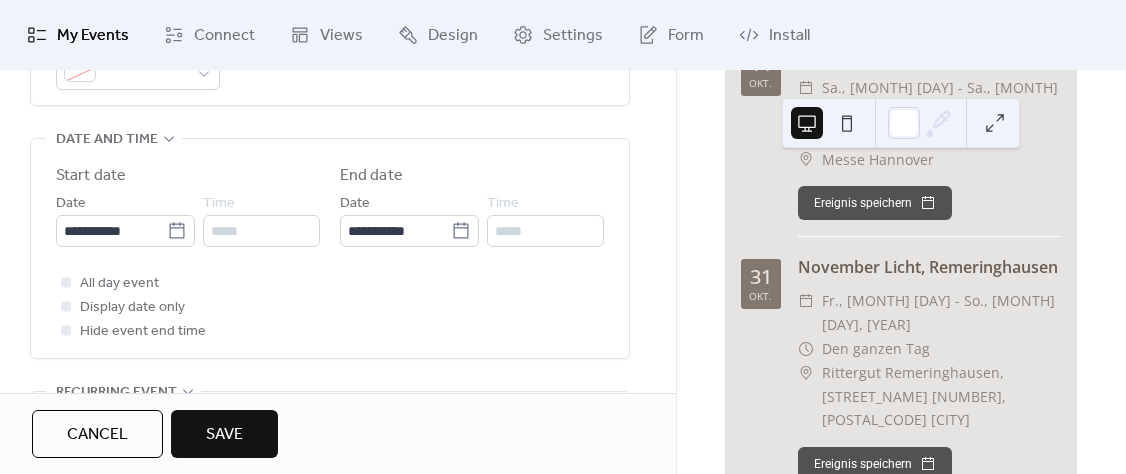 drag, startPoint x: 205, startPoint y: 431, endPoint x: 573, endPoint y: 168, distance: 452.31958 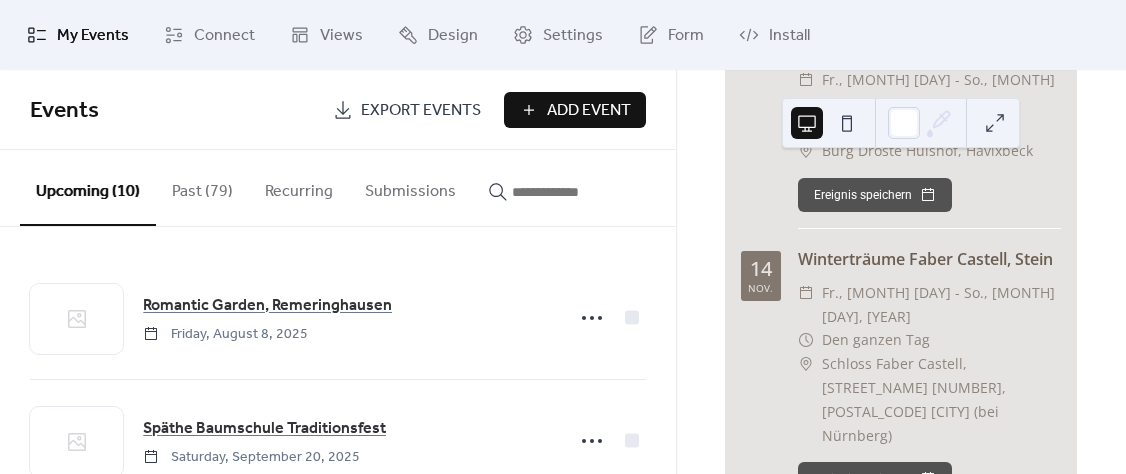 scroll, scrollTop: 2080, scrollLeft: 0, axis: vertical 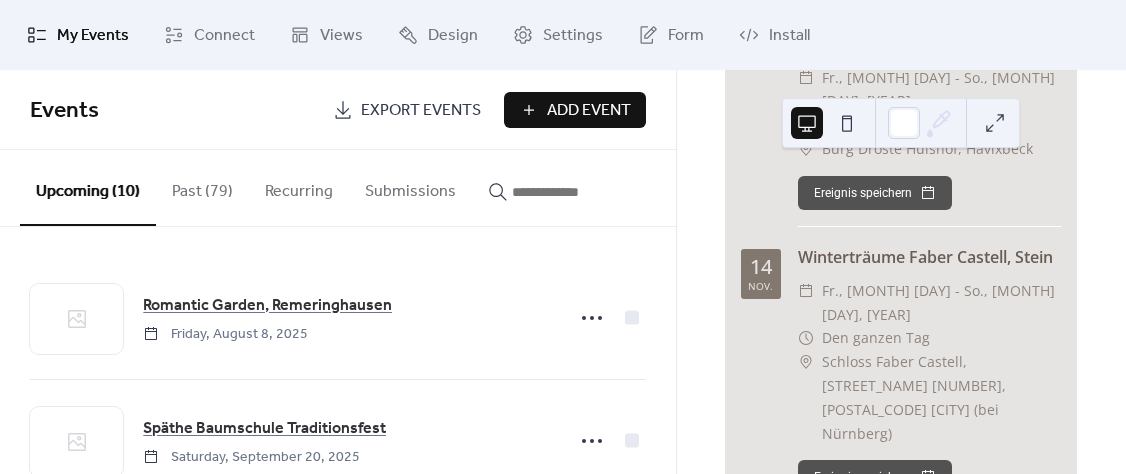 click on "Add Event" at bounding box center (589, 111) 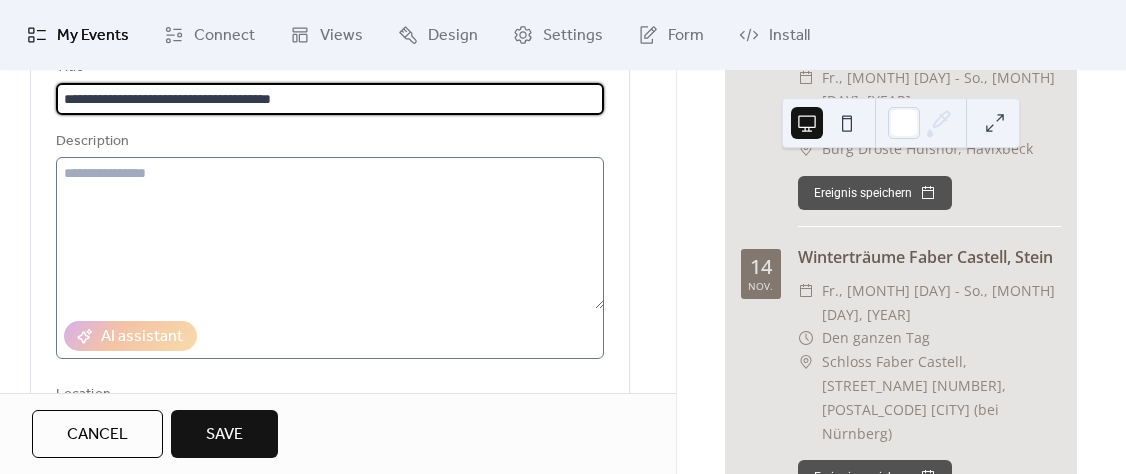 scroll, scrollTop: 234, scrollLeft: 0, axis: vertical 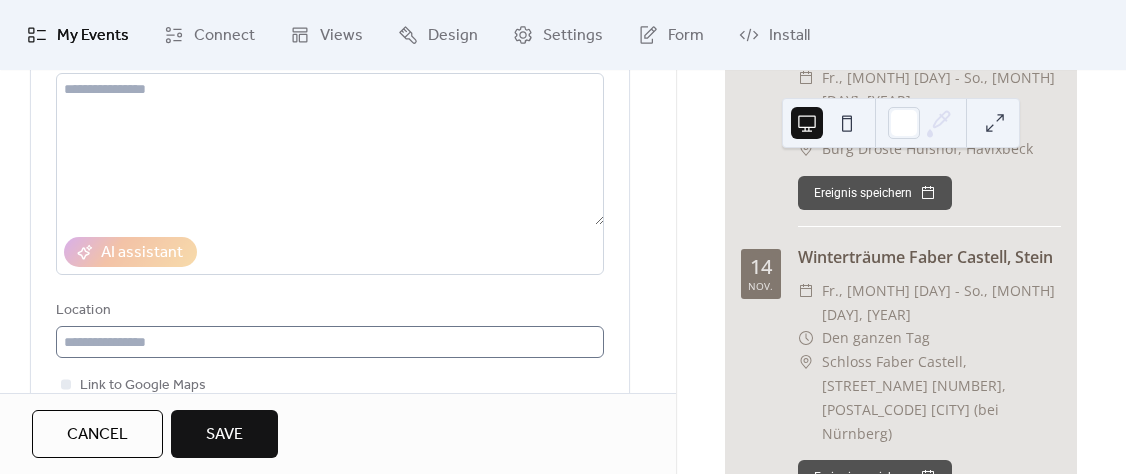 type on "**********" 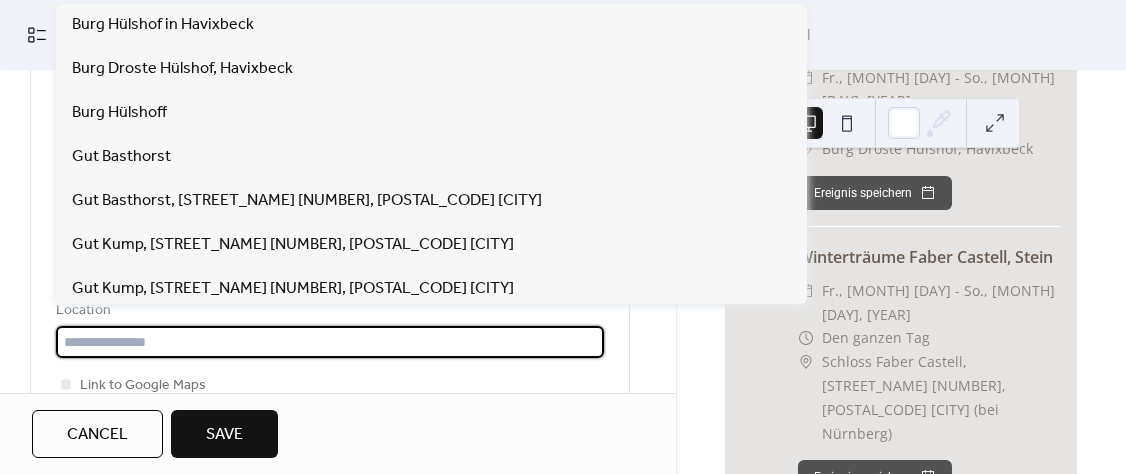 click at bounding box center (330, 342) 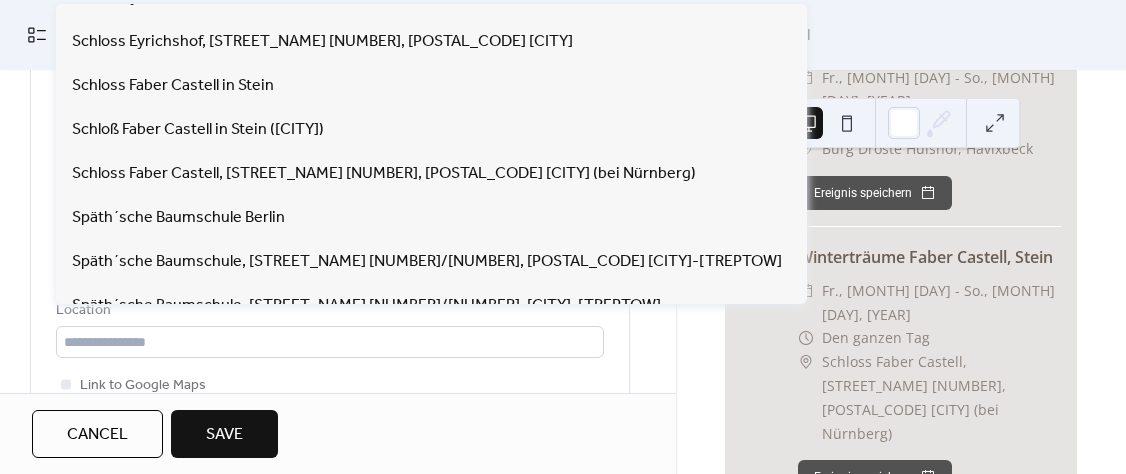 scroll, scrollTop: 1311, scrollLeft: 0, axis: vertical 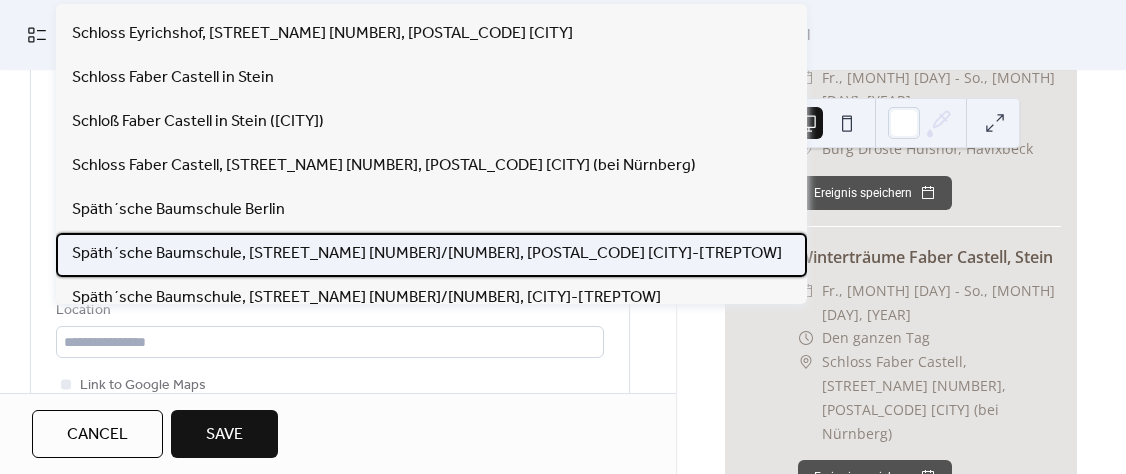 click on "Späth´sche Baumschule, [STREET_NAME] [NUMBER]/[NUMBER], [POSTAL_CODE] [CITY]-[TREPTOW]" at bounding box center (427, 254) 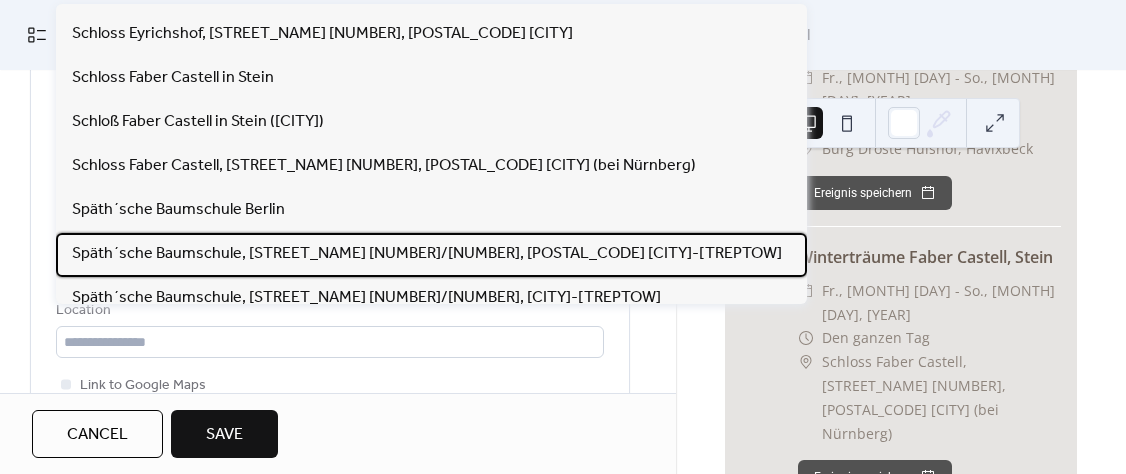 type on "**********" 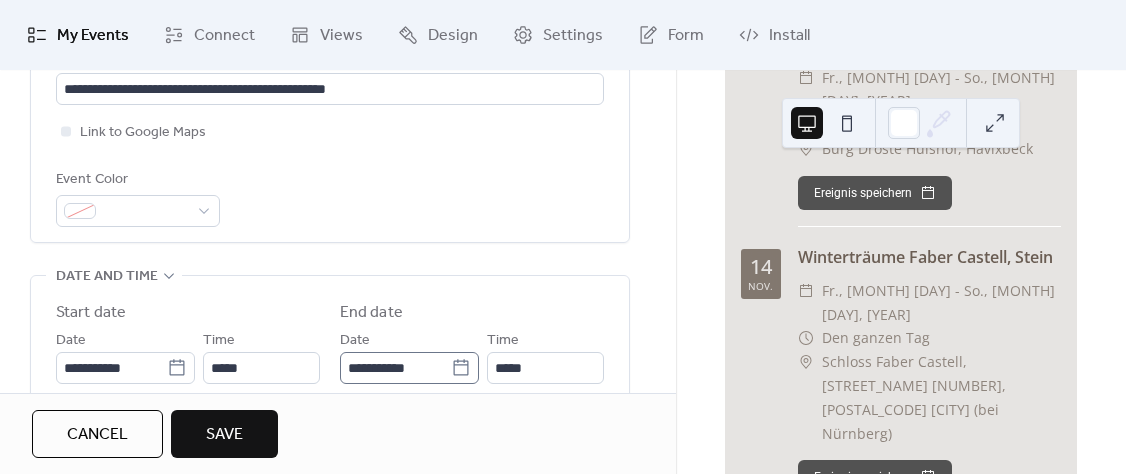 scroll, scrollTop: 546, scrollLeft: 0, axis: vertical 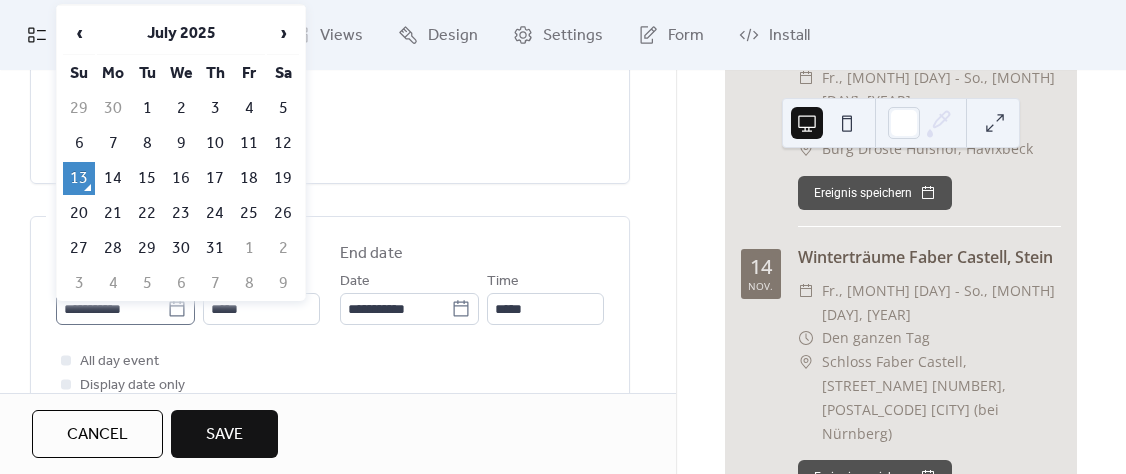 click 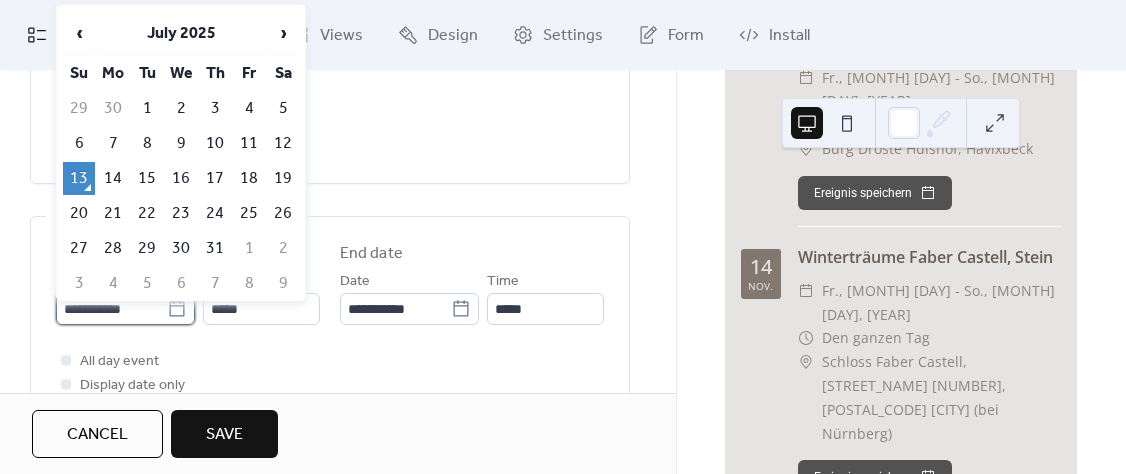 click on "**********" at bounding box center [111, 309] 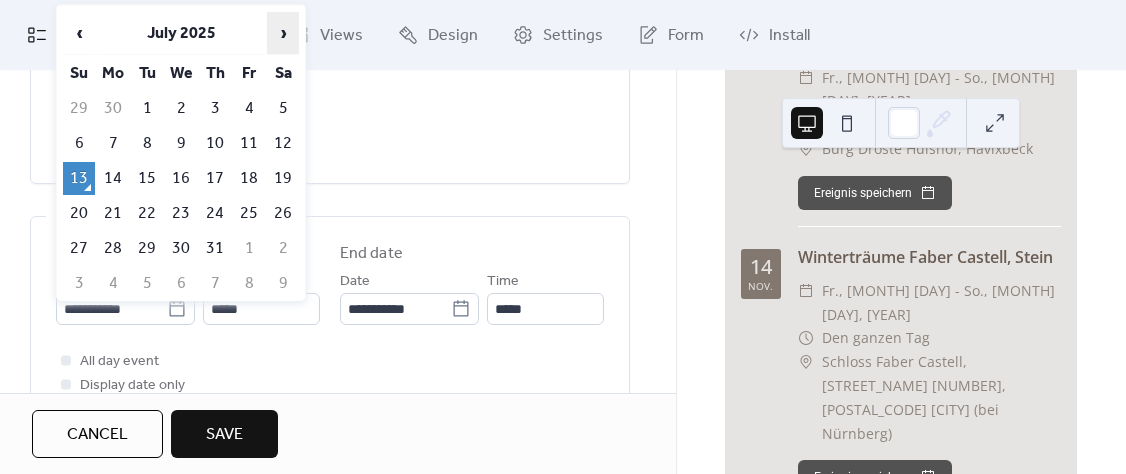 click on "›" at bounding box center (283, 33) 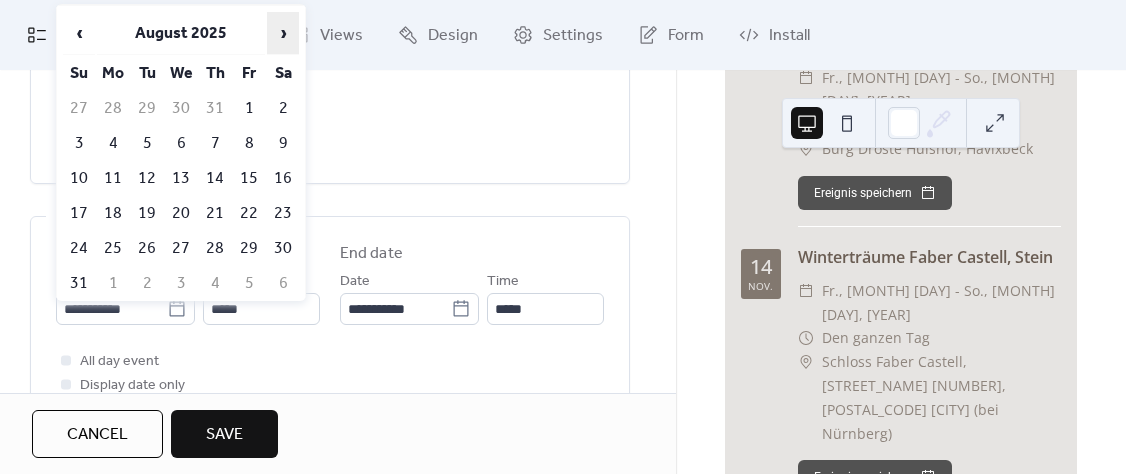 click on "›" at bounding box center [283, 33] 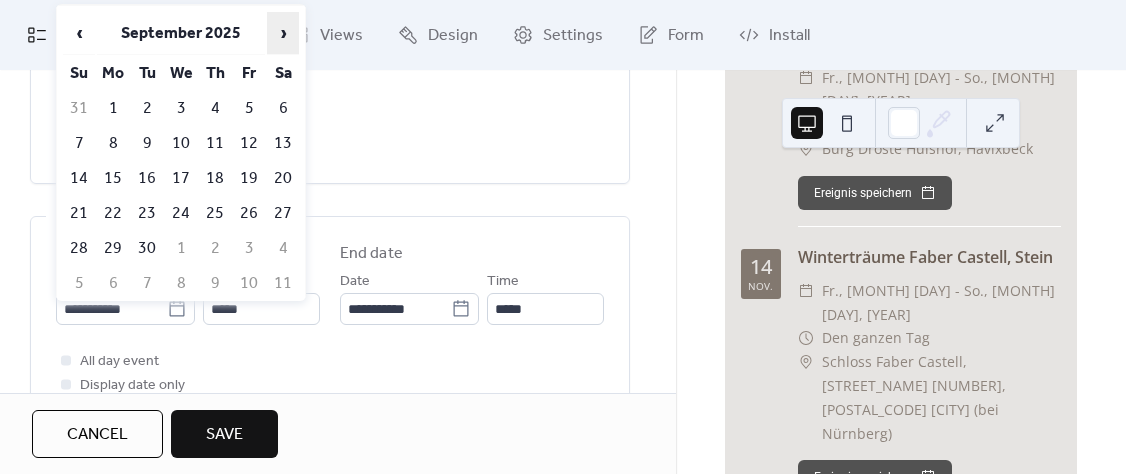 click on "›" at bounding box center [283, 33] 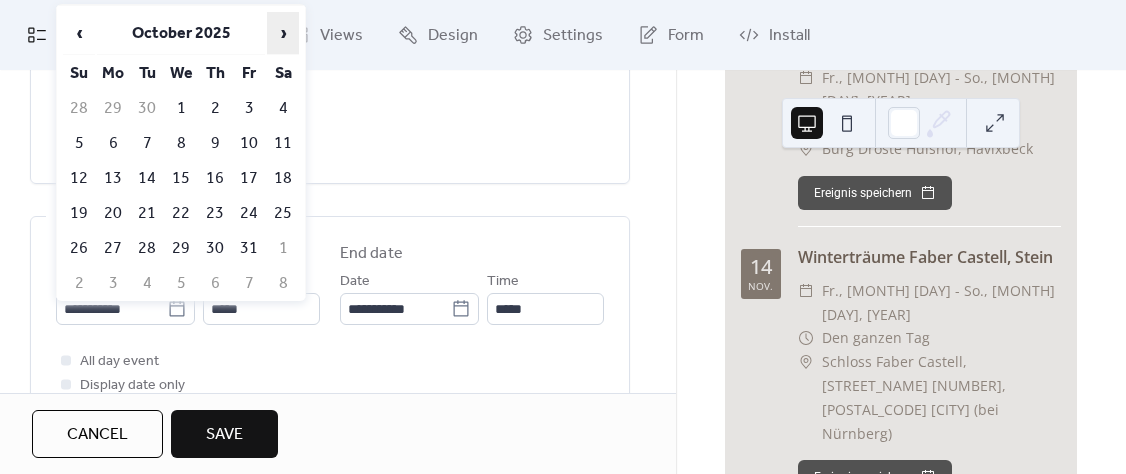 click on "›" at bounding box center [283, 33] 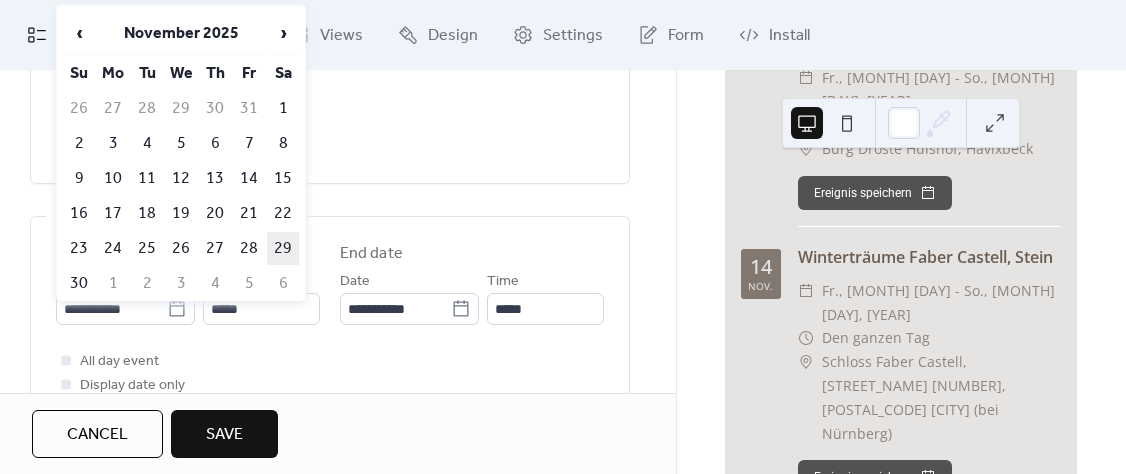 click on "29" at bounding box center (283, 248) 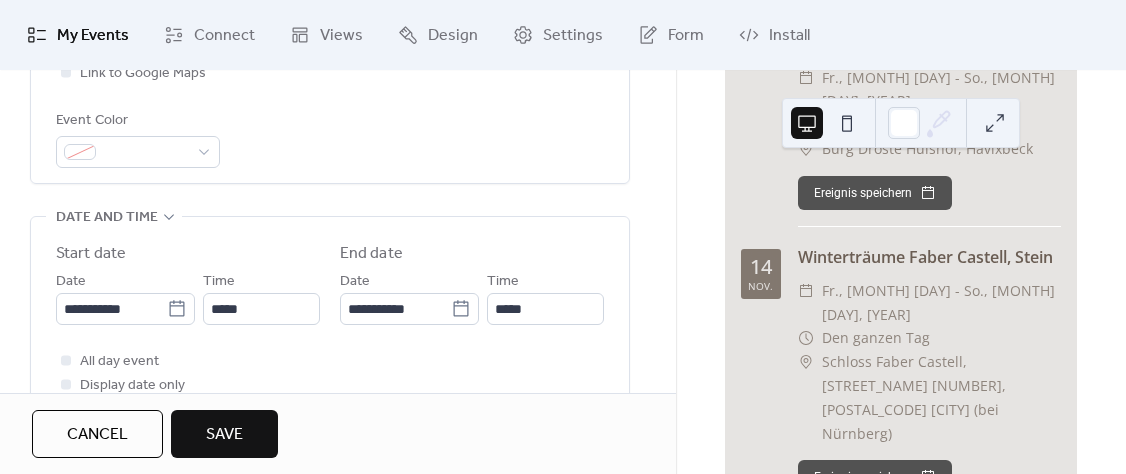 type on "**********" 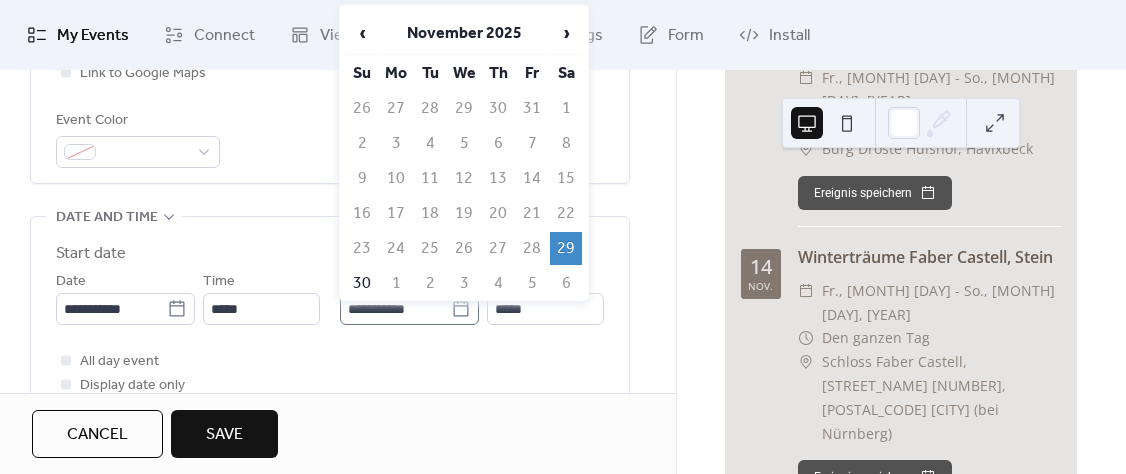 click 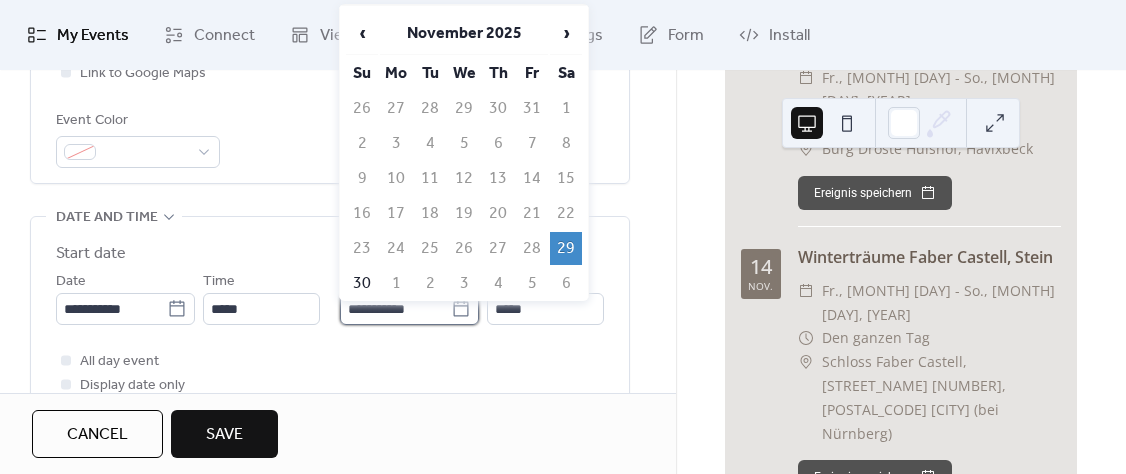 click on "**********" at bounding box center [395, 309] 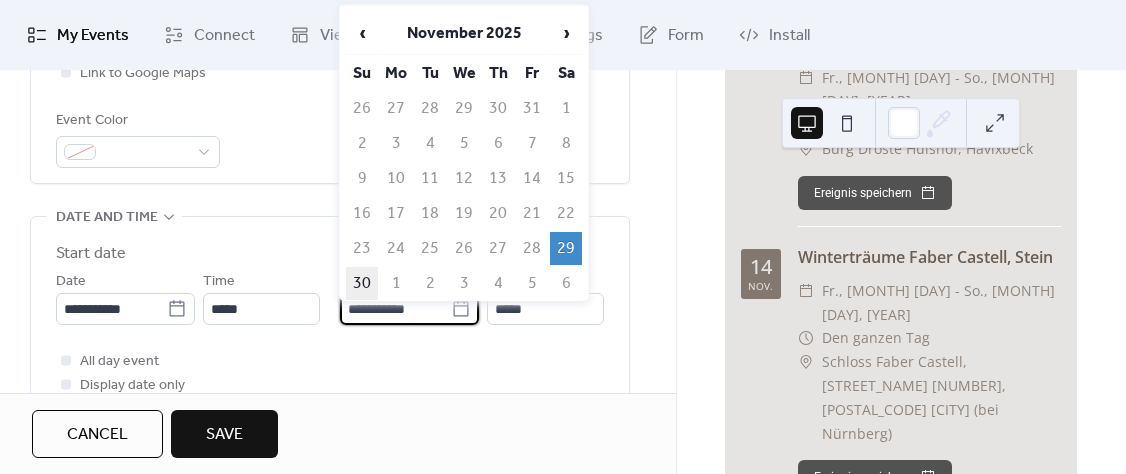 click on "30" at bounding box center (362, 283) 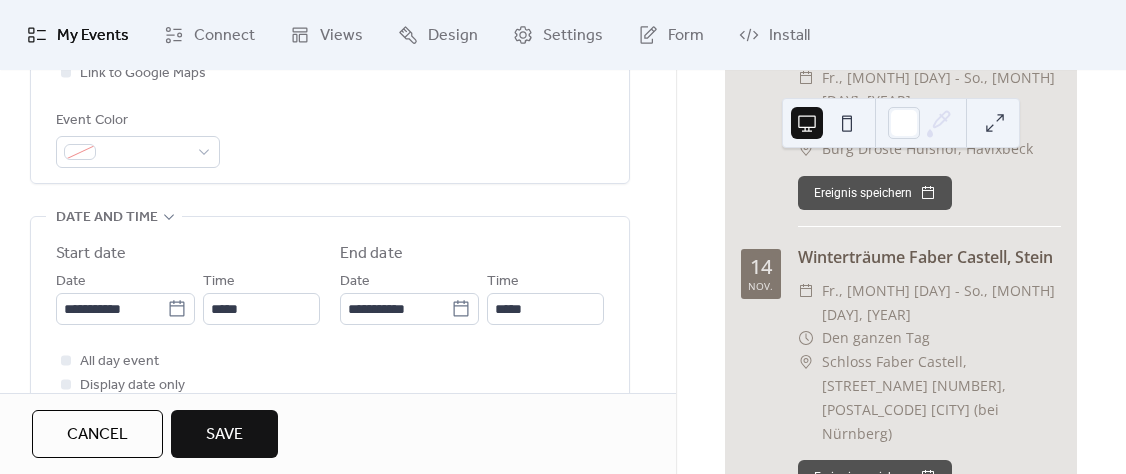 type on "**********" 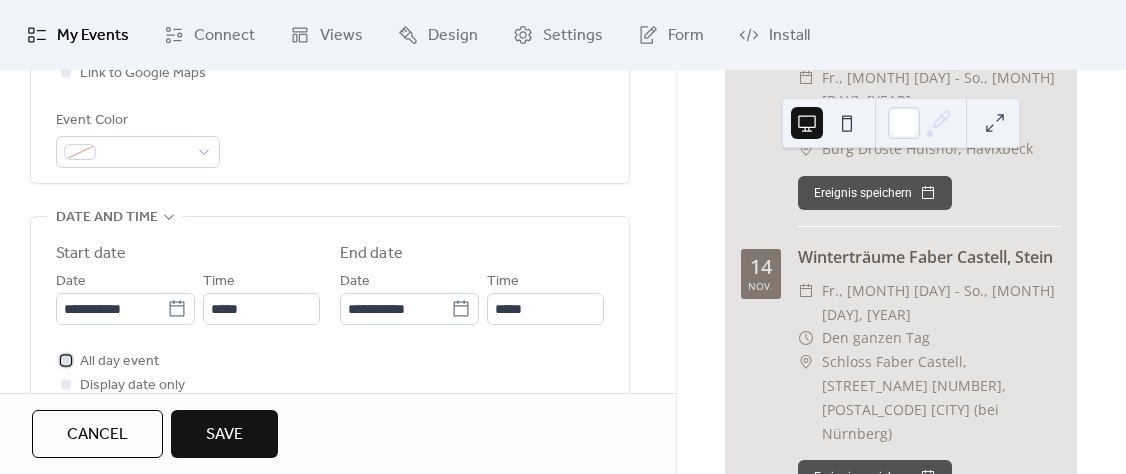 click at bounding box center (66, 360) 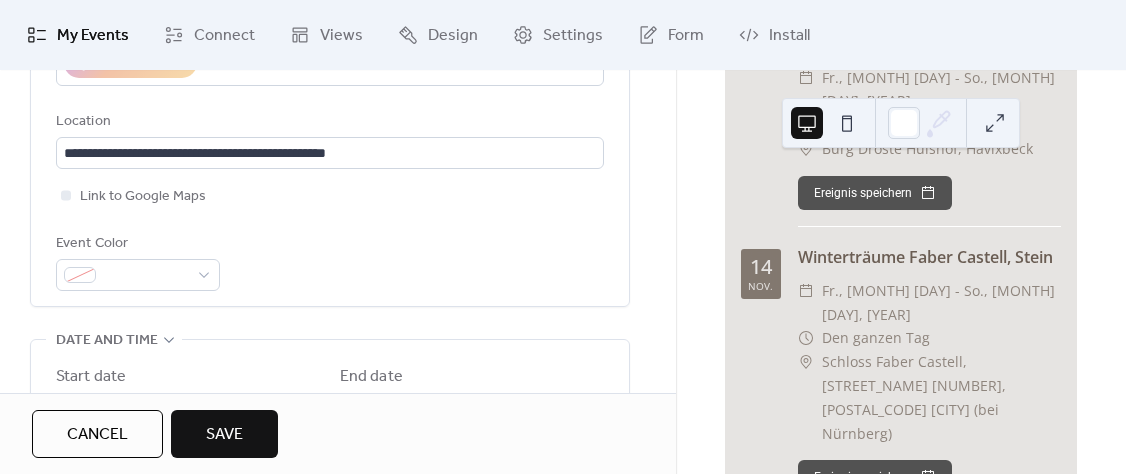 scroll, scrollTop: 390, scrollLeft: 0, axis: vertical 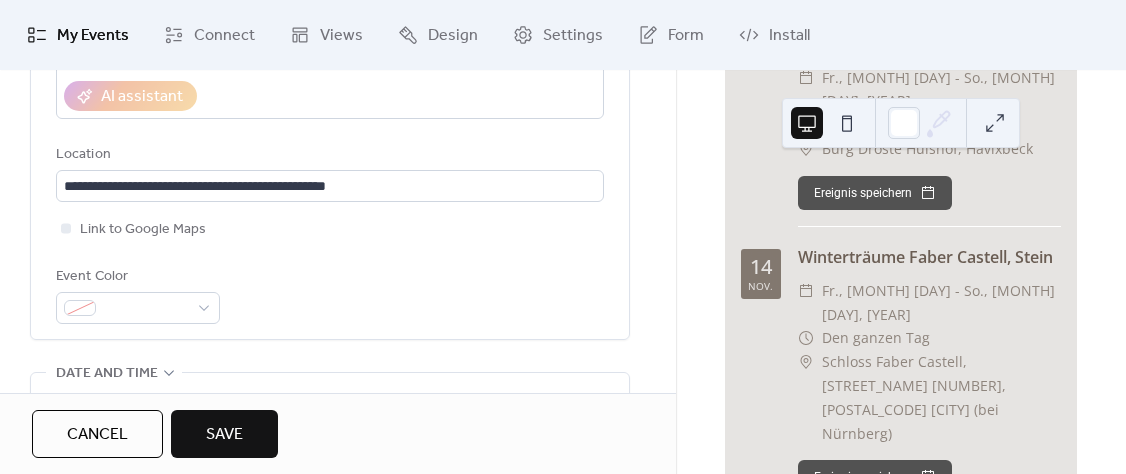 click on "Save" at bounding box center [224, 435] 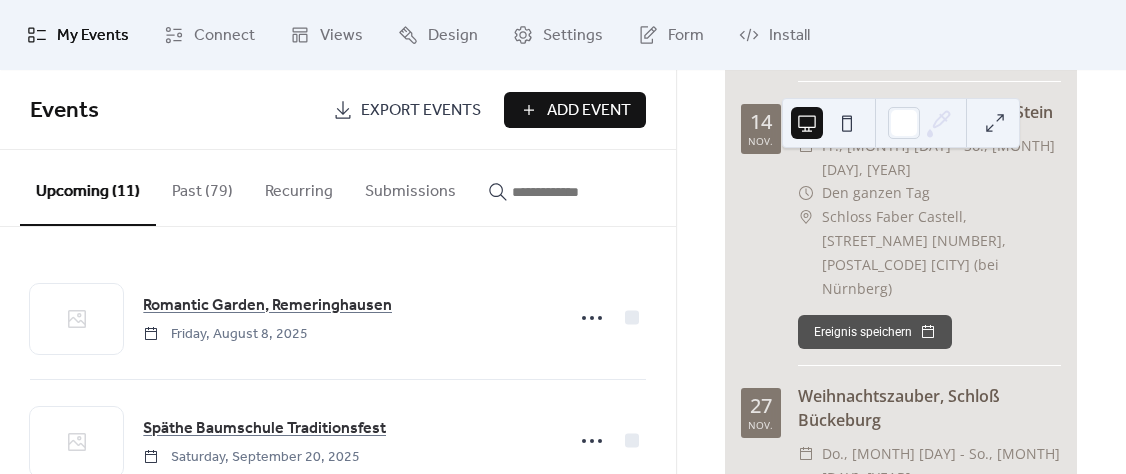 scroll, scrollTop: 2230, scrollLeft: 0, axis: vertical 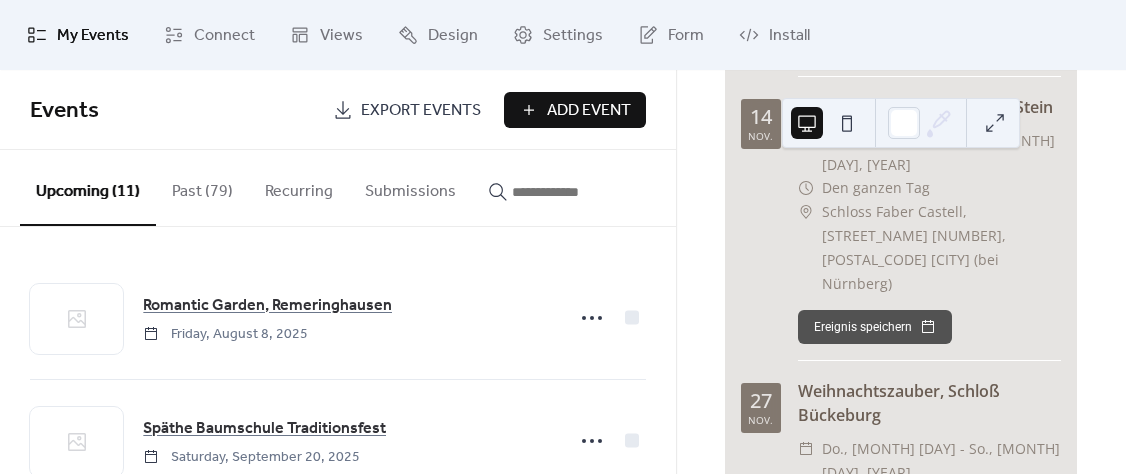click on "Add Event" at bounding box center (589, 111) 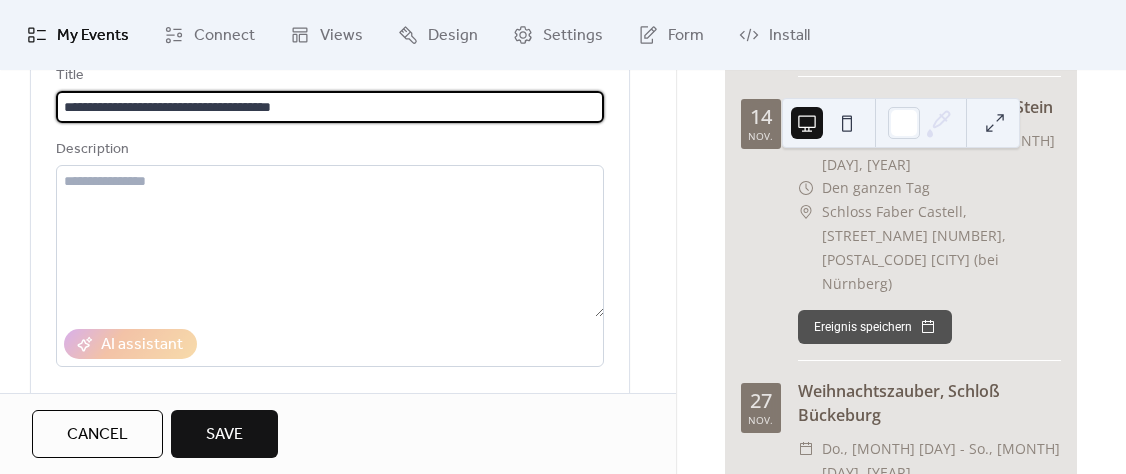 scroll, scrollTop: 312, scrollLeft: 0, axis: vertical 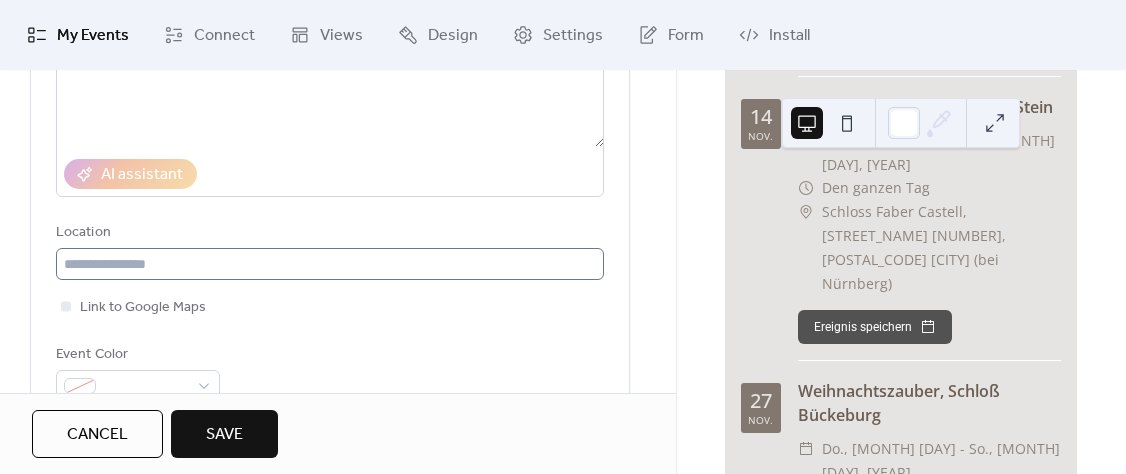 type on "**********" 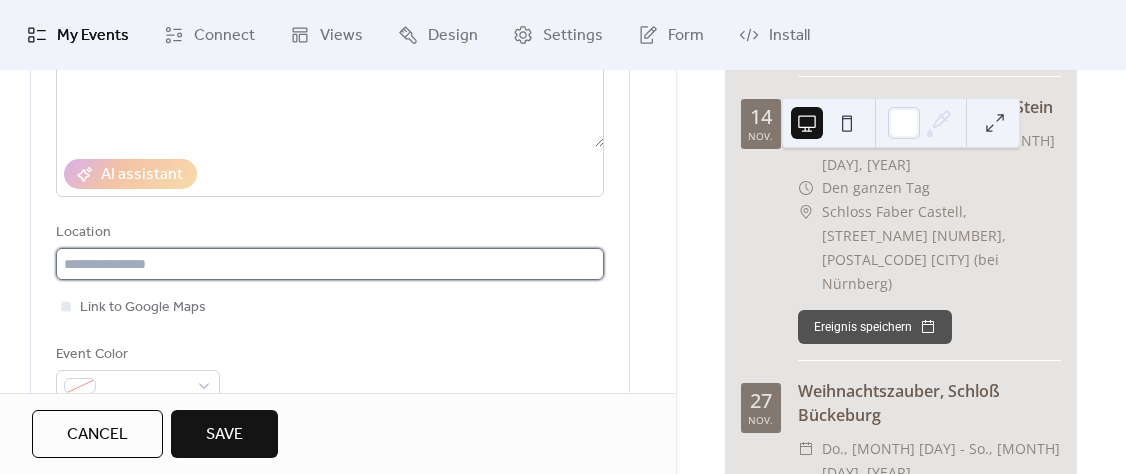 click at bounding box center (330, 264) 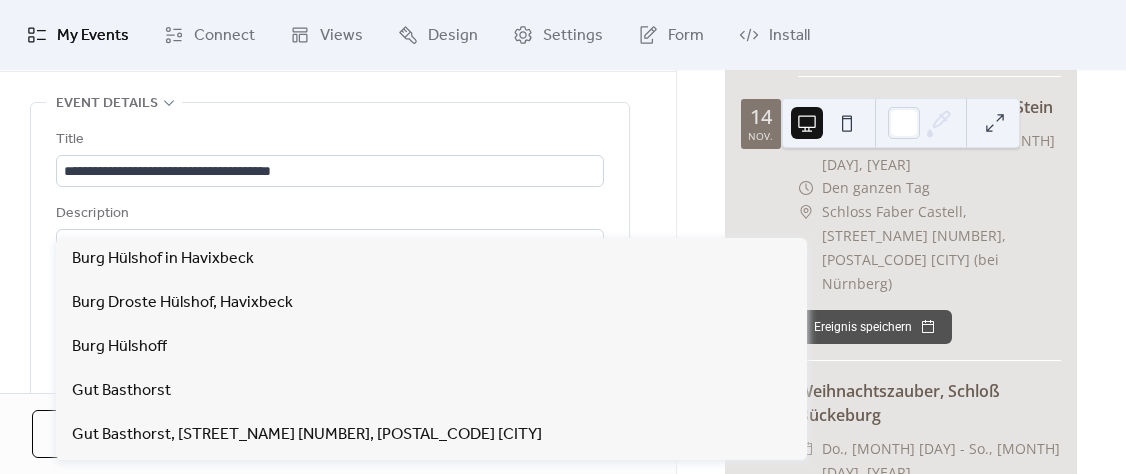 scroll, scrollTop: 0, scrollLeft: 0, axis: both 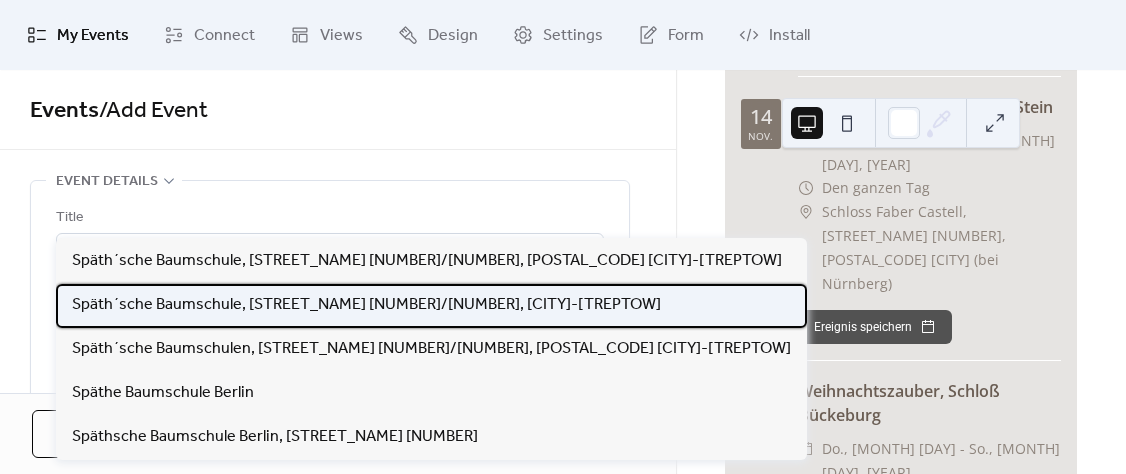 click on "Späth´sche Baumschule, [STREET_NAME] [NUMBER]/[NUMBER], [CITY]-[TREPTOW]" at bounding box center (366, 305) 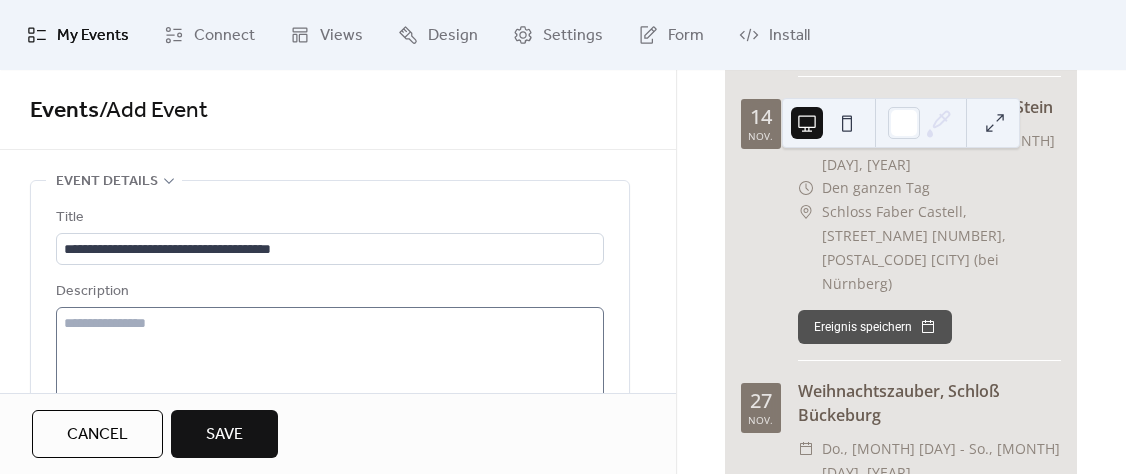 type on "**********" 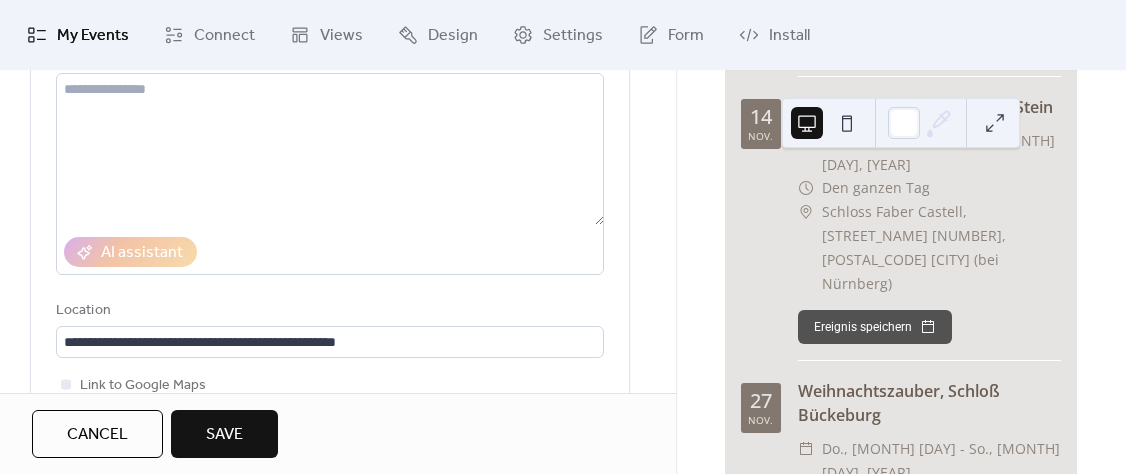scroll, scrollTop: 546, scrollLeft: 0, axis: vertical 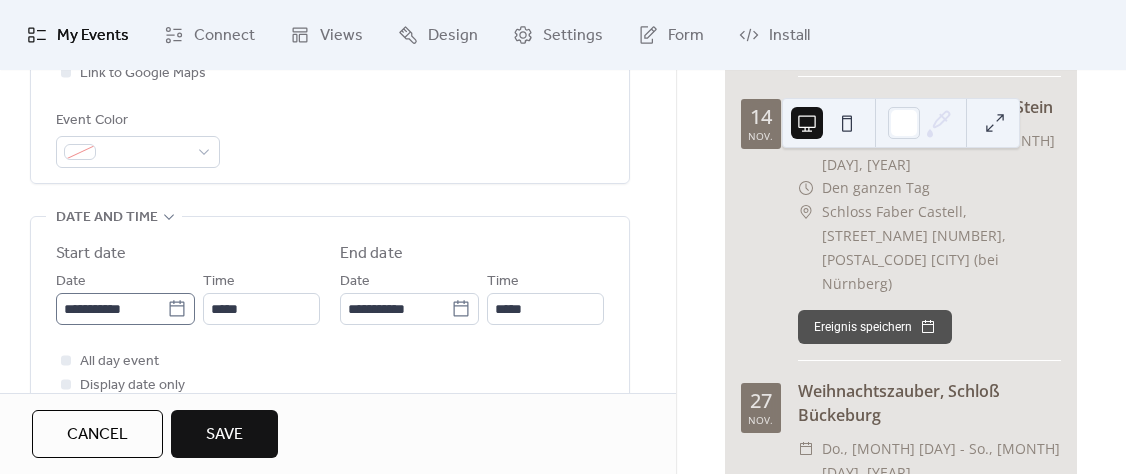 click 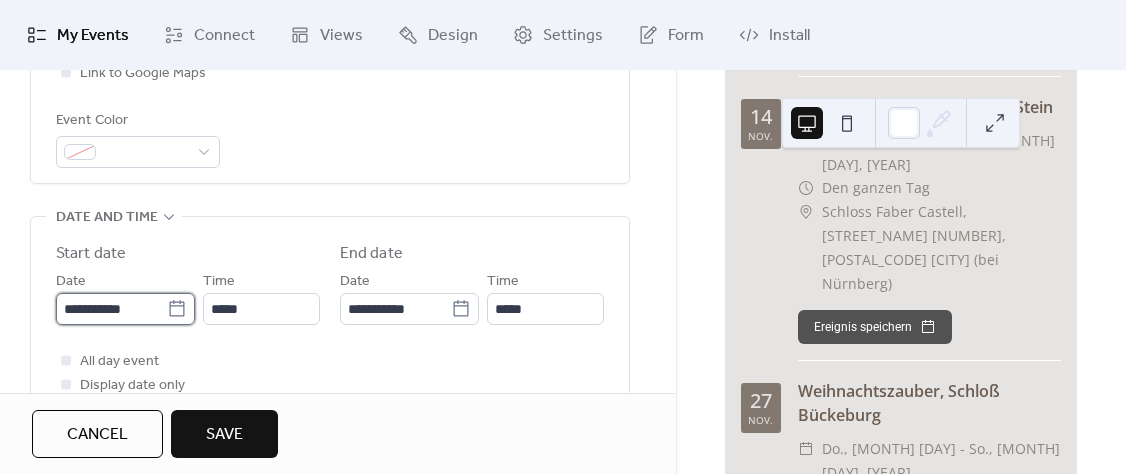 click on "**********" at bounding box center (111, 309) 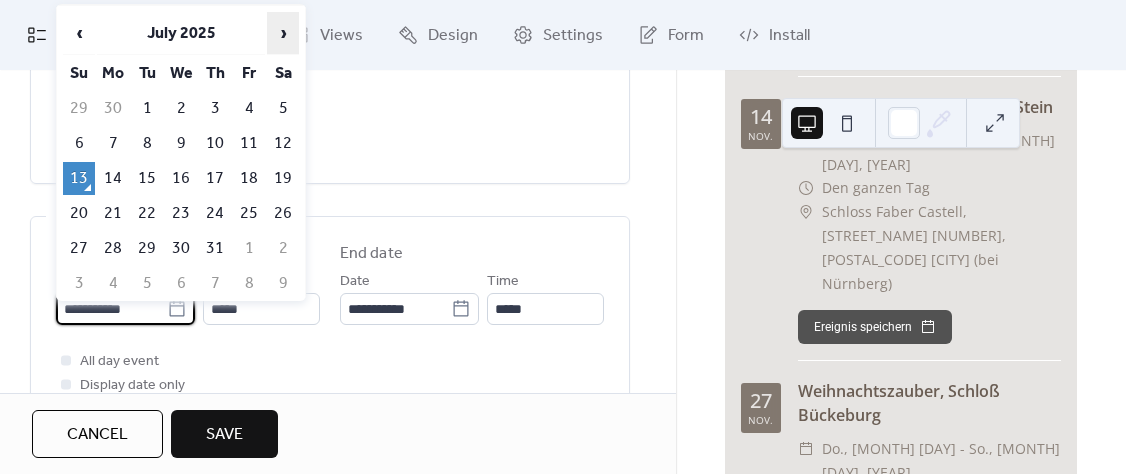 click on "›" at bounding box center [283, 33] 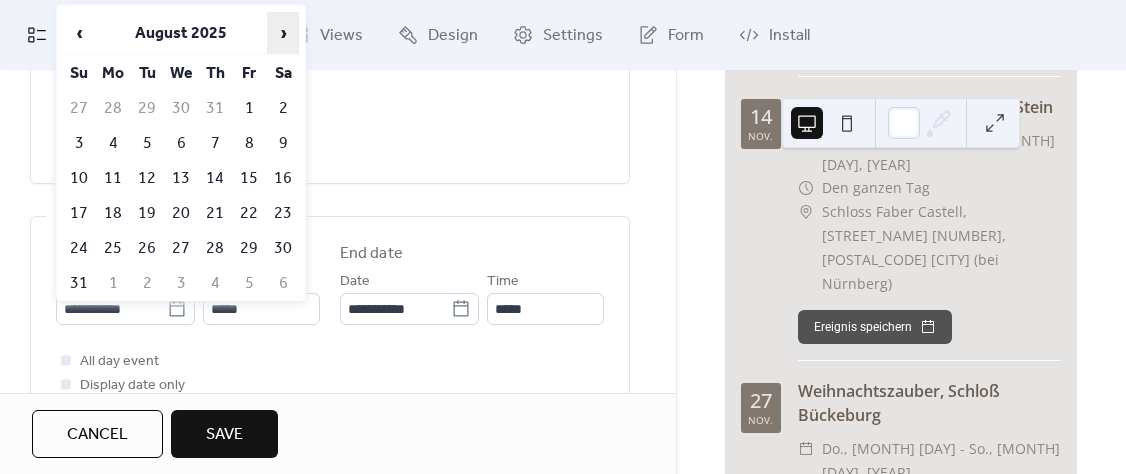 click on "›" at bounding box center (283, 33) 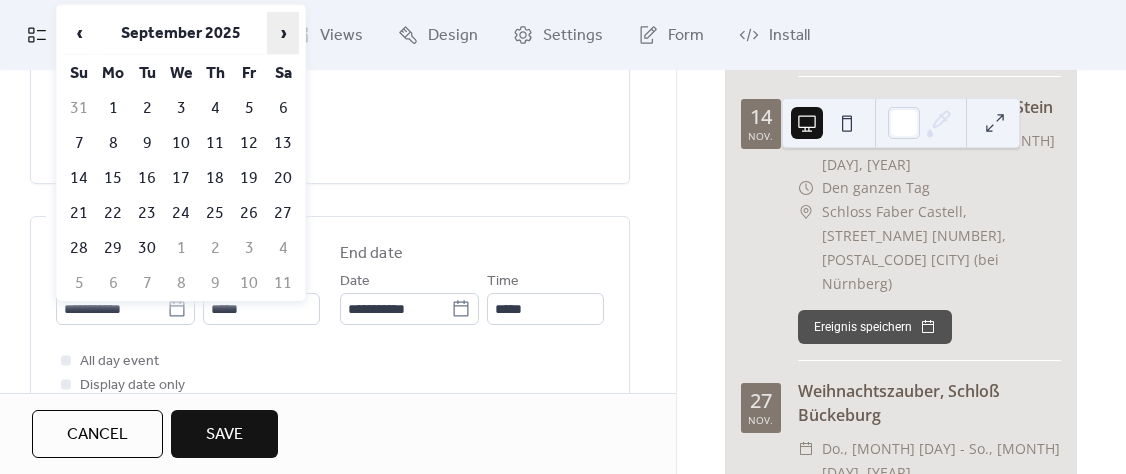 click on "›" at bounding box center (283, 33) 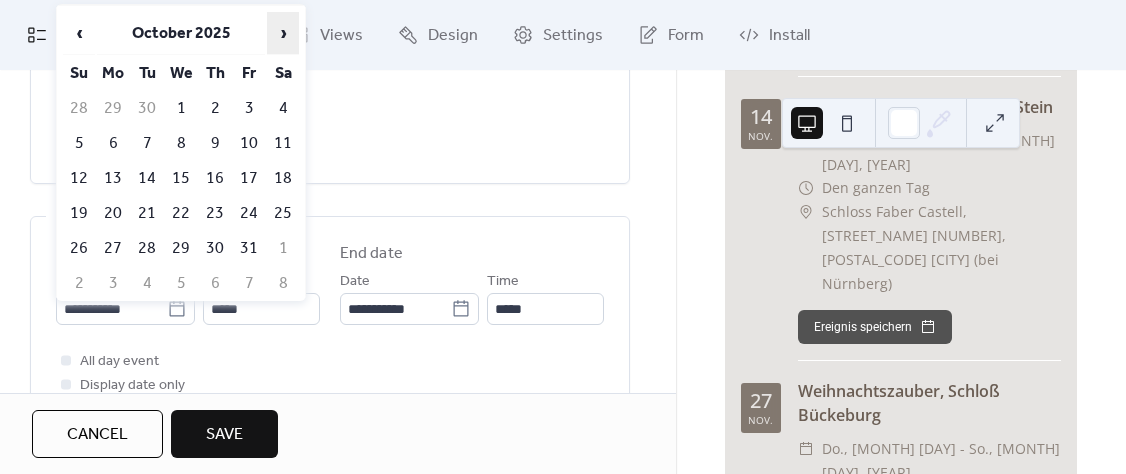 click on "›" at bounding box center [283, 33] 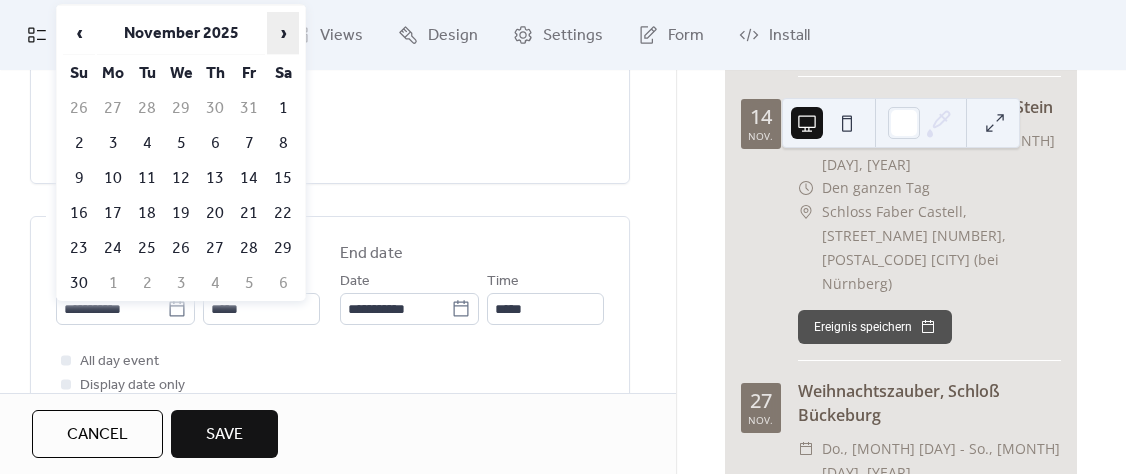 click on "›" at bounding box center (283, 33) 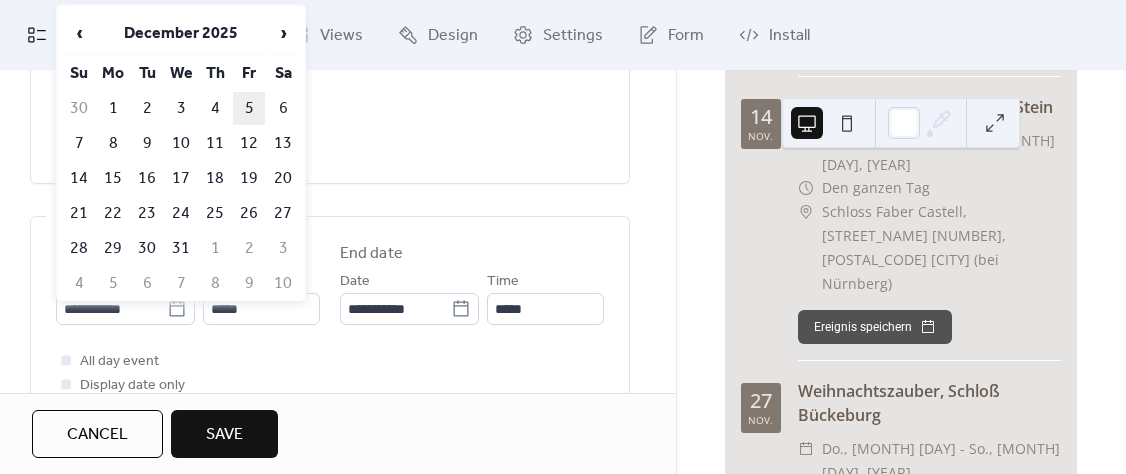 click on "5" at bounding box center (249, 108) 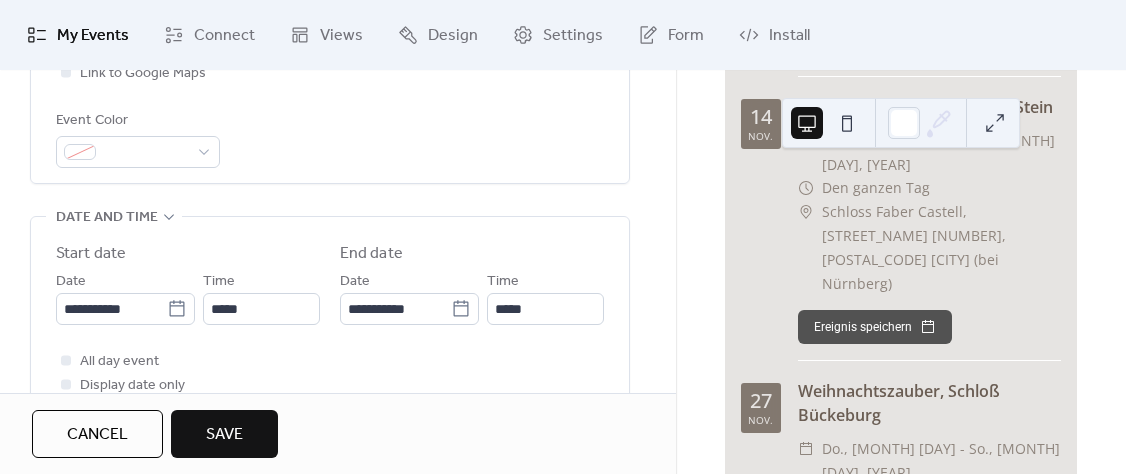 type on "**********" 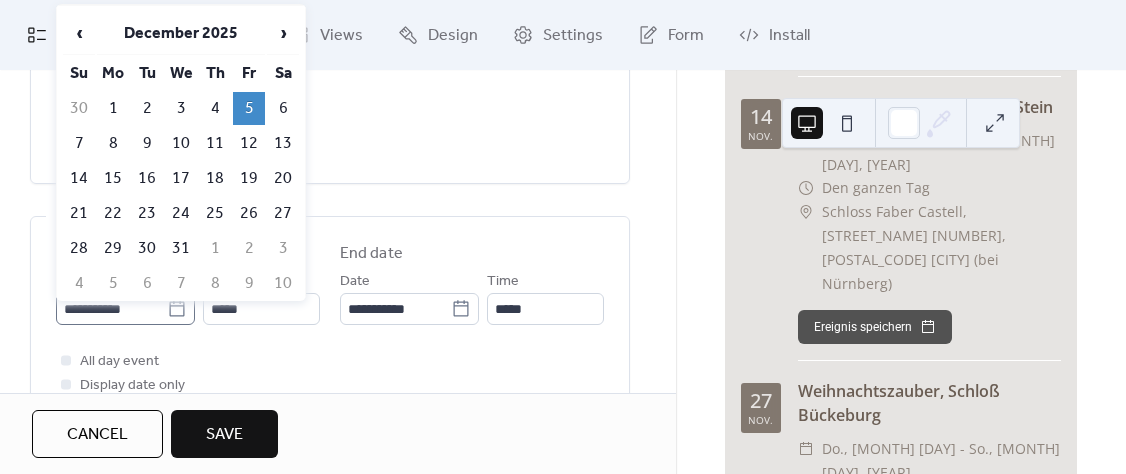 click 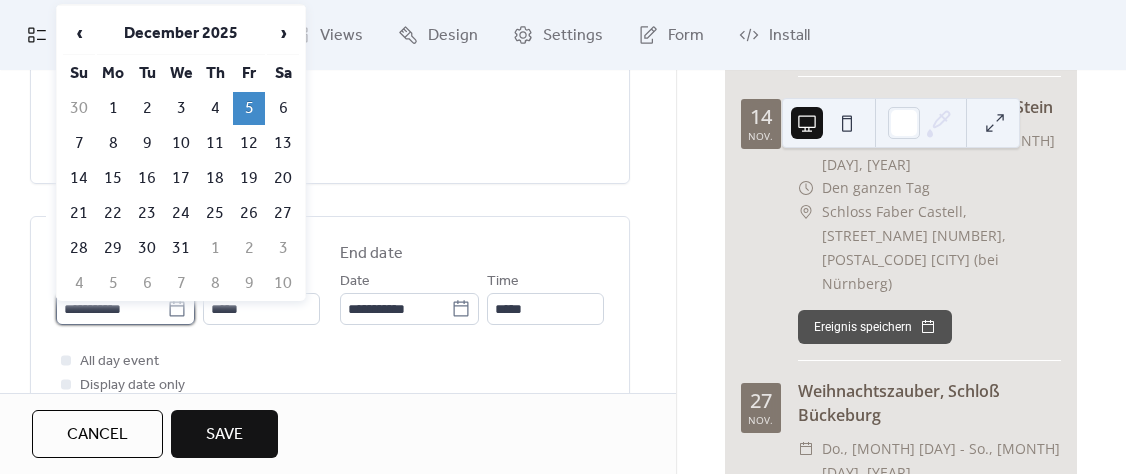 click on "**********" at bounding box center (111, 309) 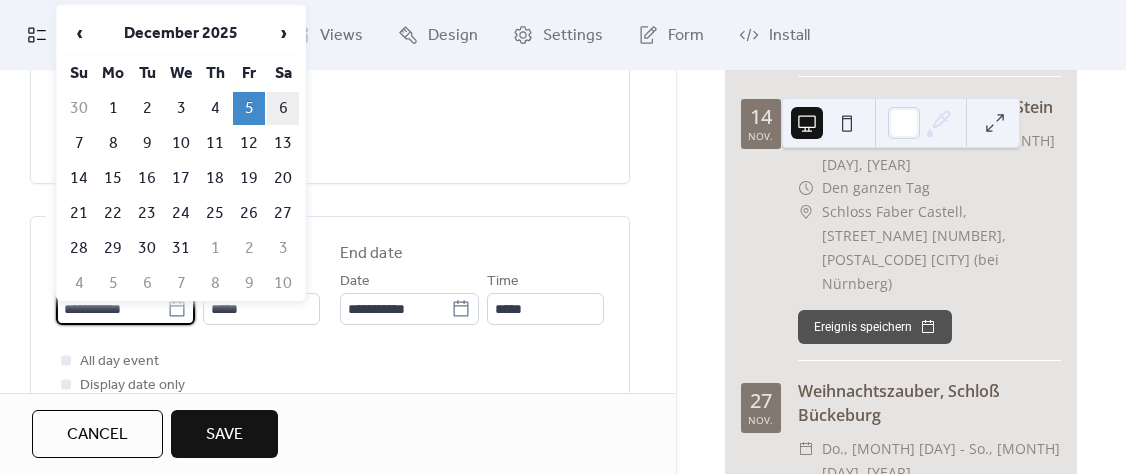 click on "6" at bounding box center (283, 108) 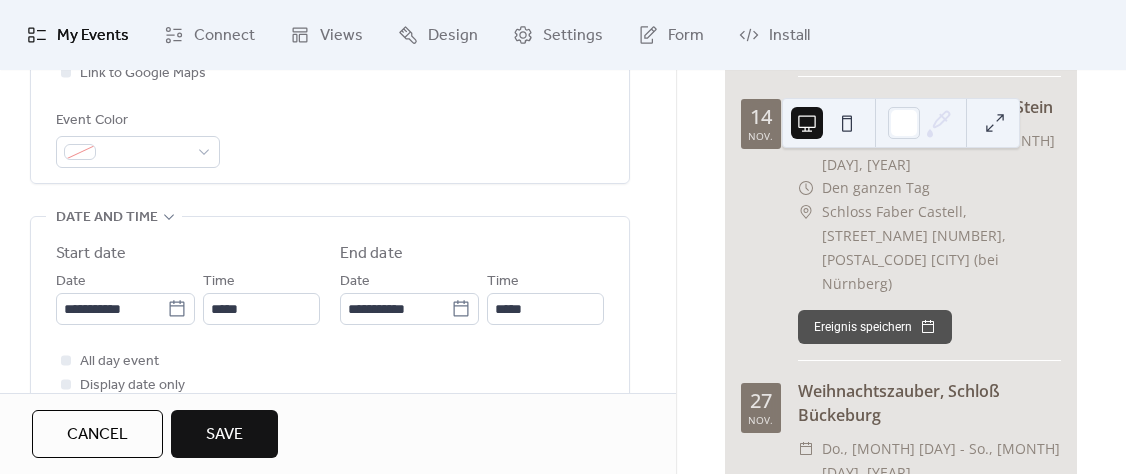 type on "**********" 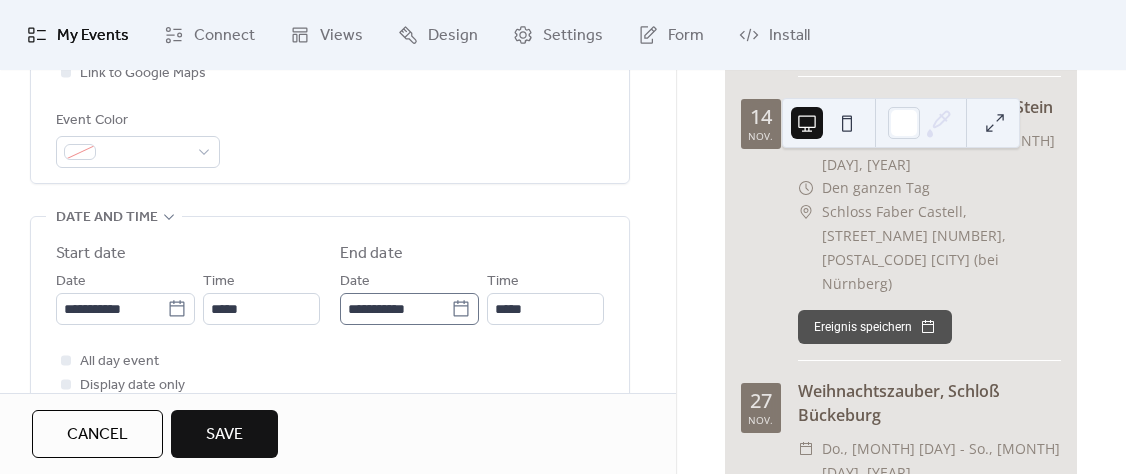 click 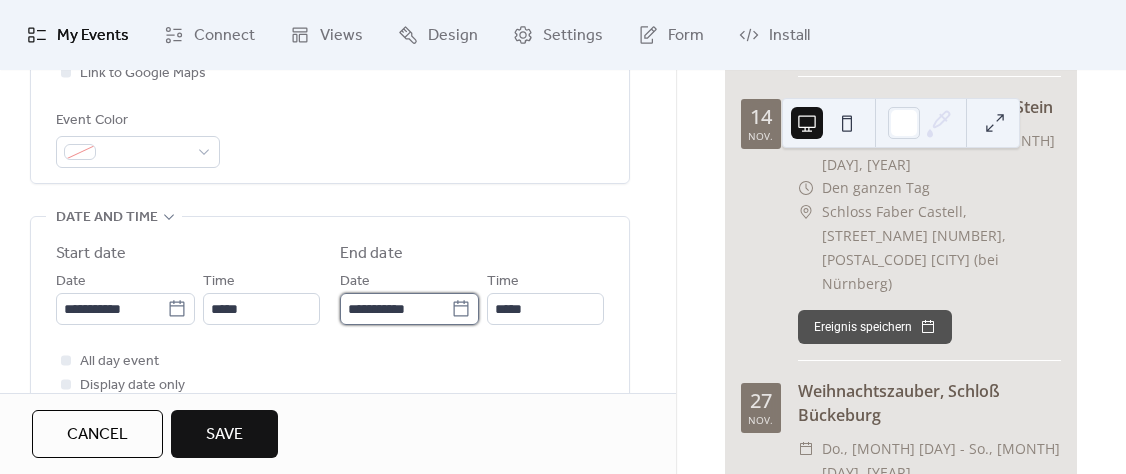 click on "**********" at bounding box center [395, 309] 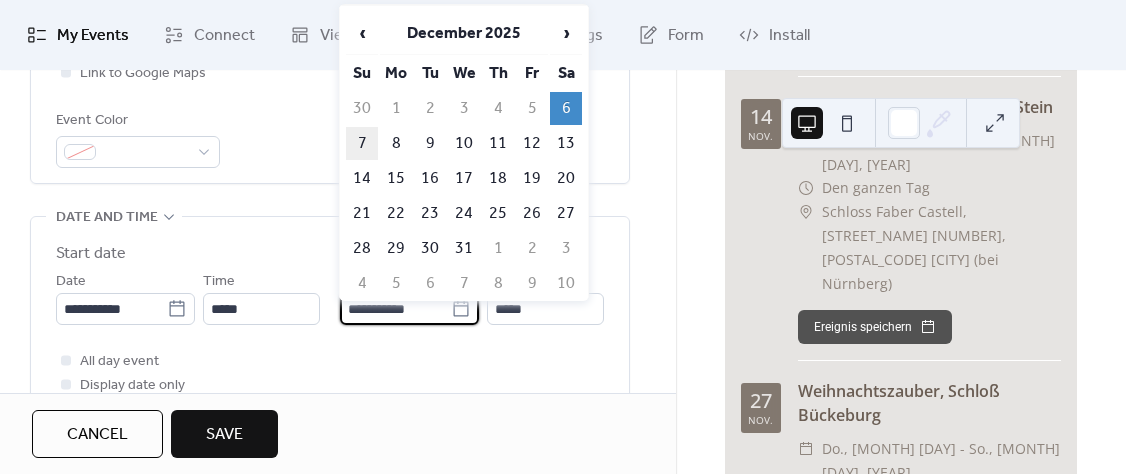 click on "7" at bounding box center (362, 143) 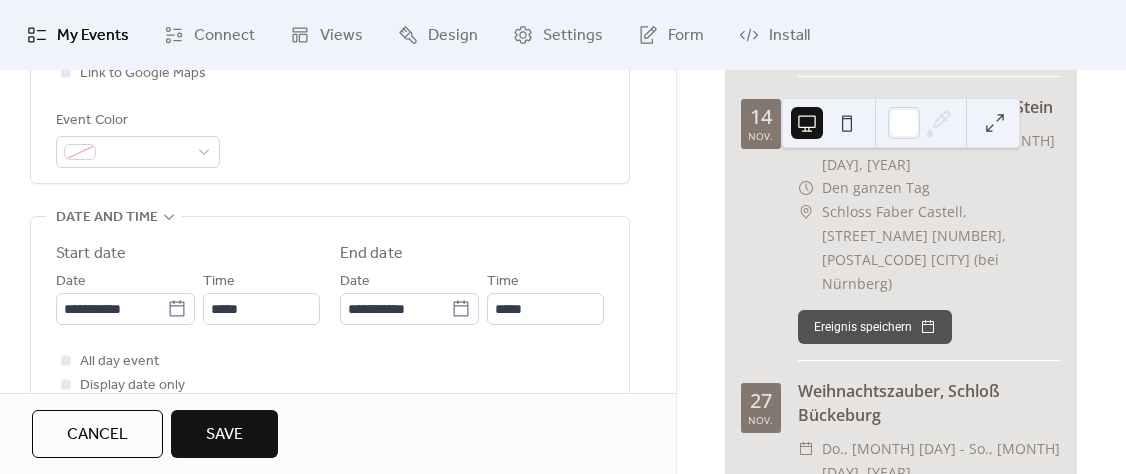 type on "**********" 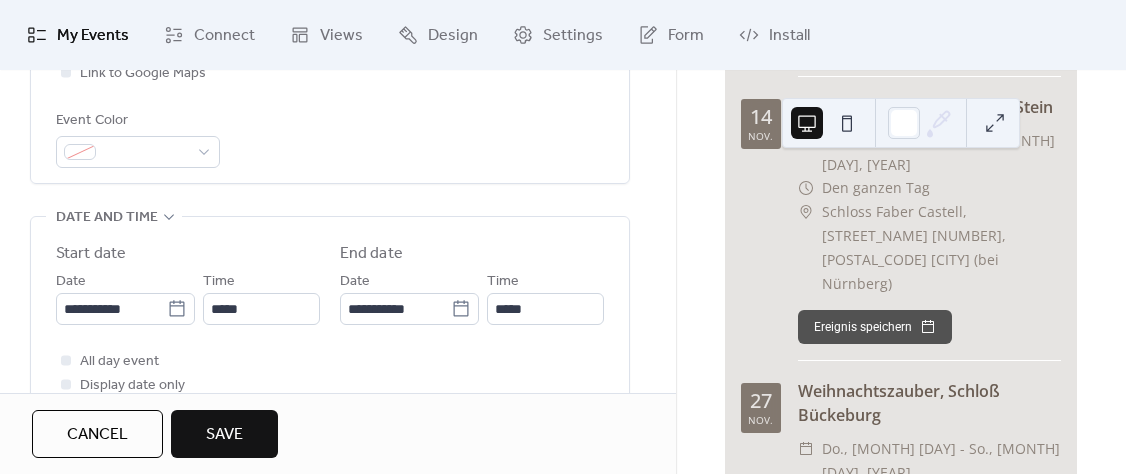 scroll, scrollTop: 624, scrollLeft: 0, axis: vertical 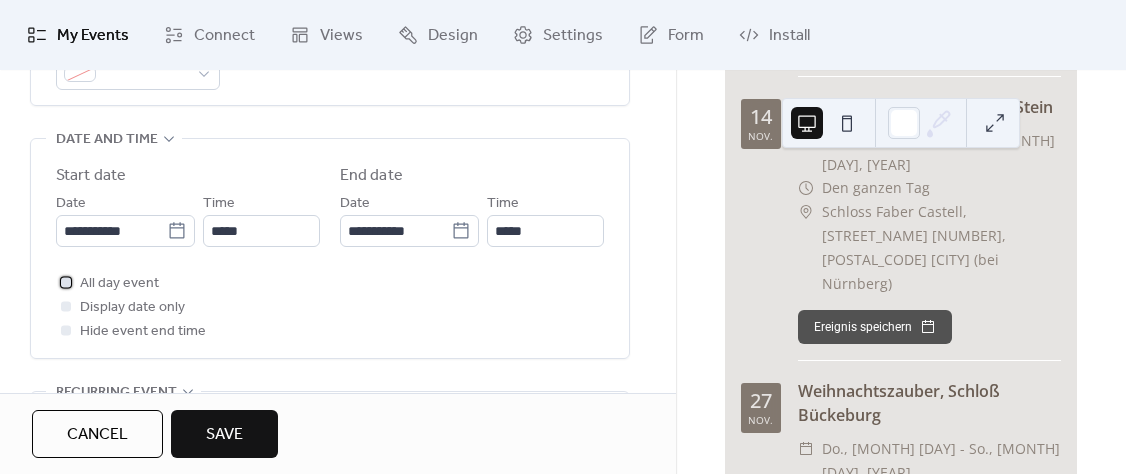 click on "All day event" at bounding box center [119, 284] 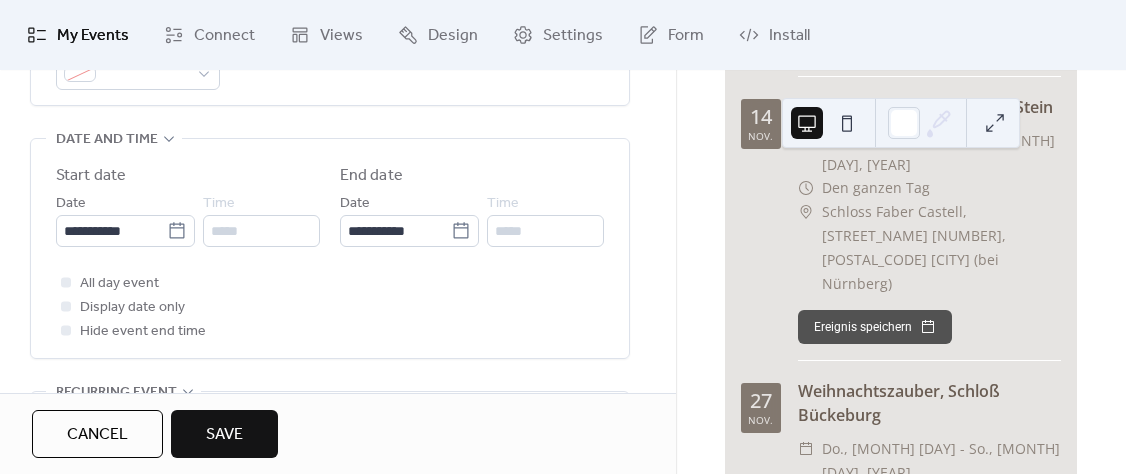 click on "Save" at bounding box center (224, 435) 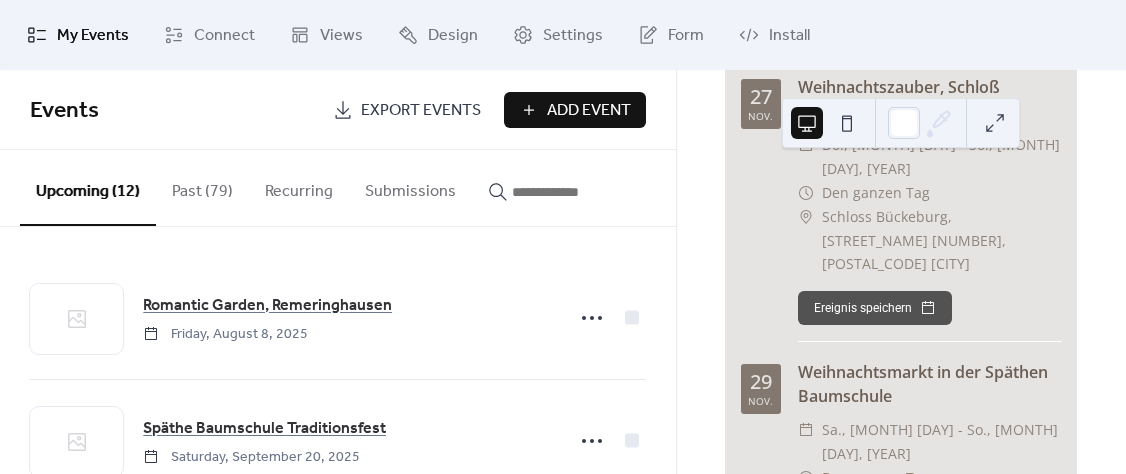 scroll, scrollTop: 2555, scrollLeft: 0, axis: vertical 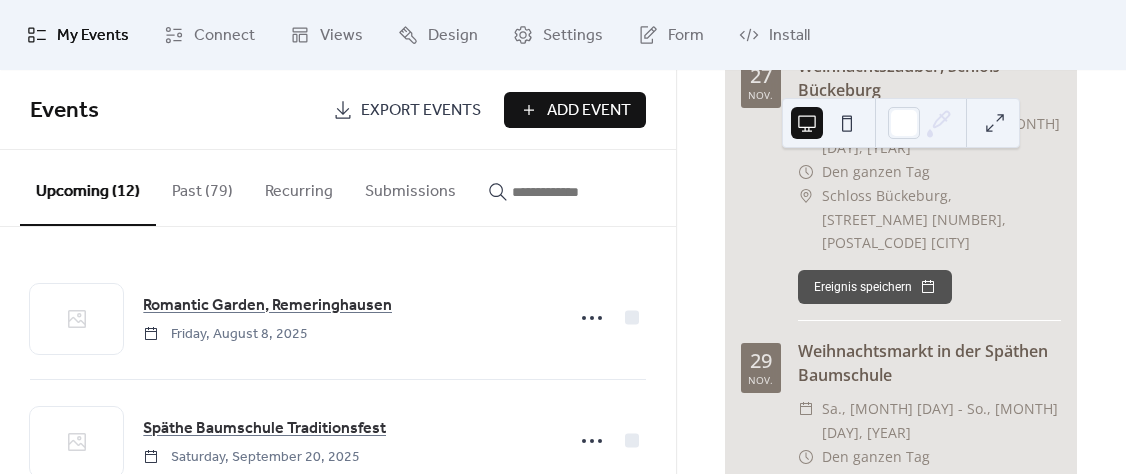 click on "Add Event" at bounding box center (589, 111) 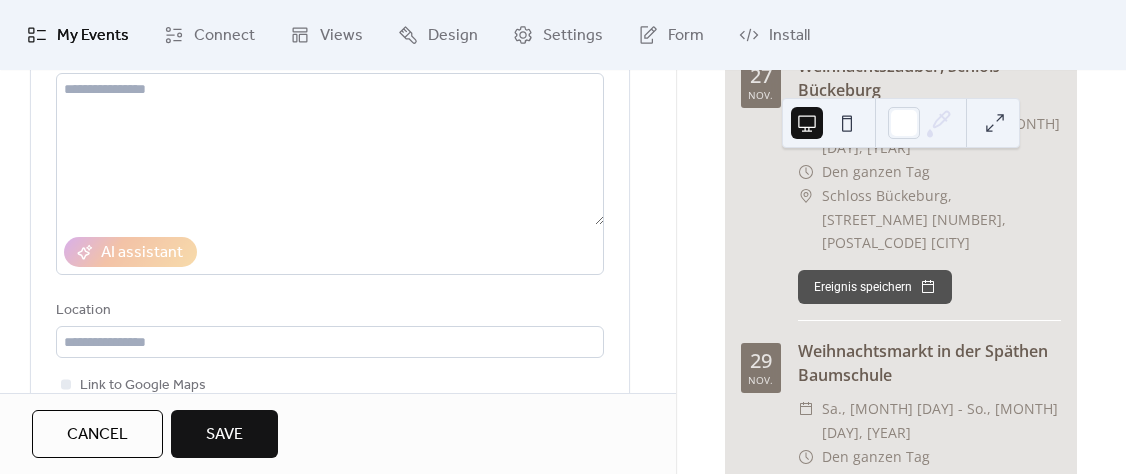 scroll, scrollTop: 546, scrollLeft: 0, axis: vertical 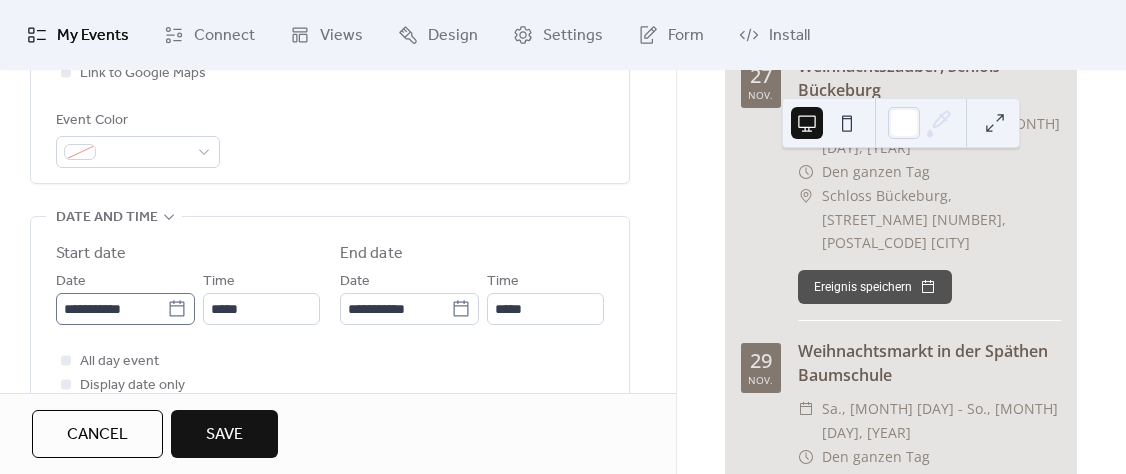 type on "**********" 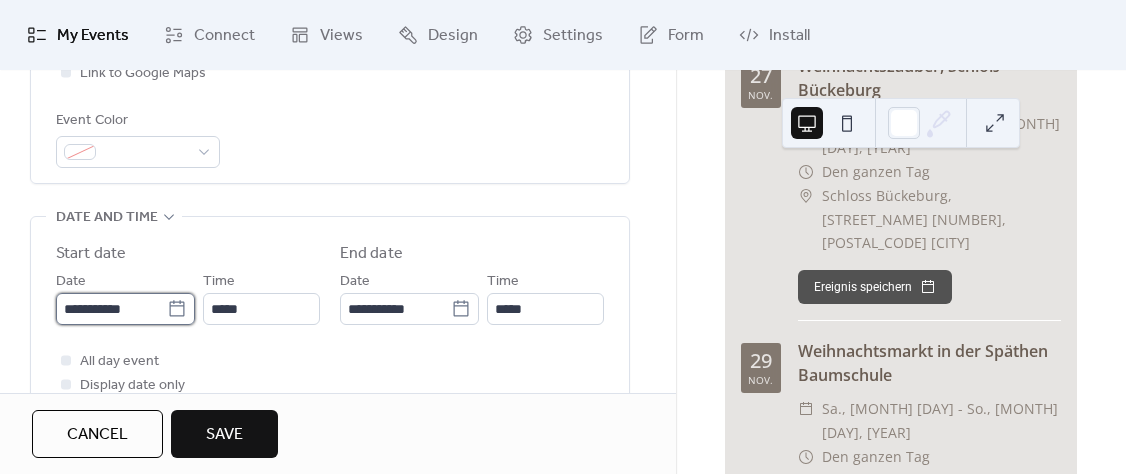 click on "**********" at bounding box center (111, 309) 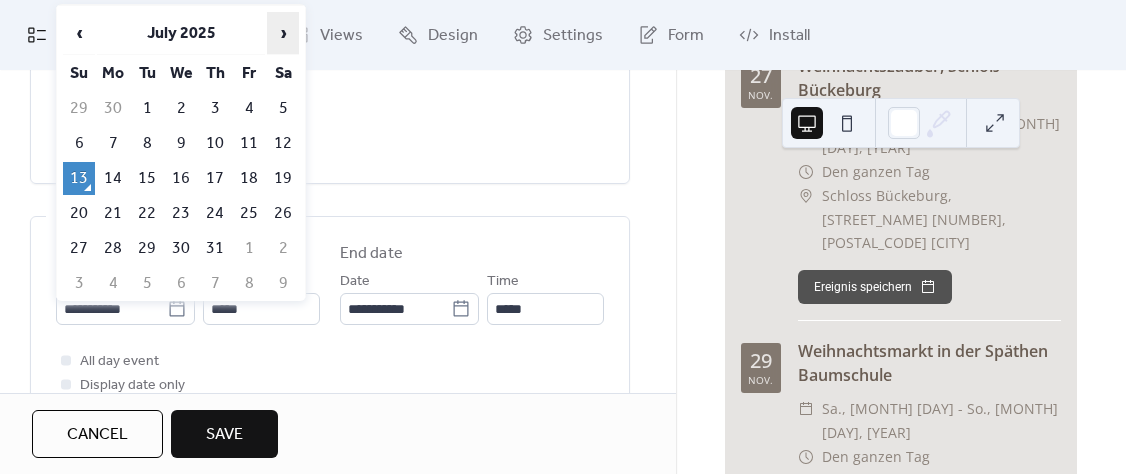 click on "›" at bounding box center (283, 33) 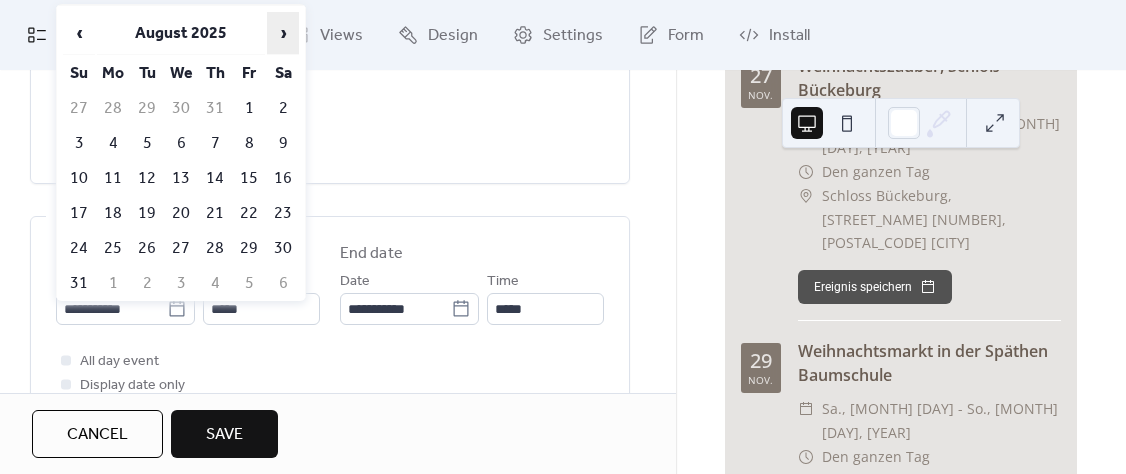 click on "›" at bounding box center [283, 33] 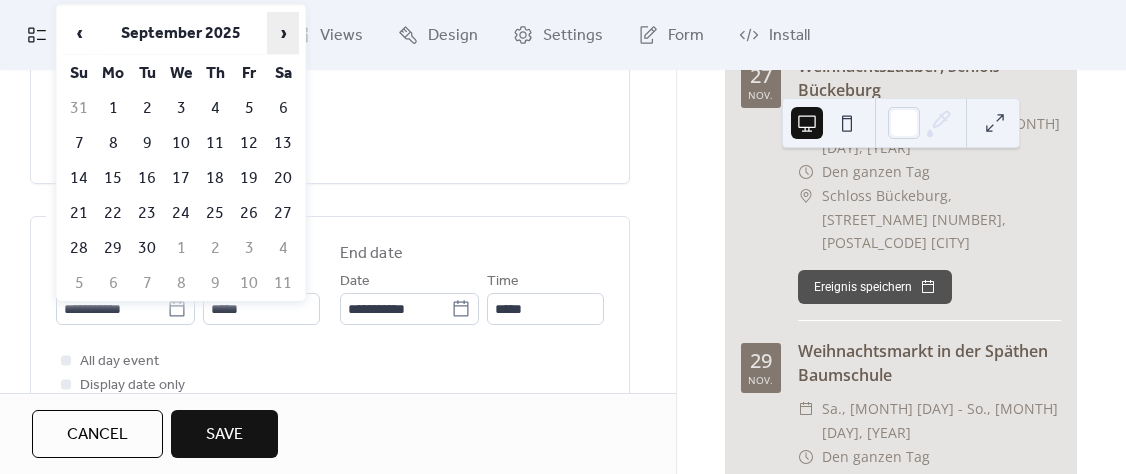 click on "›" at bounding box center (283, 33) 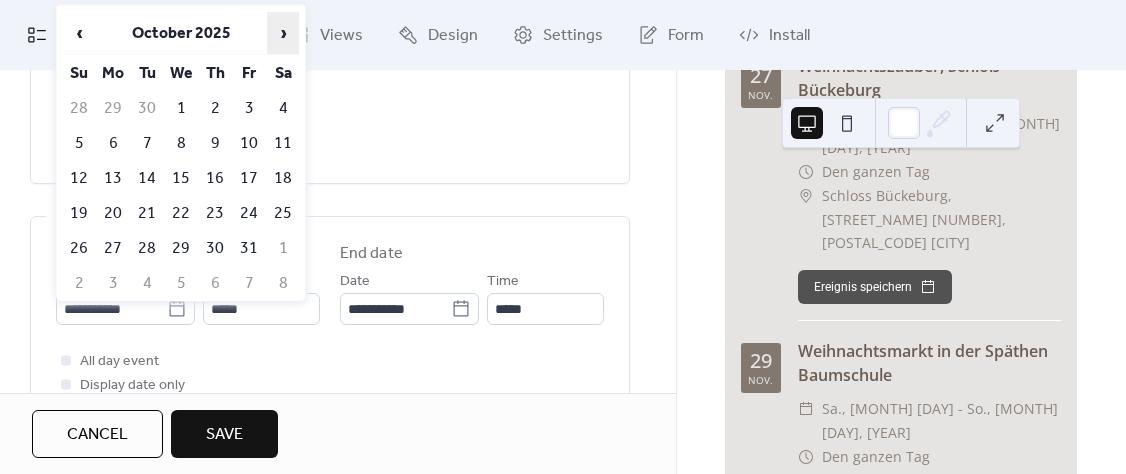 click on "›" at bounding box center [283, 33] 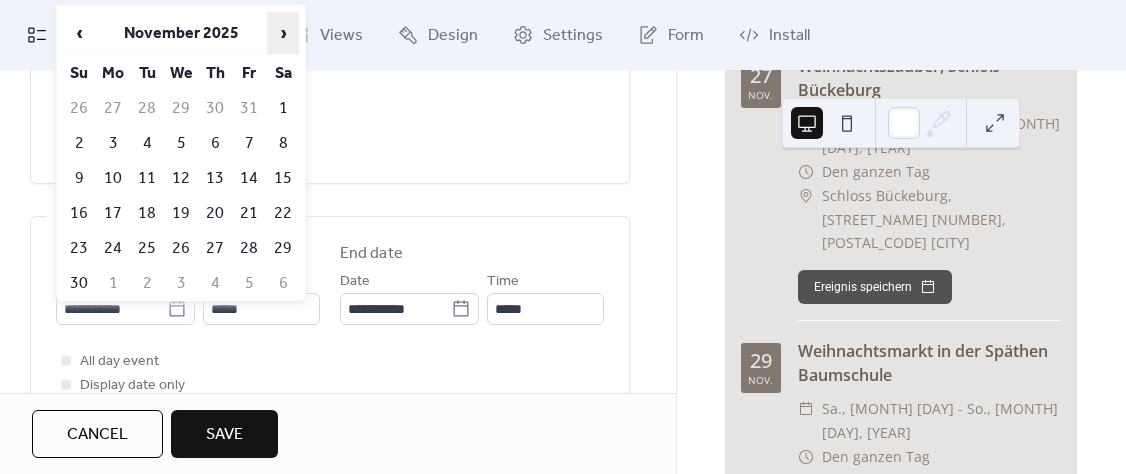 click on "›" at bounding box center [283, 33] 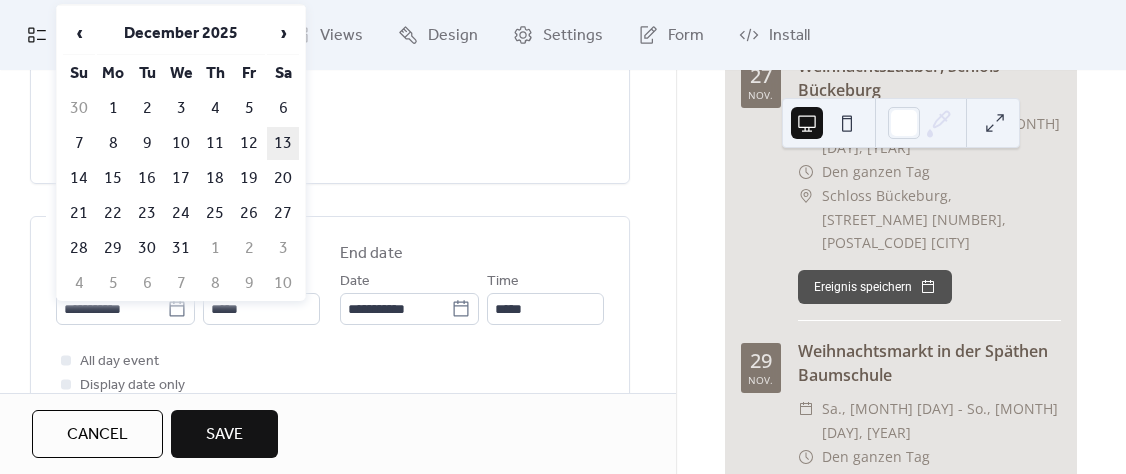 click on "13" at bounding box center (283, 143) 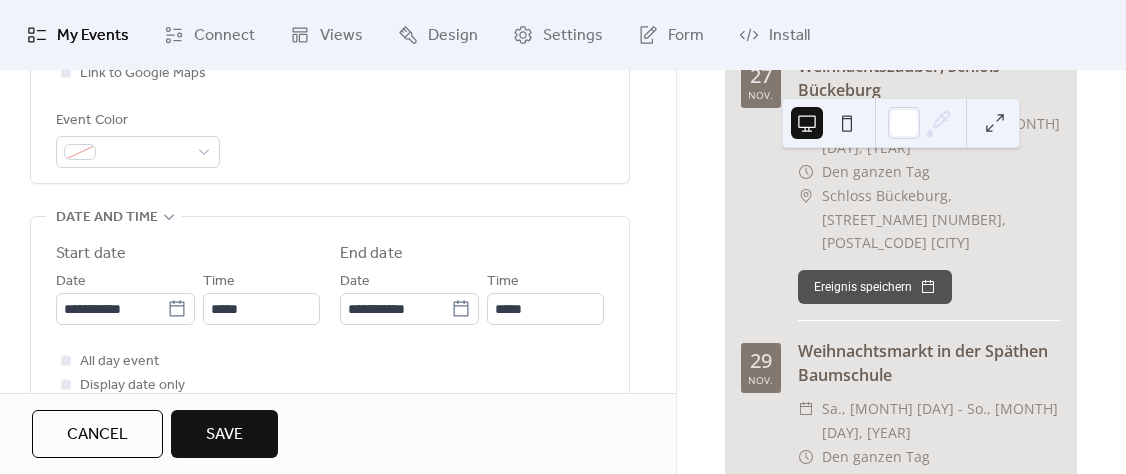 type on "**********" 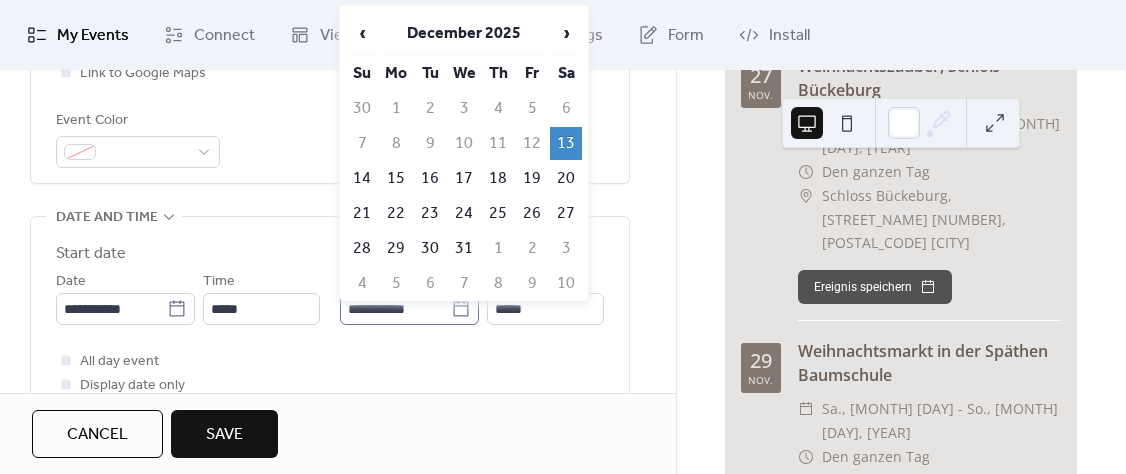 click 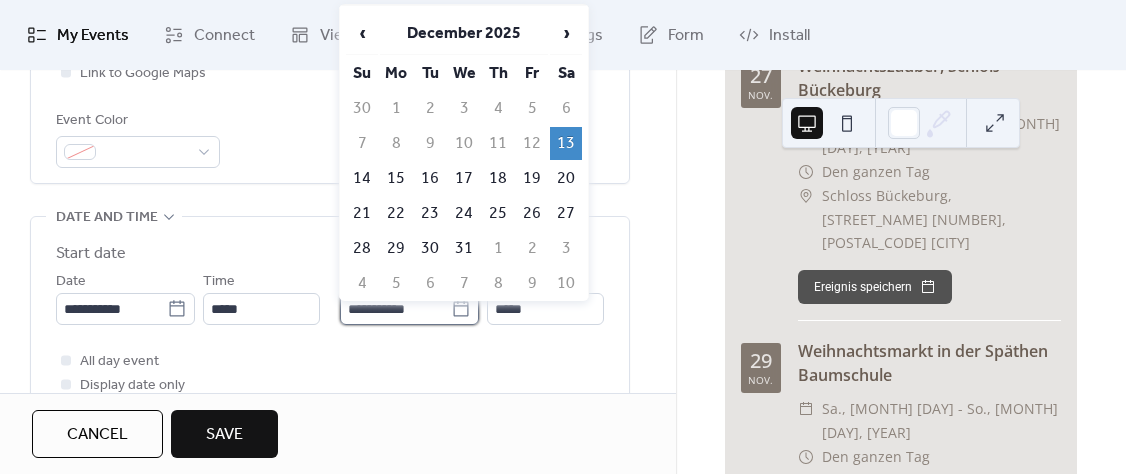 click on "**********" at bounding box center (395, 309) 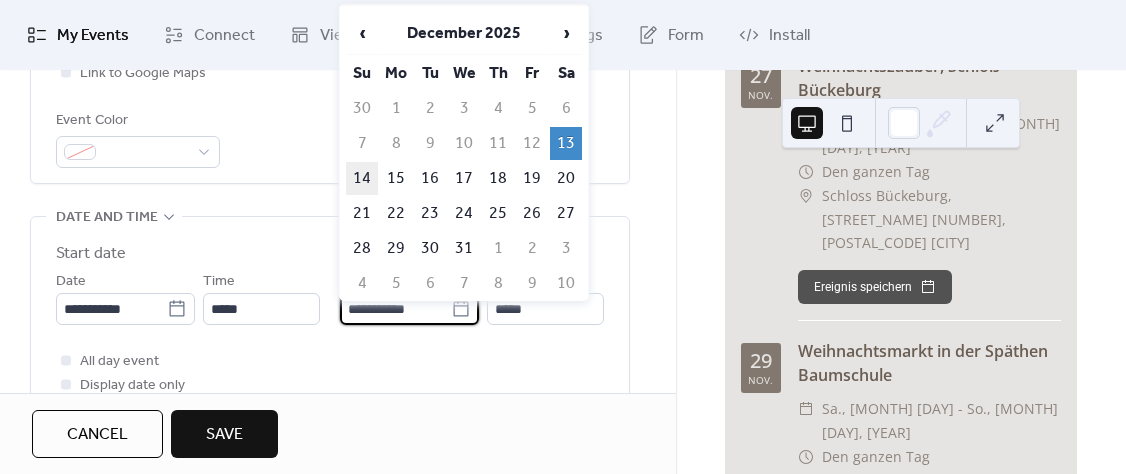click on "14" at bounding box center [362, 178] 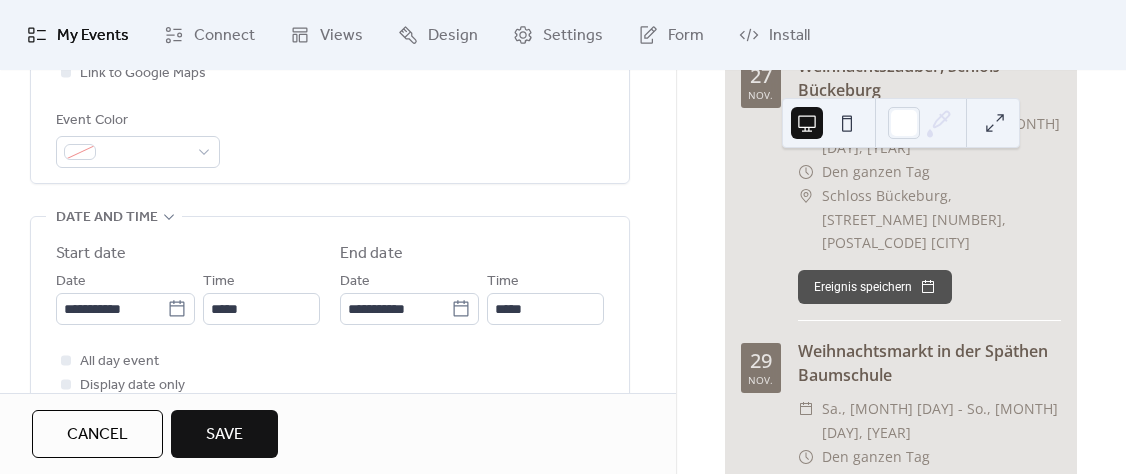 type on "**********" 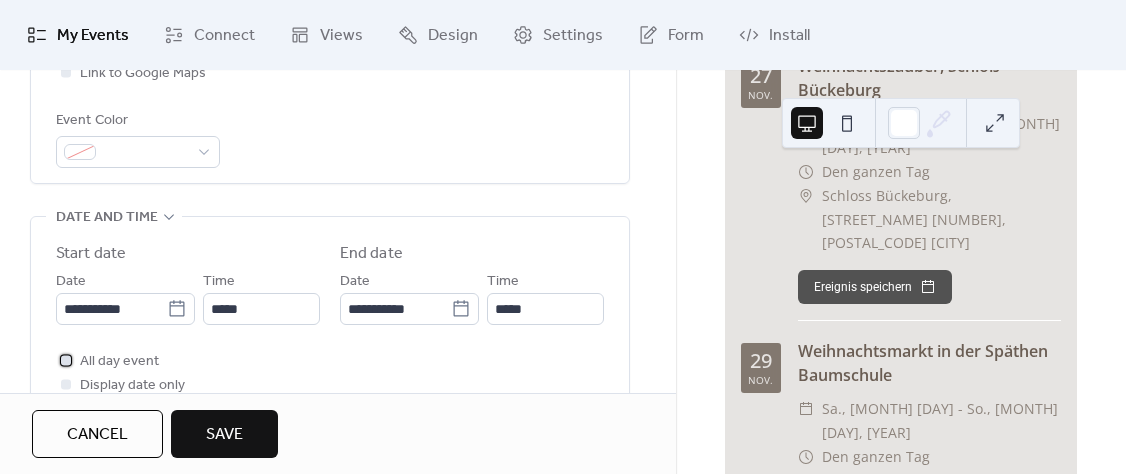 click at bounding box center (66, 360) 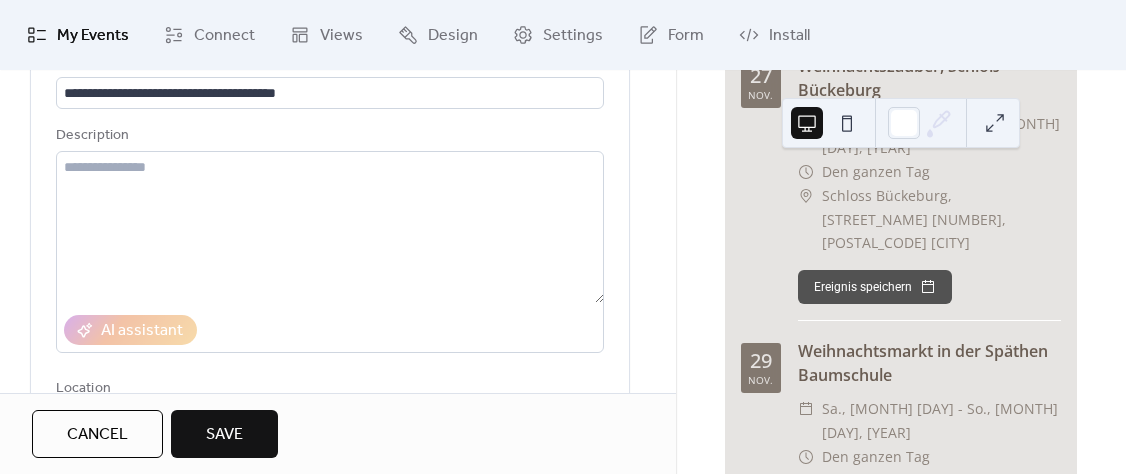 scroll, scrollTop: 390, scrollLeft: 0, axis: vertical 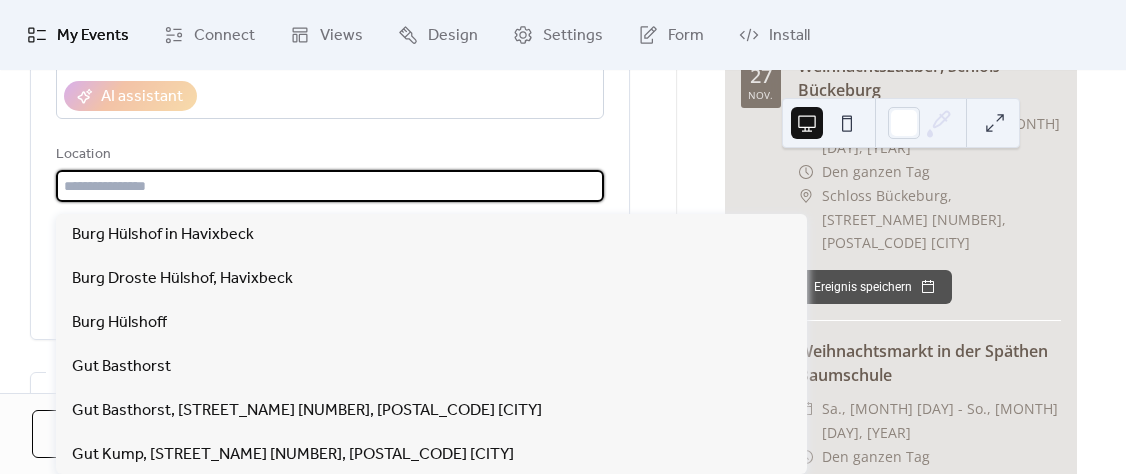 click at bounding box center (330, 186) 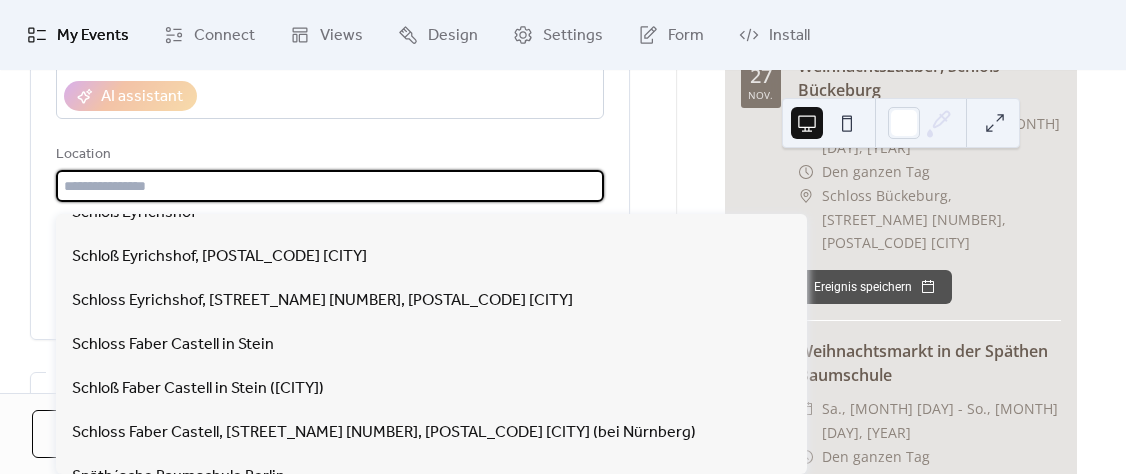 scroll, scrollTop: 1517, scrollLeft: 0, axis: vertical 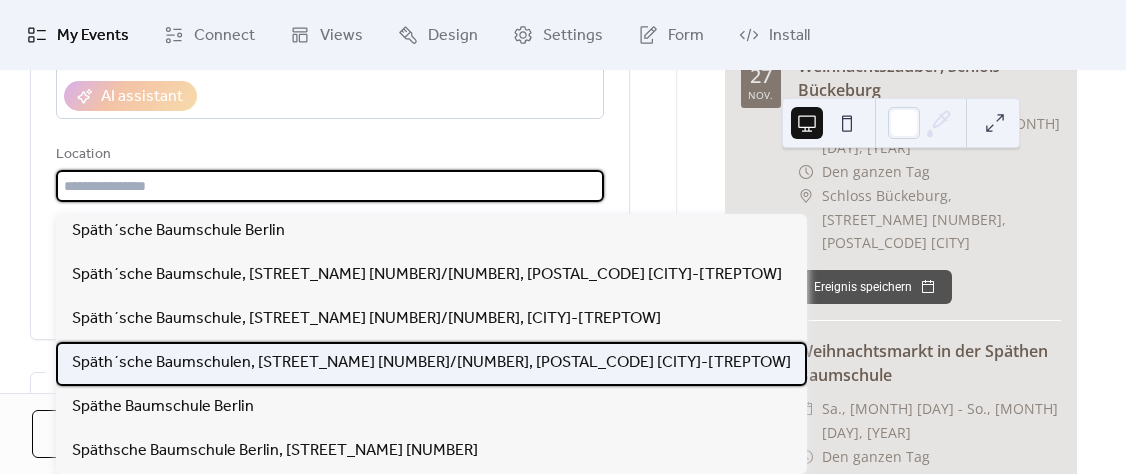 click on "Späth´sche Baumschulen, [STREET_NAME] [NUMBER]/[NUMBER], [POSTAL_CODE] [CITY]-[TREPTOW]" at bounding box center (431, 363) 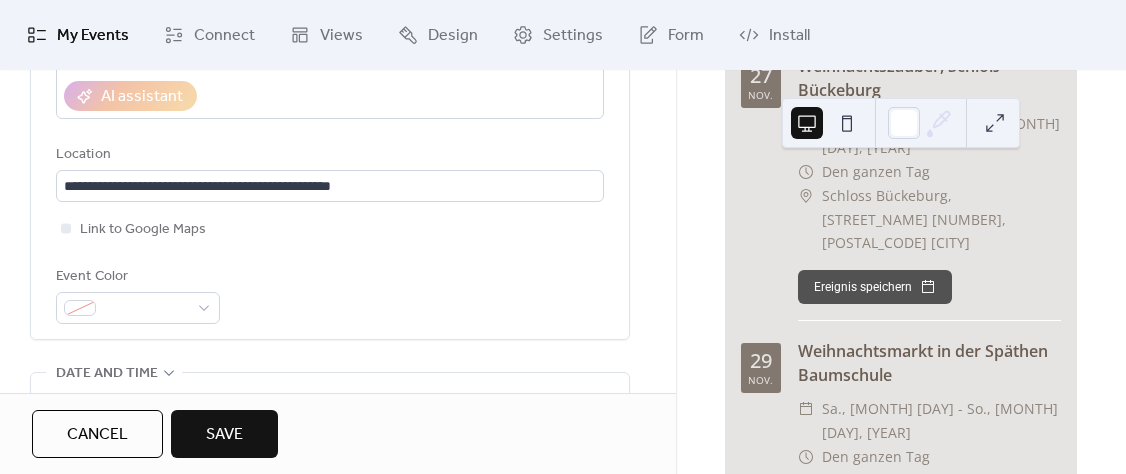 type on "**********" 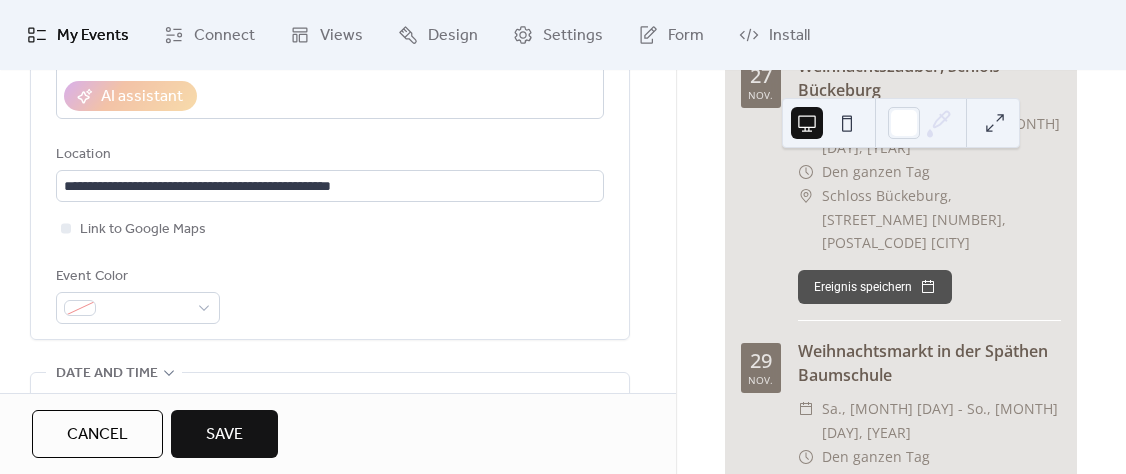 click on "Save" at bounding box center [224, 434] 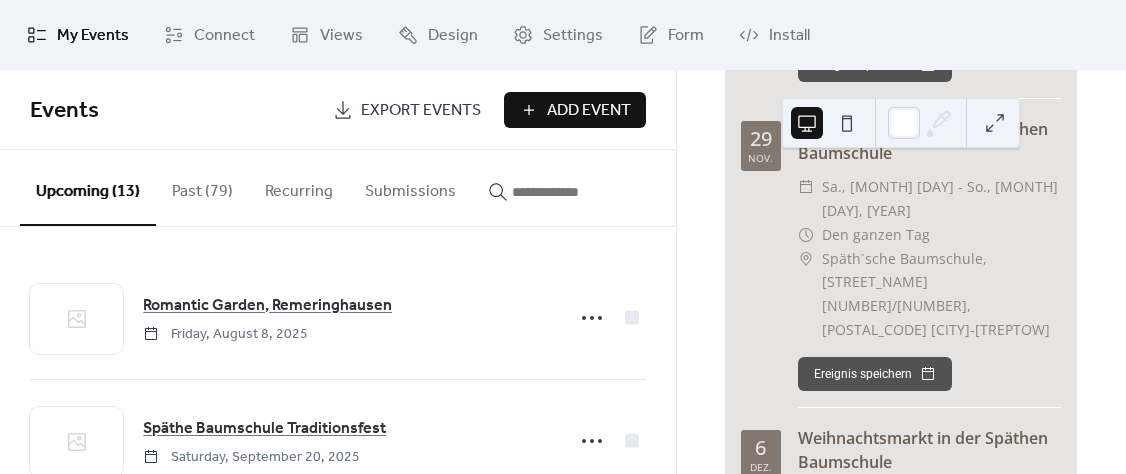scroll, scrollTop: 2792, scrollLeft: 0, axis: vertical 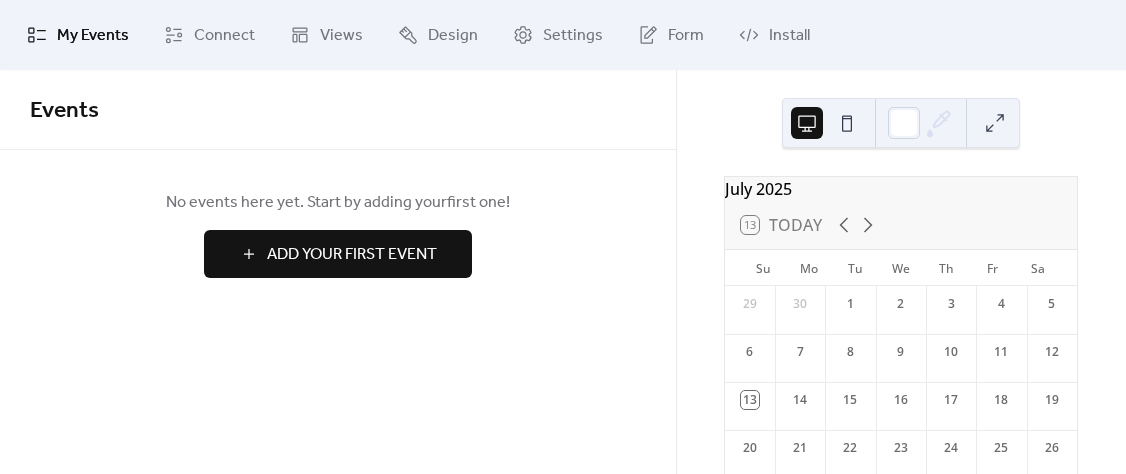click on "Add Your First Event" at bounding box center [352, 255] 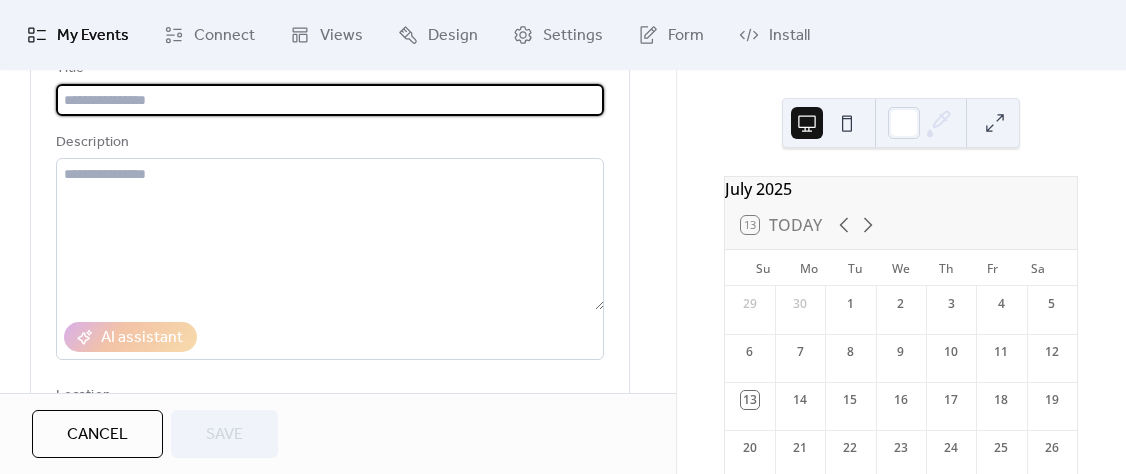 scroll, scrollTop: 0, scrollLeft: 0, axis: both 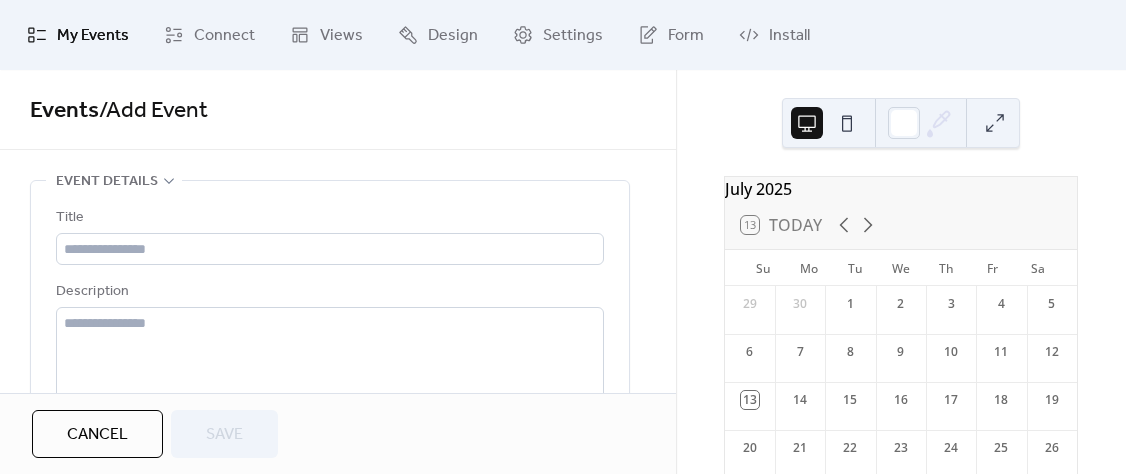 click on "My Events" at bounding box center (93, 36) 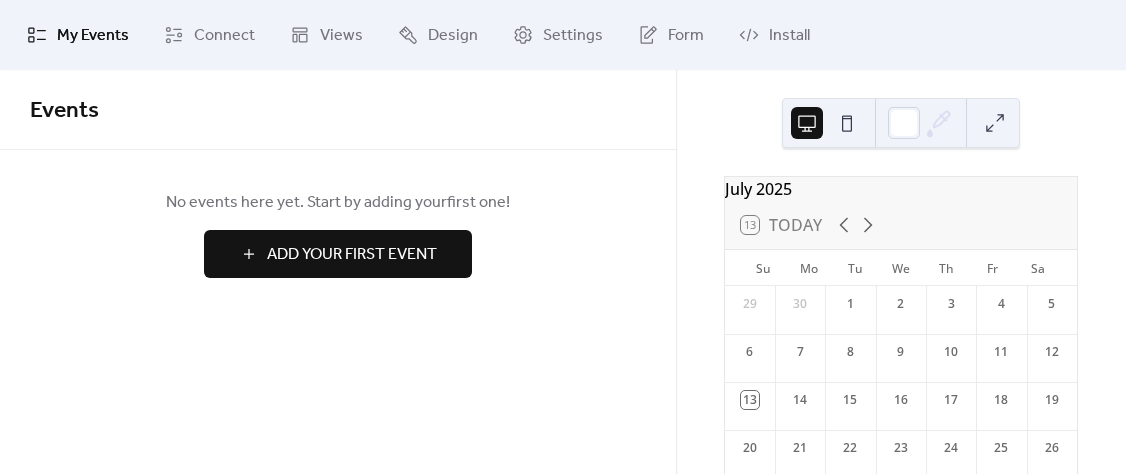 click on "Add Your First Event" at bounding box center (338, 254) 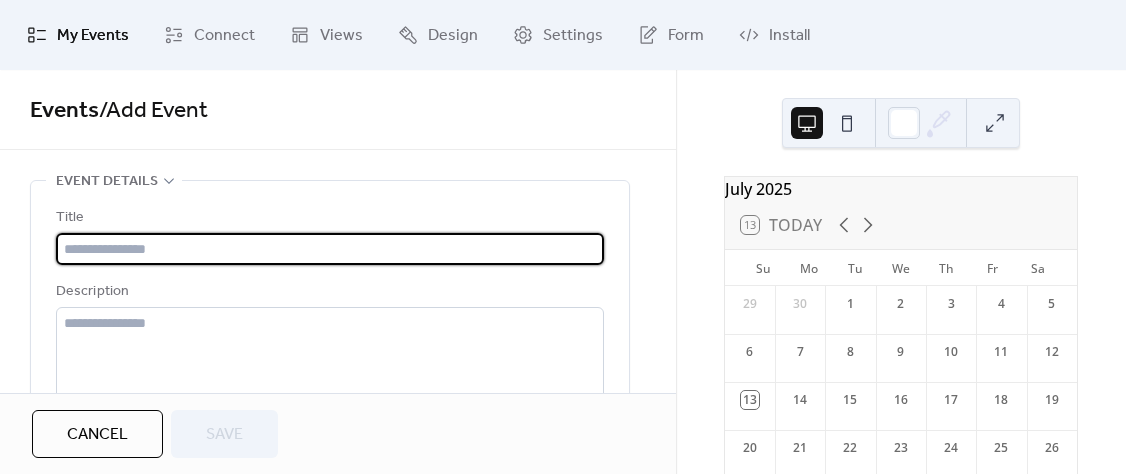 scroll, scrollTop: 312, scrollLeft: 0, axis: vertical 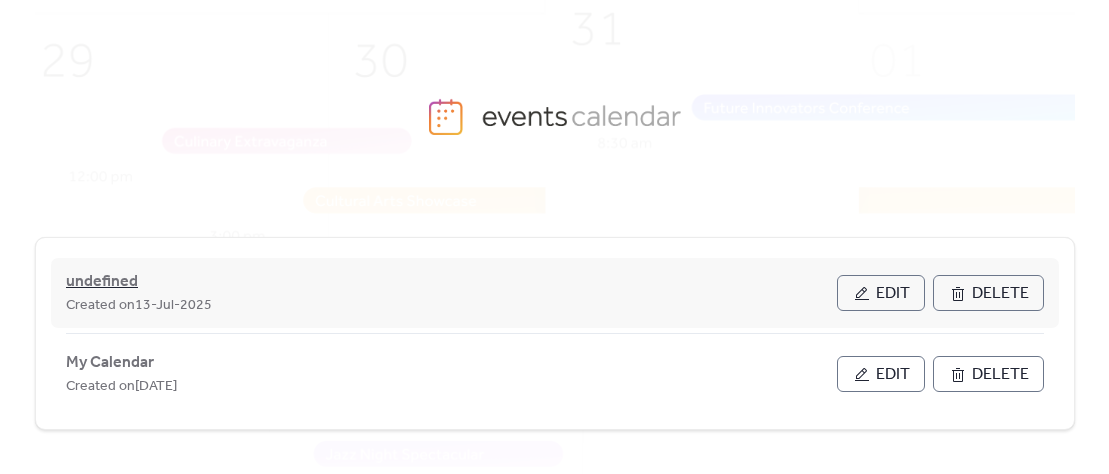 click on "undefined" at bounding box center (102, 282) 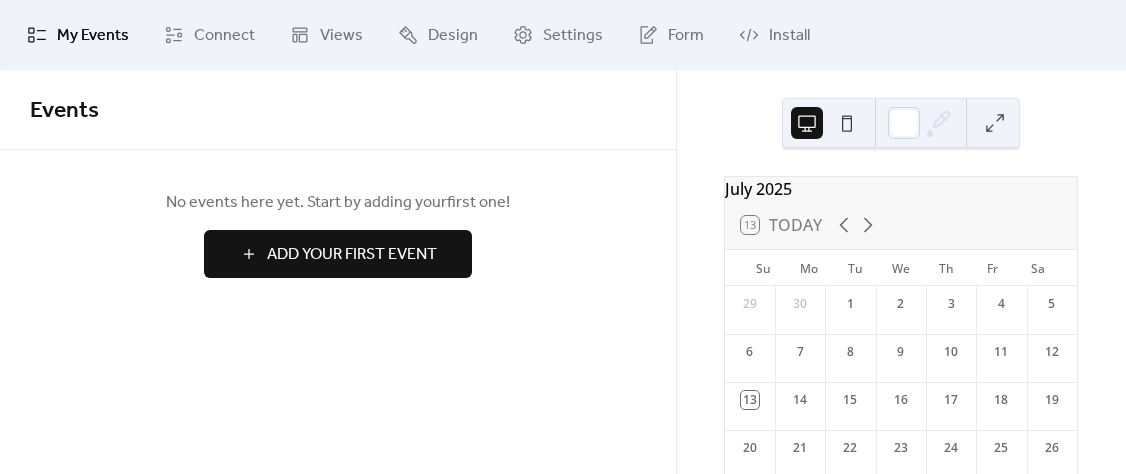click on "No events here yet. Start by adding your  first one! Add Your First Event" at bounding box center [338, 234] 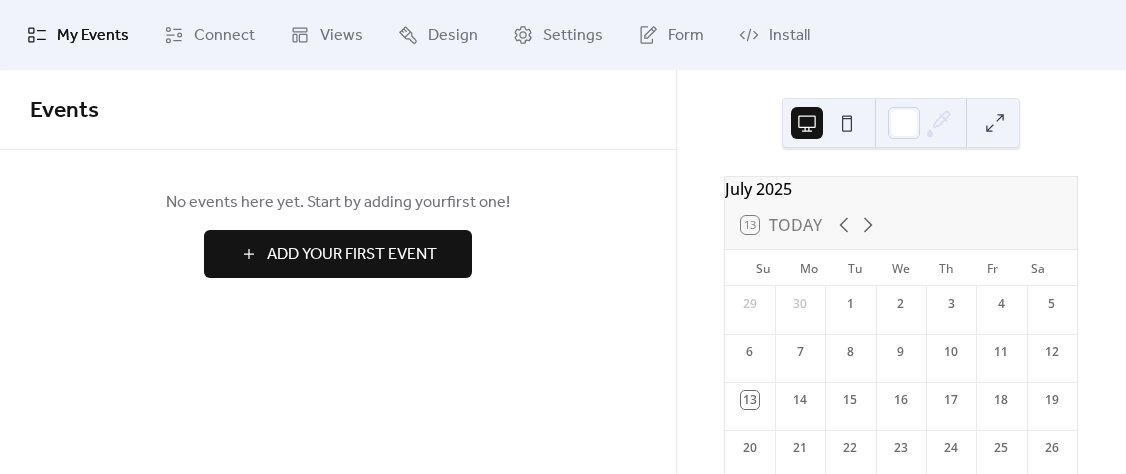 click on "No events here yet. Start by adding your  first one! Add Your First Event" at bounding box center [338, 234] 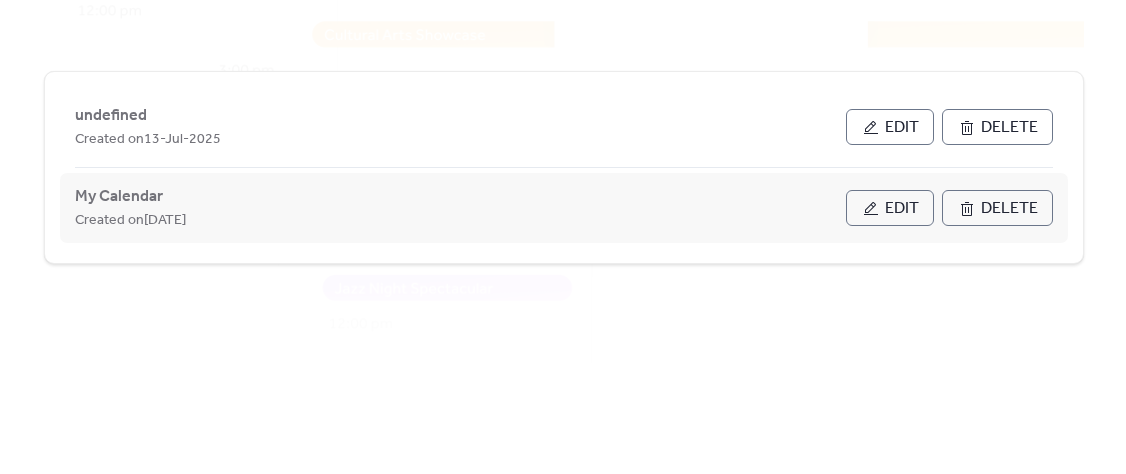 scroll, scrollTop: 0, scrollLeft: 0, axis: both 